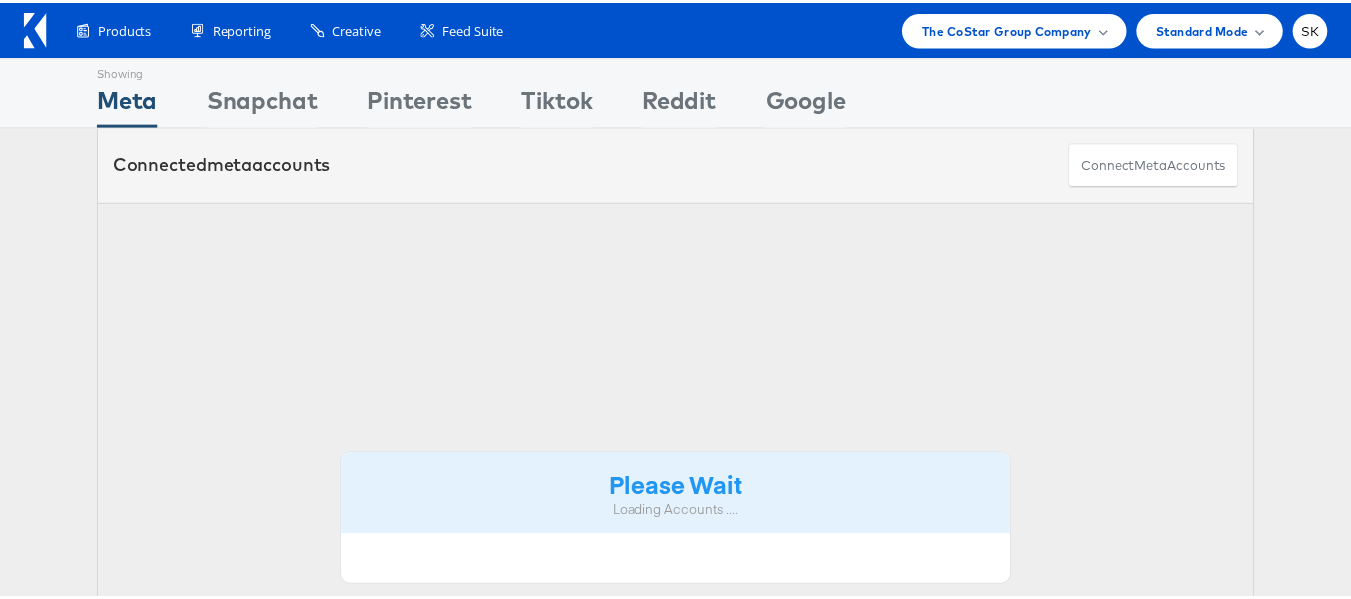 scroll, scrollTop: 0, scrollLeft: 0, axis: both 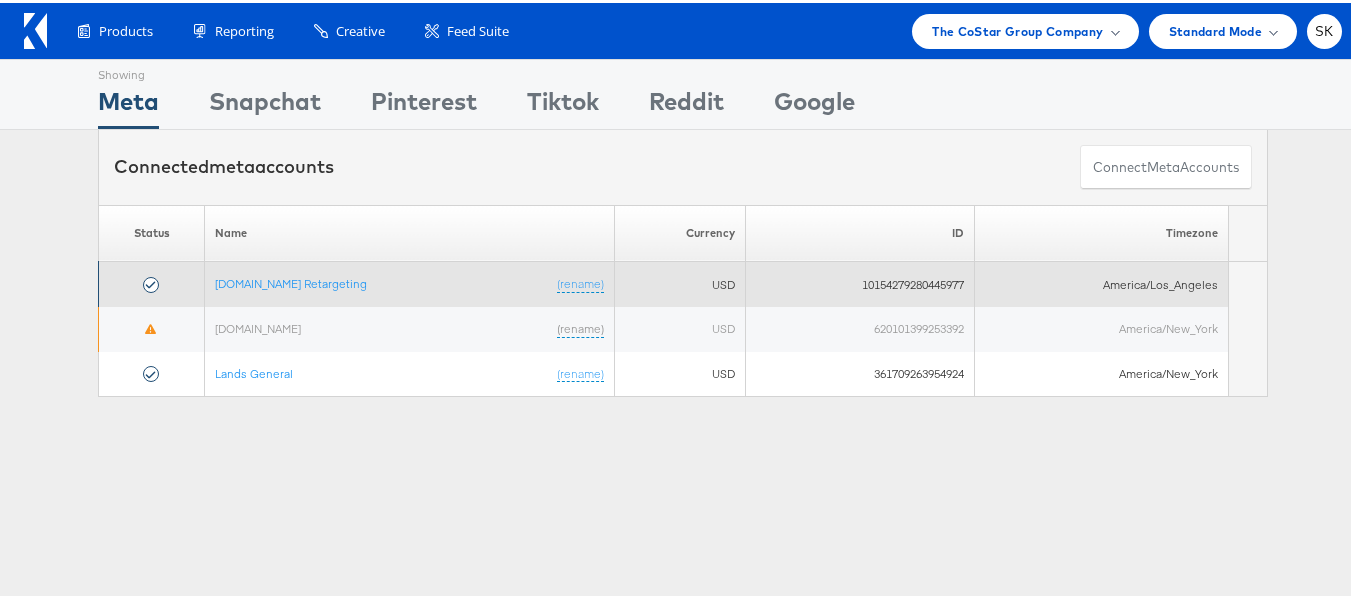 click on "Apartments.com Retargeting
(rename)" at bounding box center (410, 281) 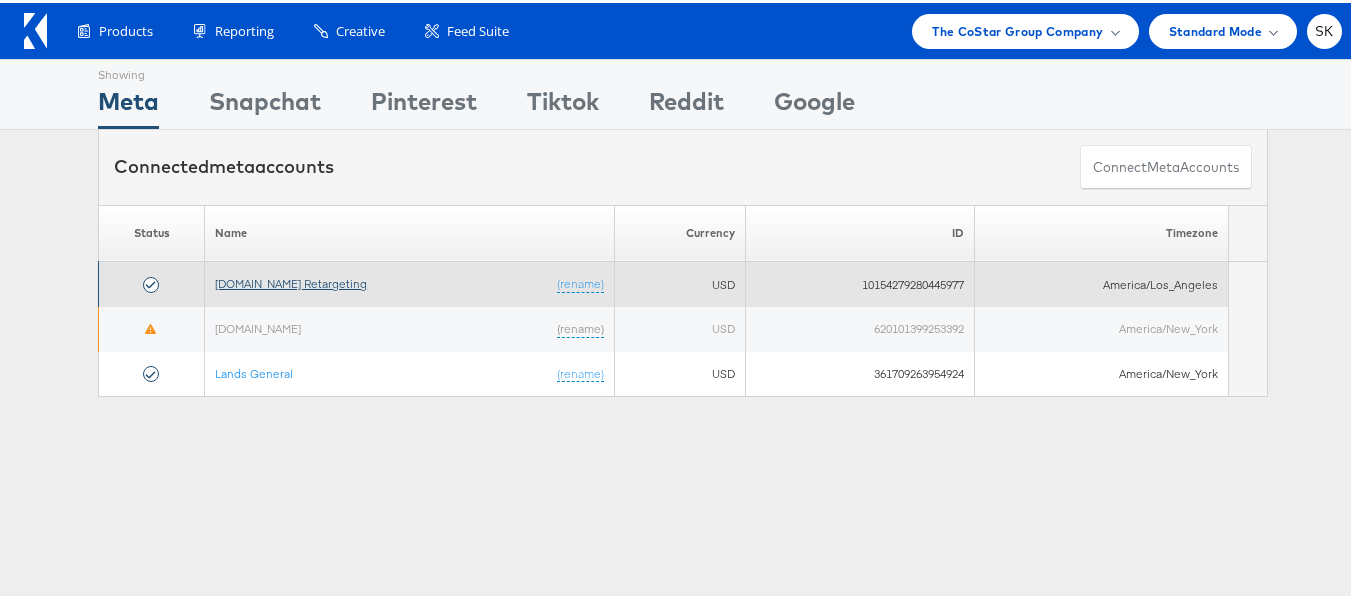 click on "[DOMAIN_NAME] Retargeting" at bounding box center (291, 280) 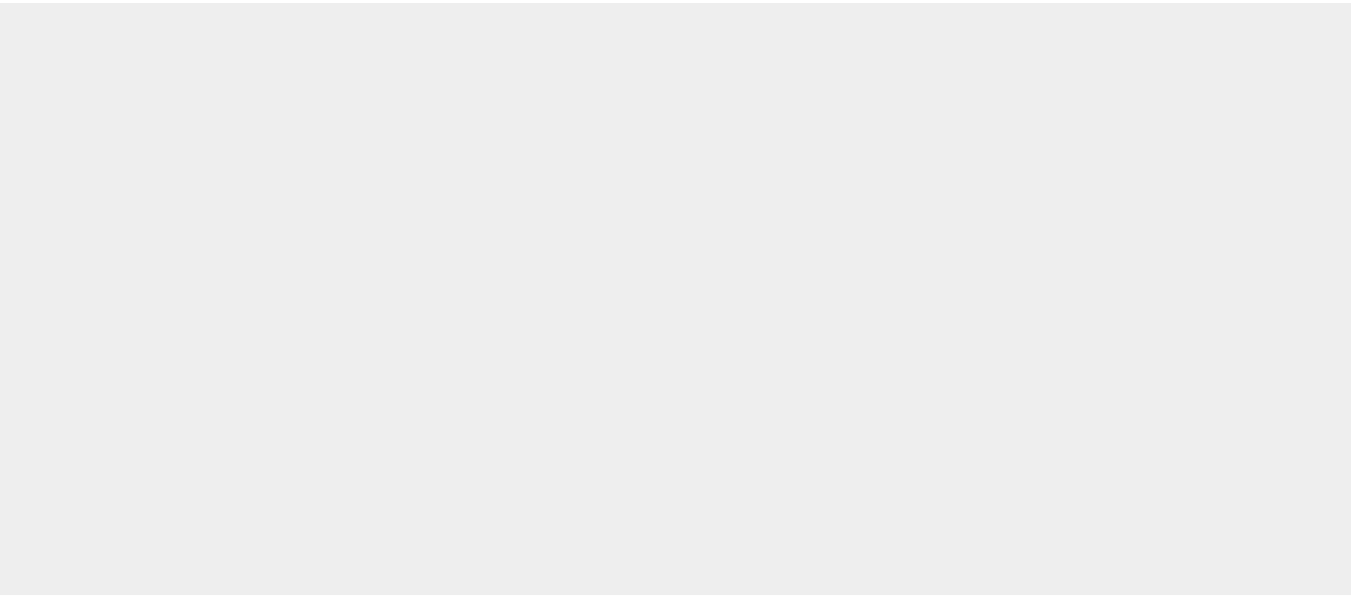 scroll, scrollTop: 0, scrollLeft: 0, axis: both 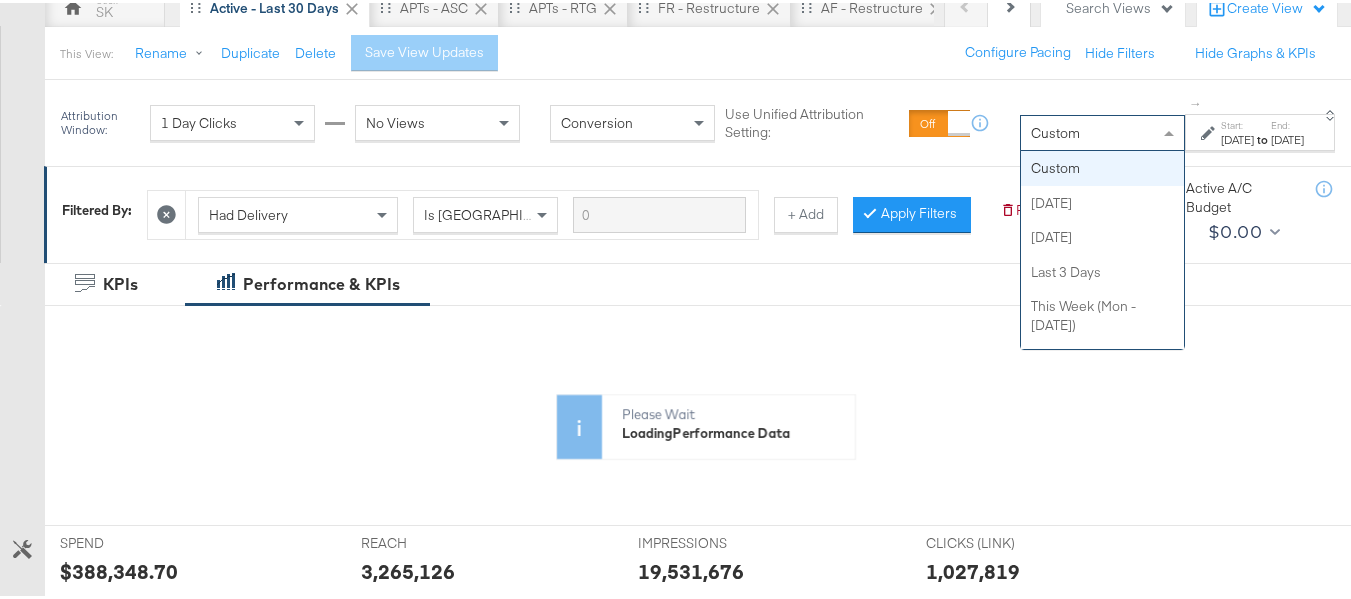 click on "Custom" at bounding box center (1102, 130) 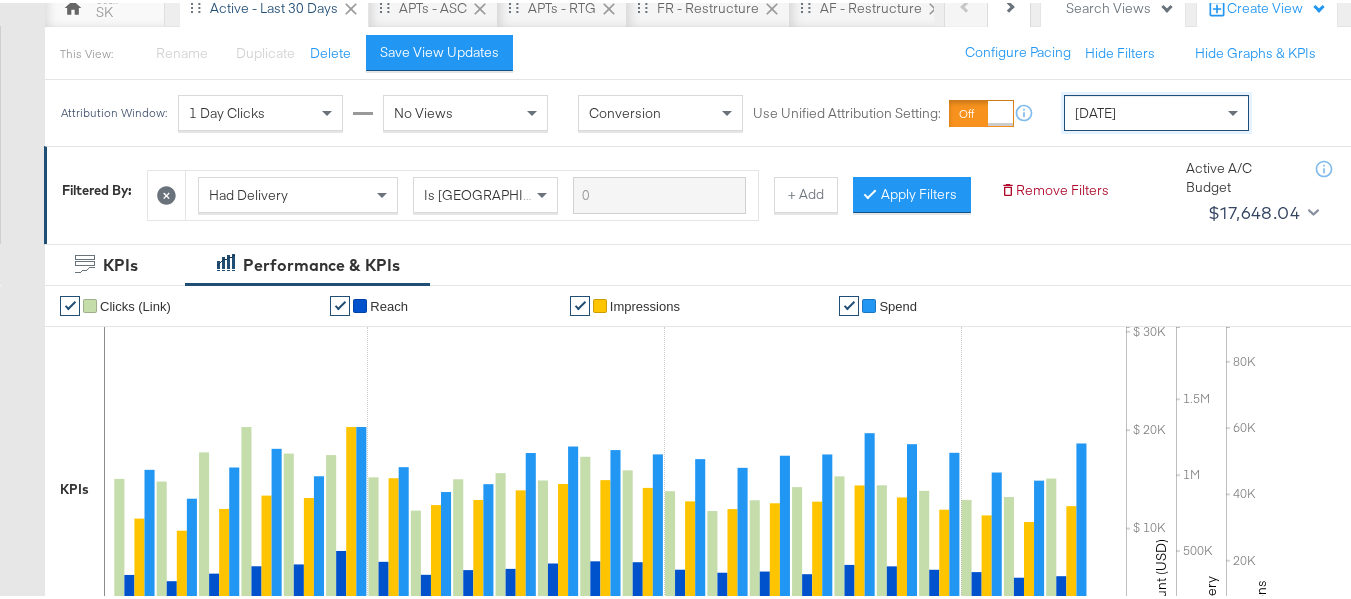 click on "Today" at bounding box center (1095, 110) 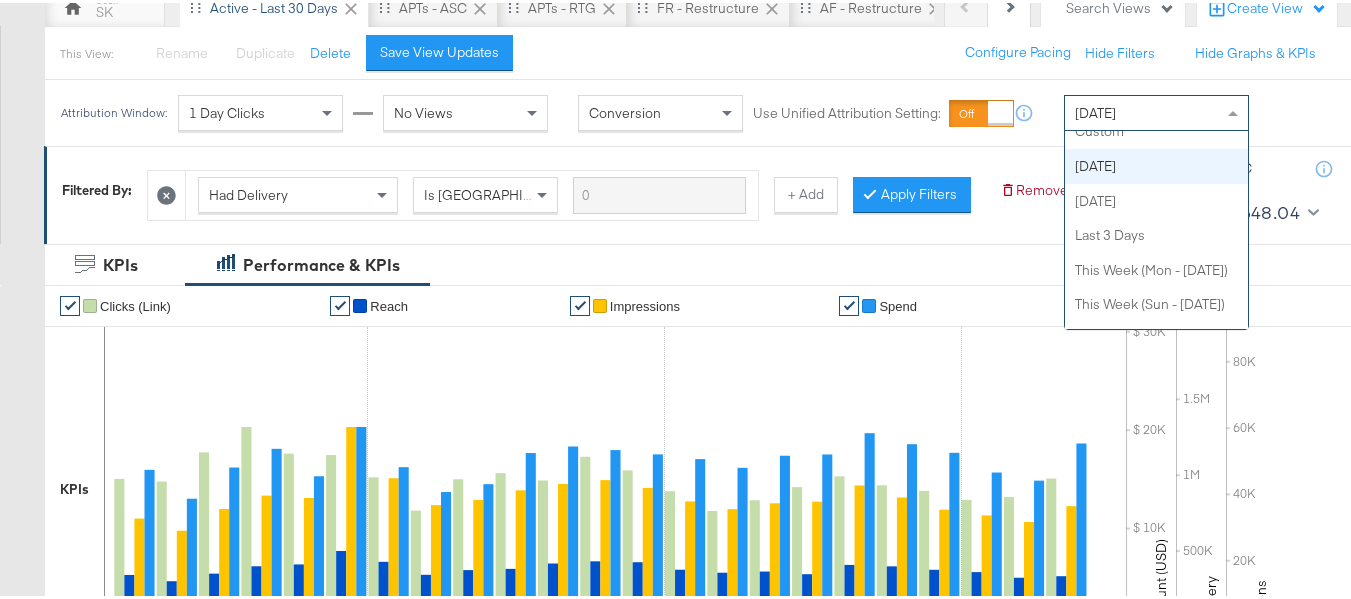 scroll, scrollTop: 0, scrollLeft: 0, axis: both 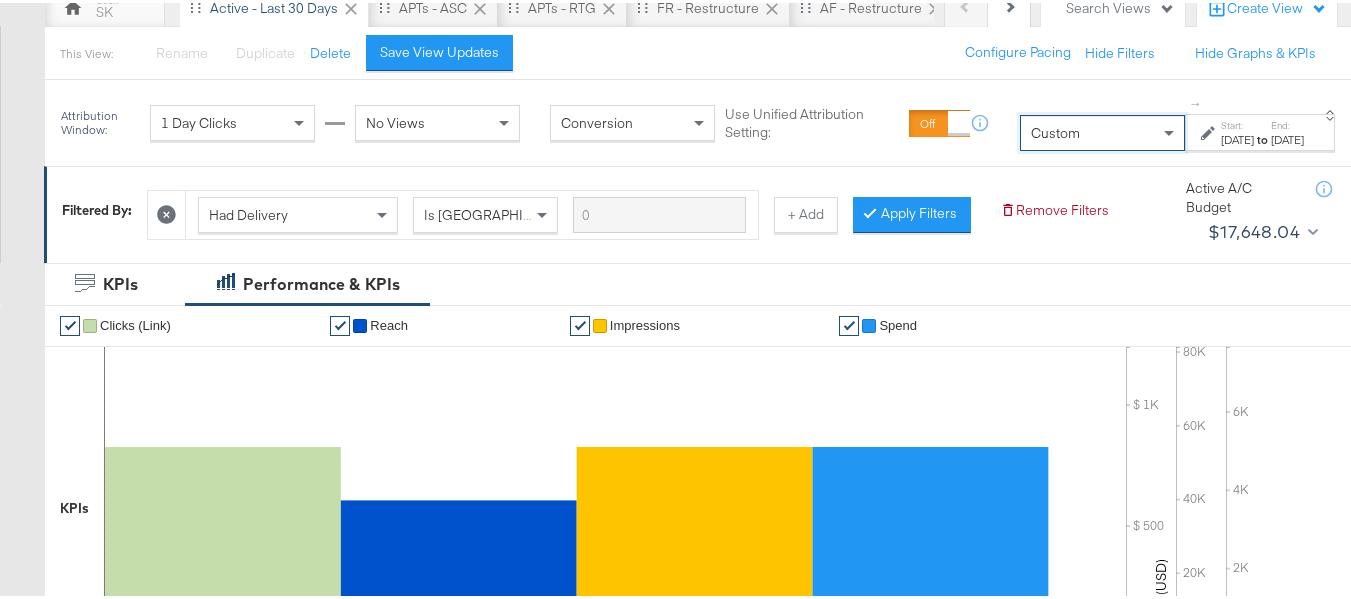 click on "Start:" at bounding box center (1237, 122) 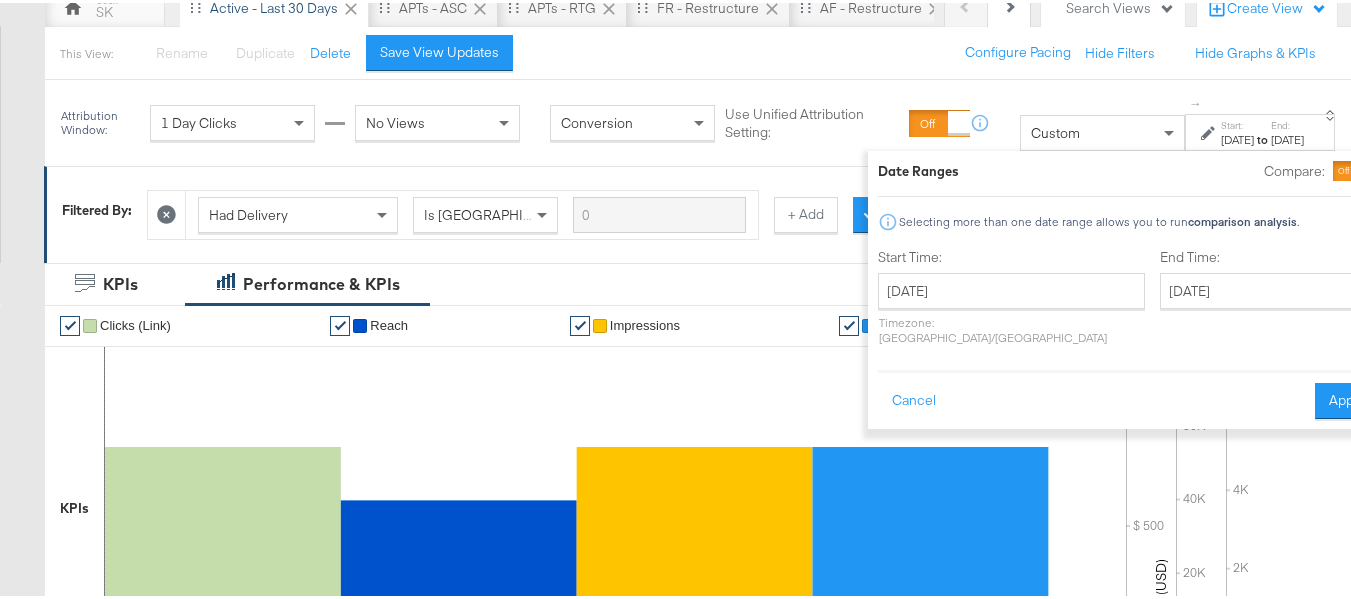 click on "Start Time: July 16th 2025 ‹ July 2025 › Su Mo Tu We Th Fr Sa 29 30 1 2 3 4 5 6 7 8 9 10 11 12 13 14 15 16 17 18 19 20 21 22 23 24 25 26 27 28 29 30 31 1 2 3 4 5 6 7 8 9 Timezone:  Asia/Calcutta" at bounding box center (1011, 298) 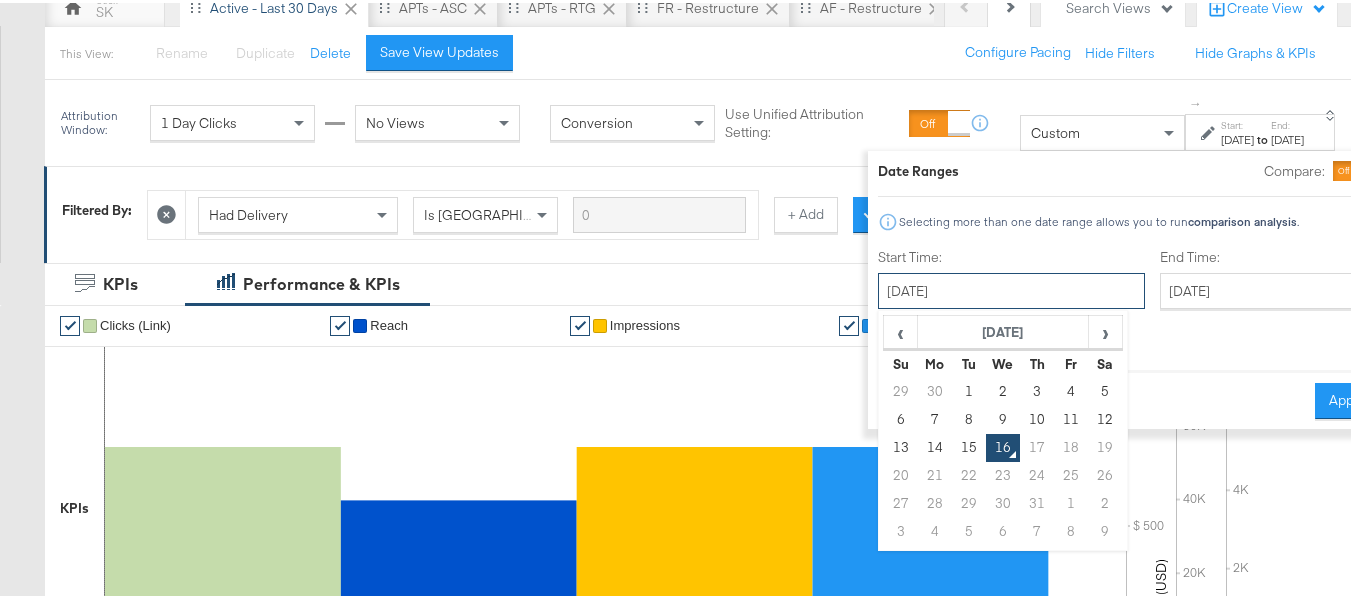 click on "July 16th 2025" at bounding box center (1011, 288) 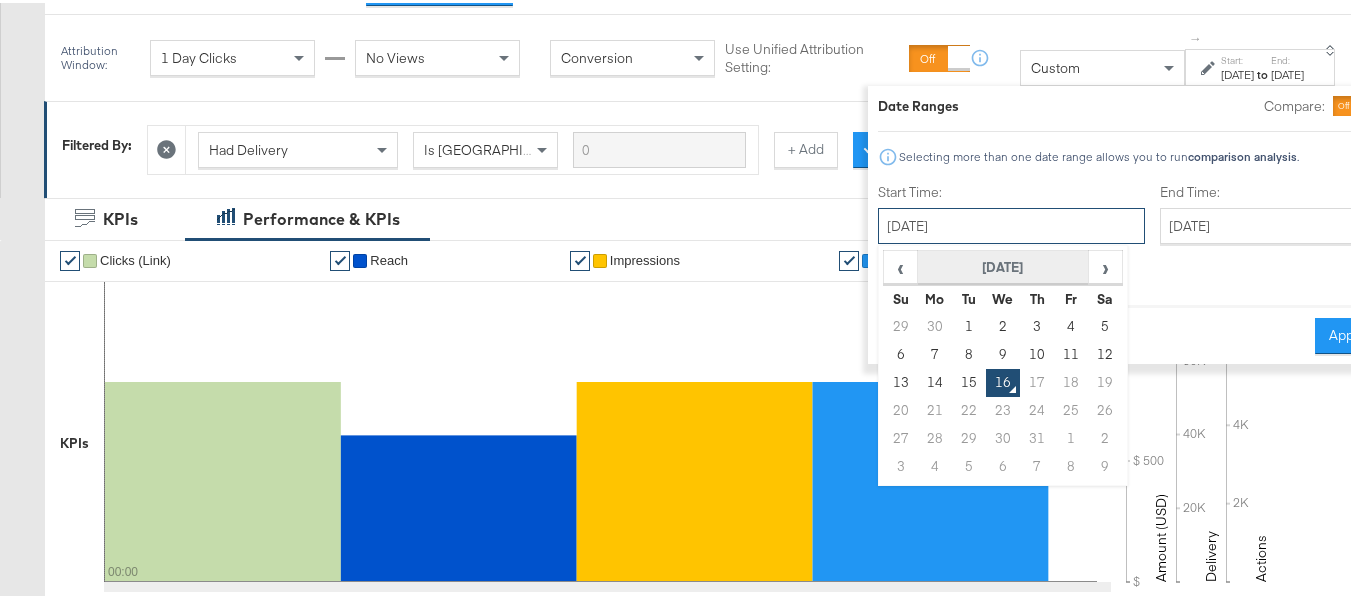 scroll, scrollTop: 300, scrollLeft: 0, axis: vertical 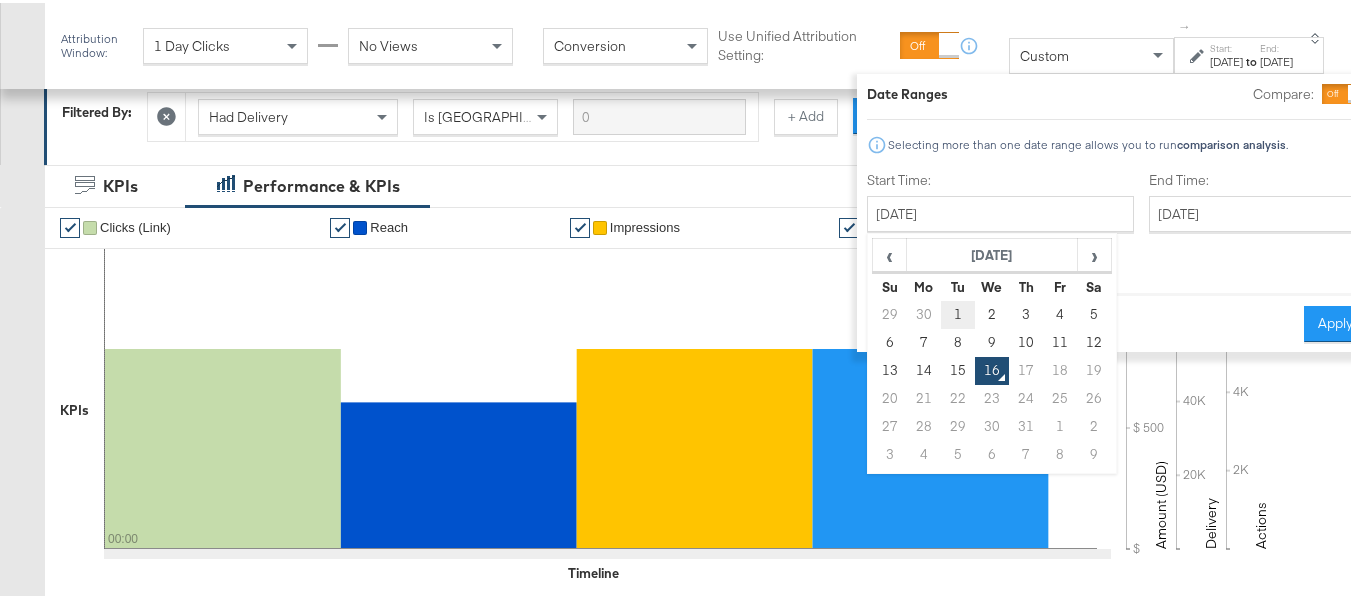 click on "1" at bounding box center (958, 312) 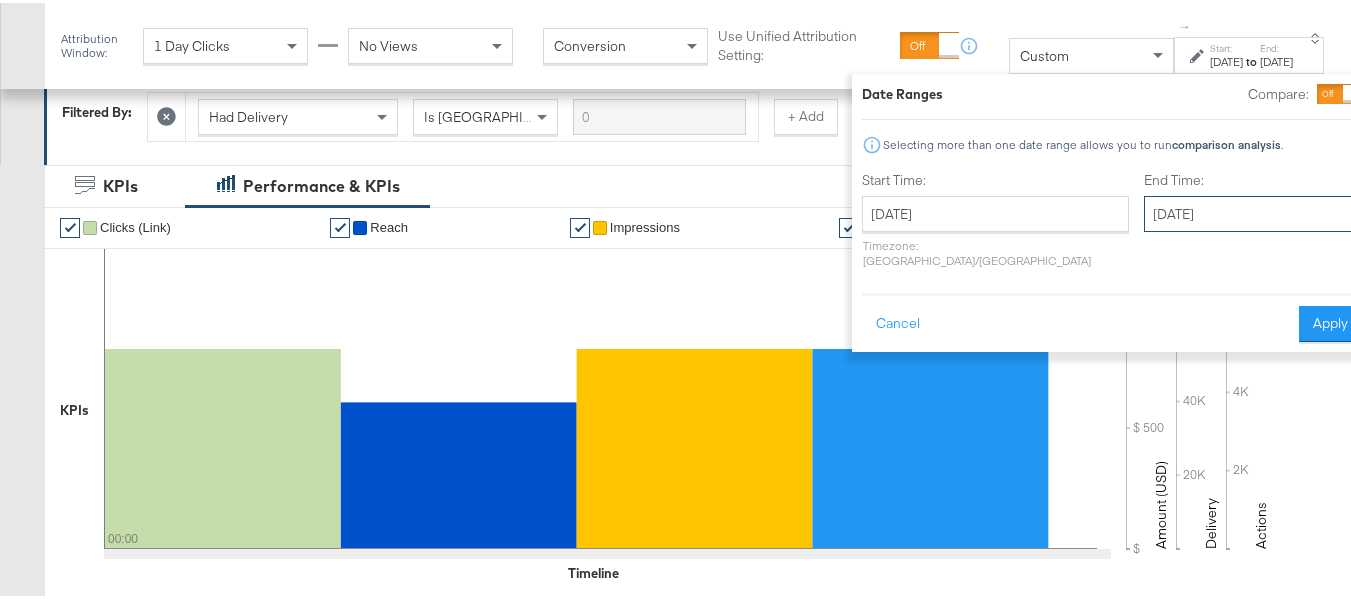 click on "July 16th 2025" at bounding box center [1249, 211] 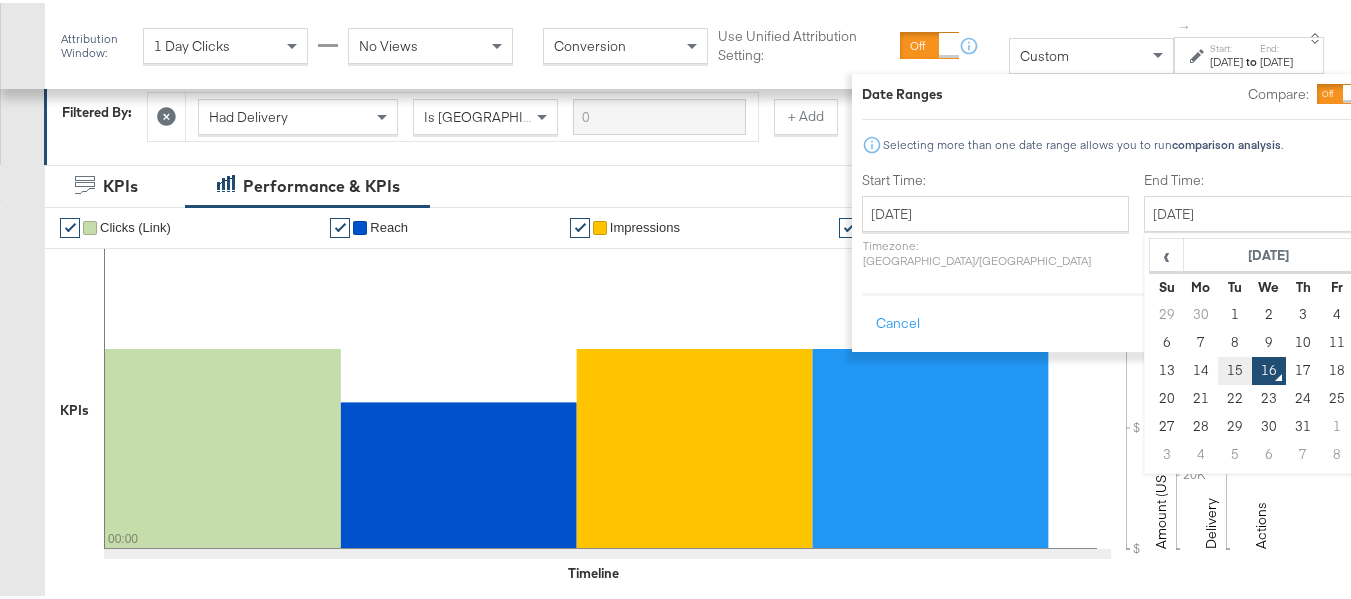 click on "15" at bounding box center (1235, 368) 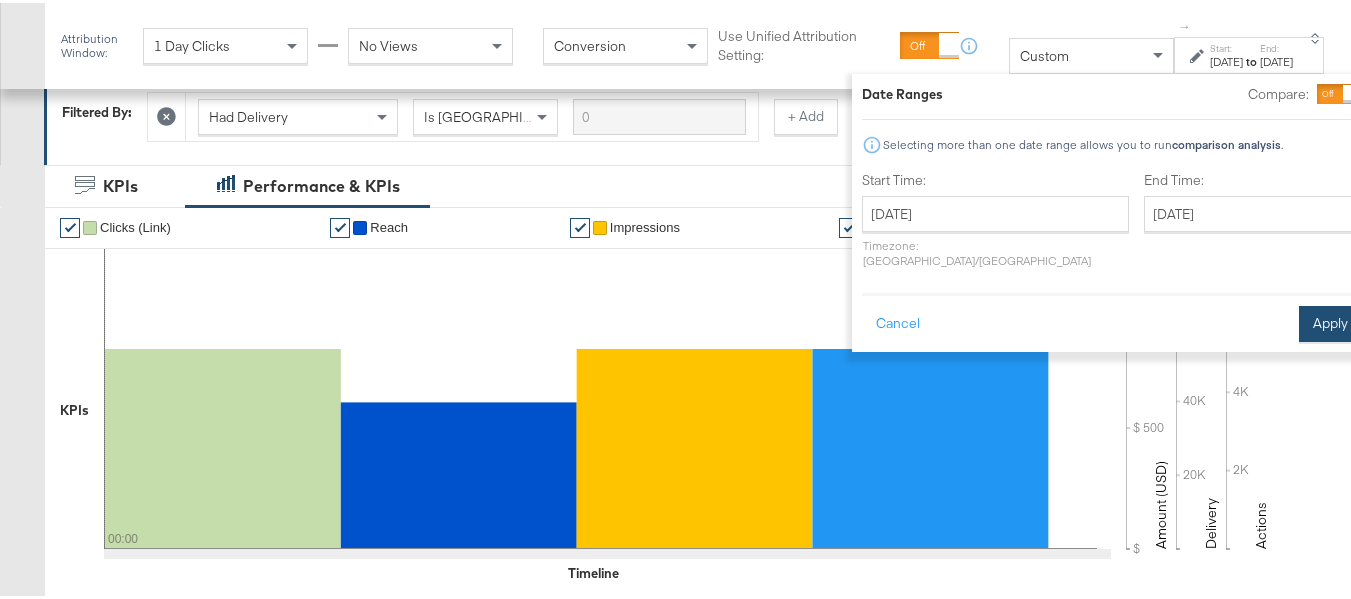 click on "Apply" at bounding box center (1330, 321) 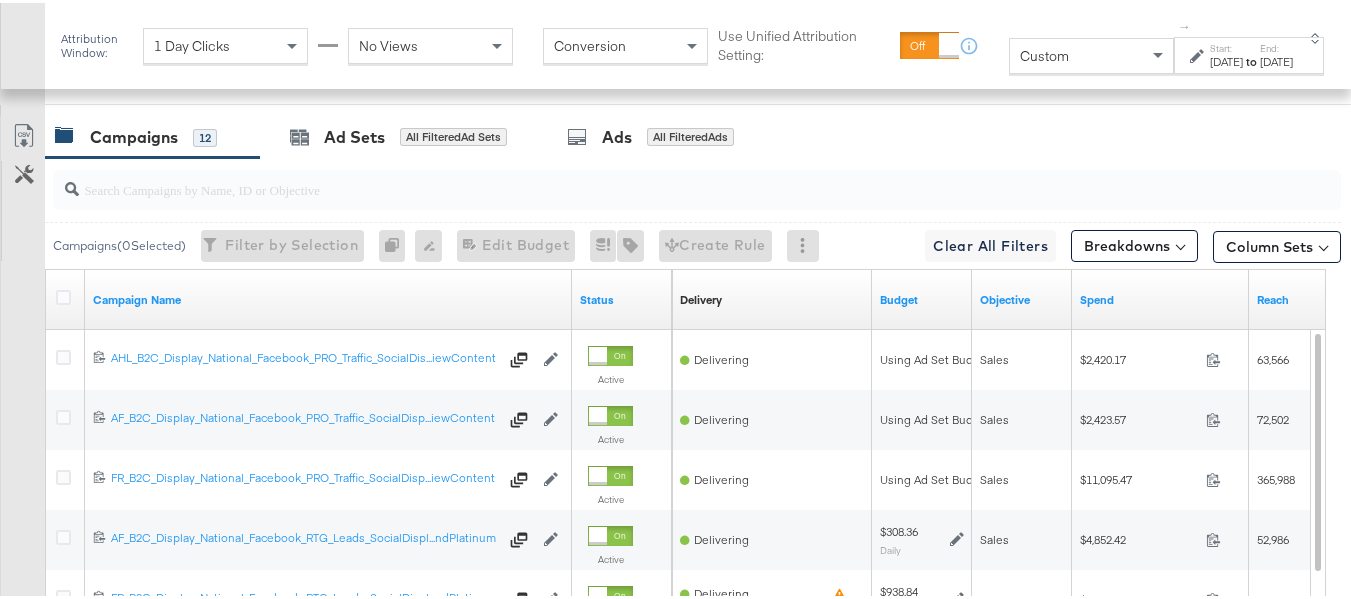 scroll, scrollTop: 871, scrollLeft: 0, axis: vertical 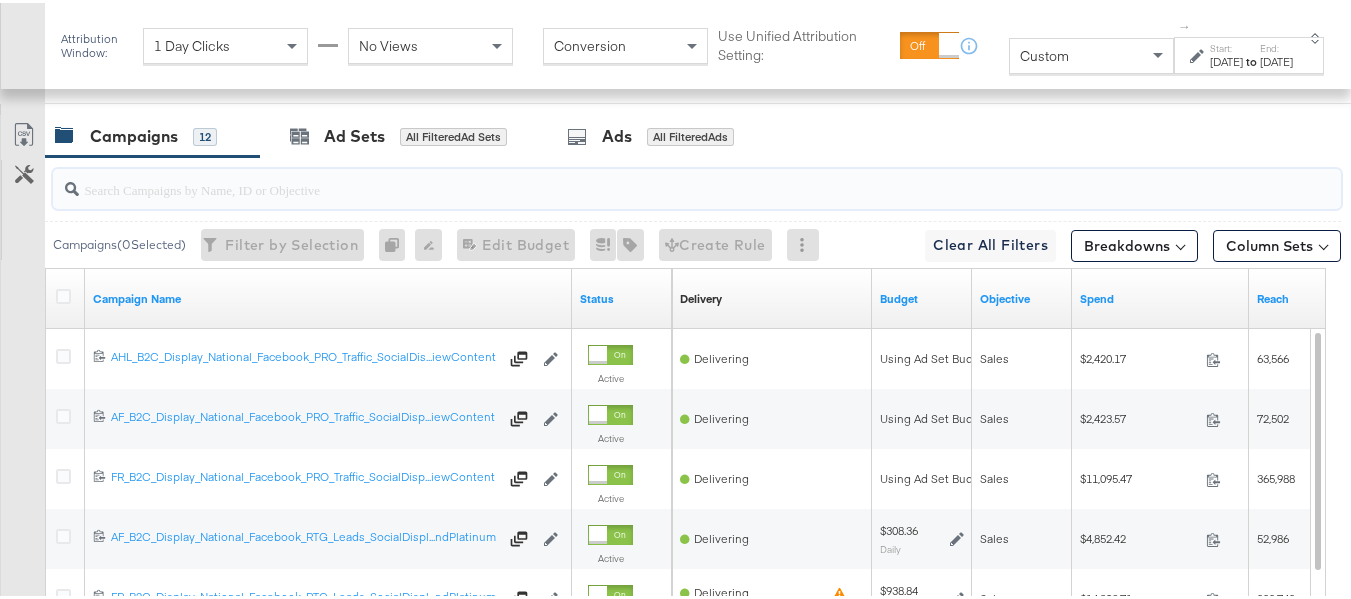 click at bounding box center (653, 178) 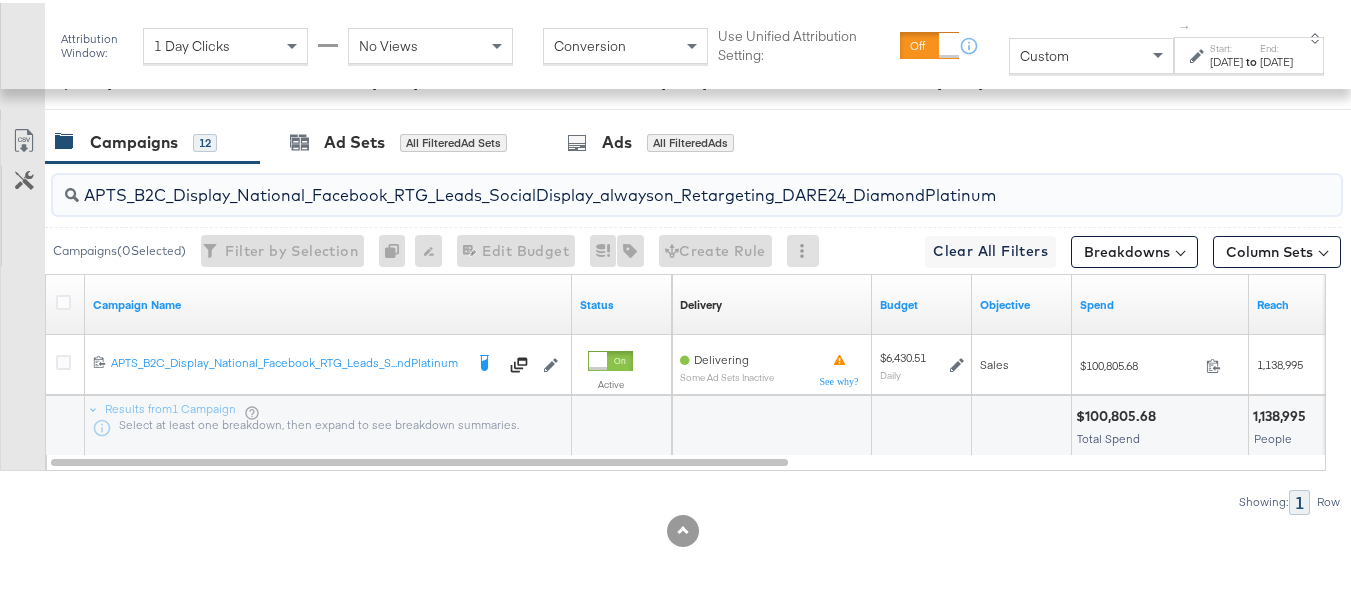 click on "APTS_B2C_Display_National_Facebook_RTG_Leads_SocialDisplay_alwayson_Retargeting_DARE24_DiamondPlatinum" at bounding box center [653, 184] 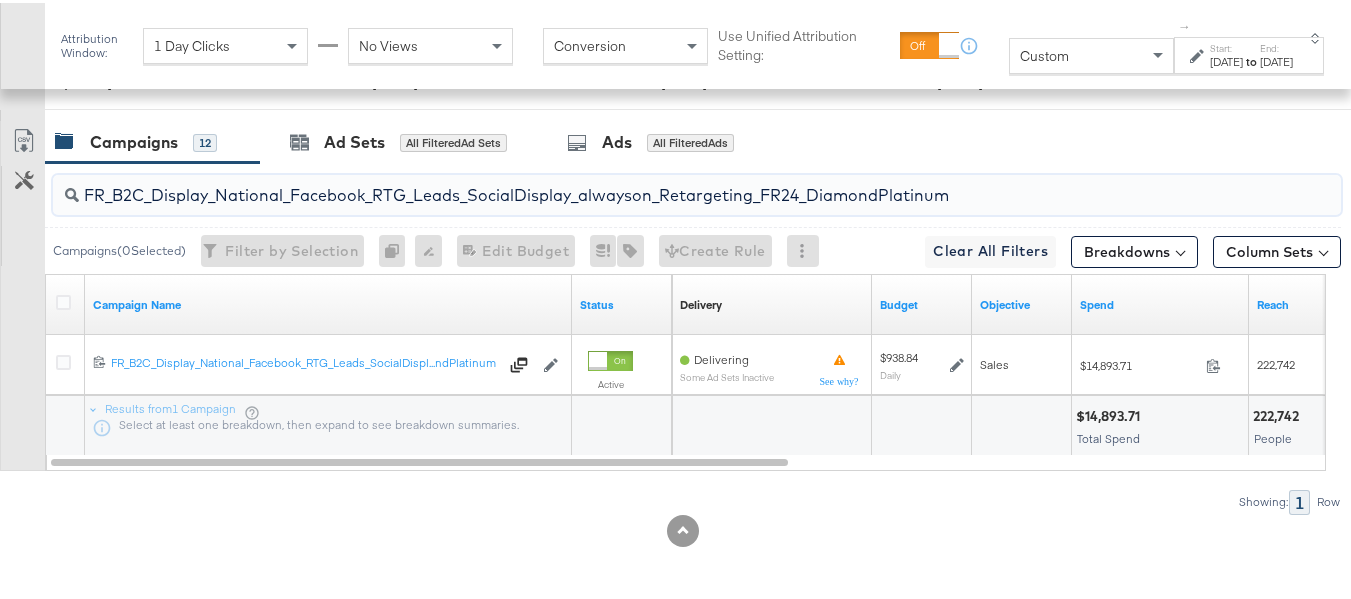 click on "FR_B2C_Display_National_Facebook_RTG_Leads_SocialDisplay_alwayson_Retargeting_FR24_DiamondPlatinum" at bounding box center (653, 184) 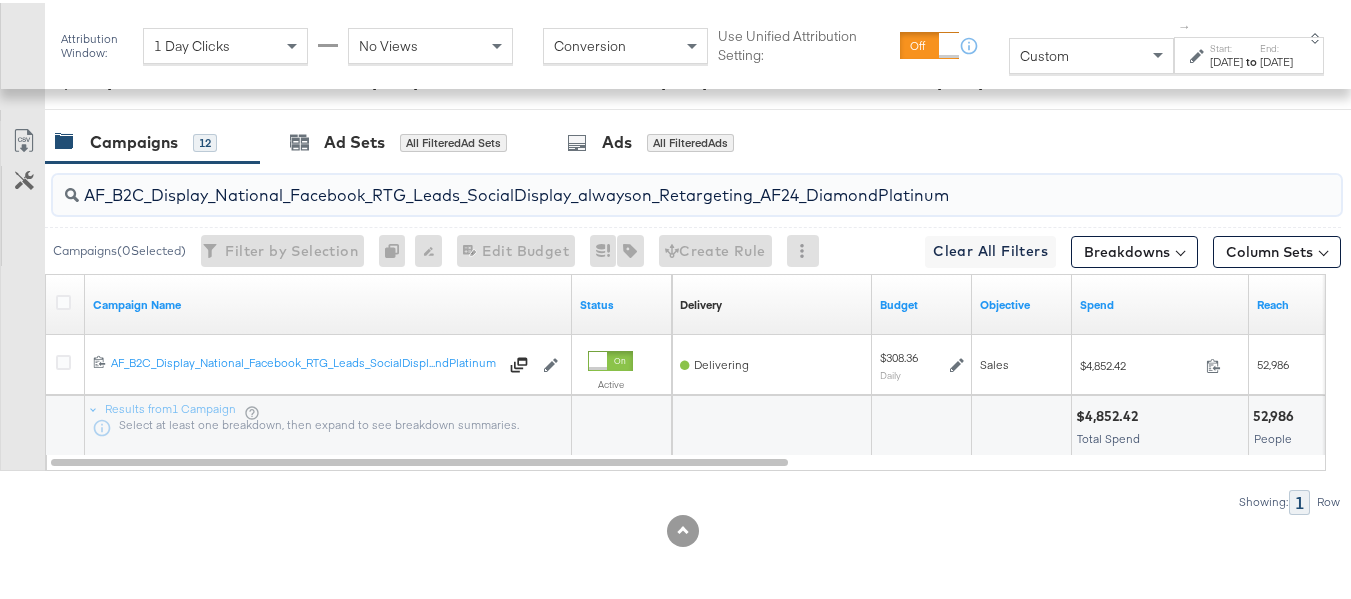 click on "AF_B2C_Display_National_Facebook_RTG_Leads_SocialDisplay_alwayson_Retargeting_AF24_DiamondPlatinum" at bounding box center [653, 184] 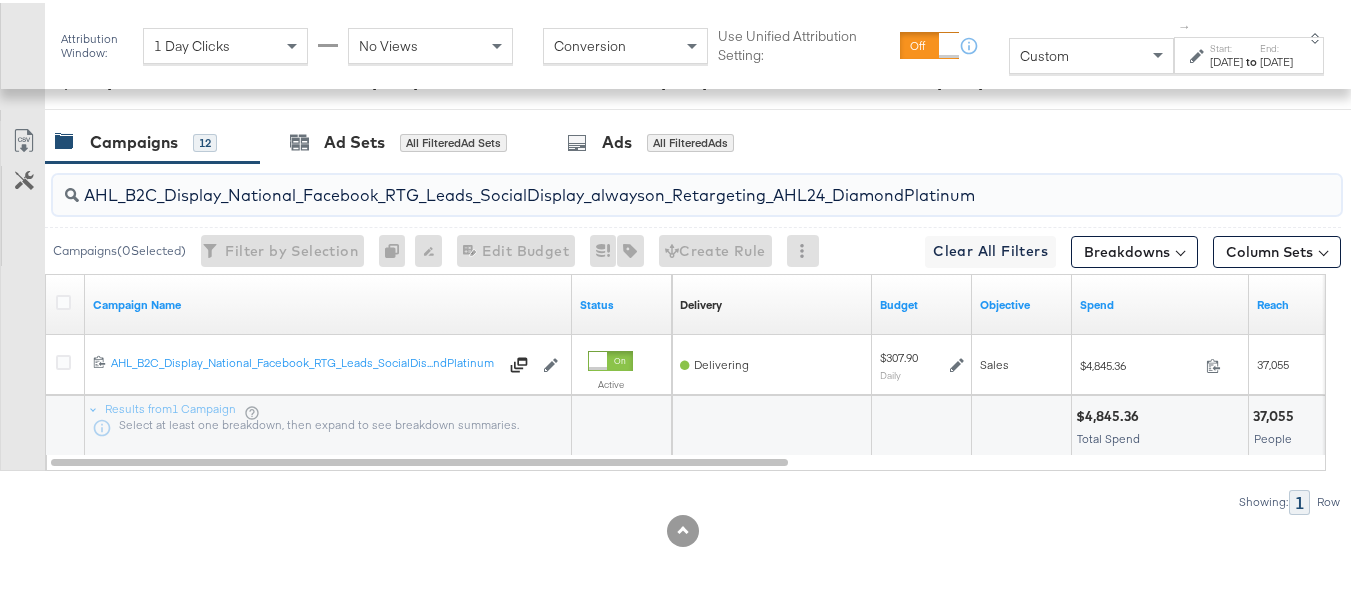 click on "AHL_B2C_Display_National_Facebook_RTG_Leads_SocialDisplay_alwayson_Retargeting_AHL24_DiamondPlatinum" at bounding box center (653, 184) 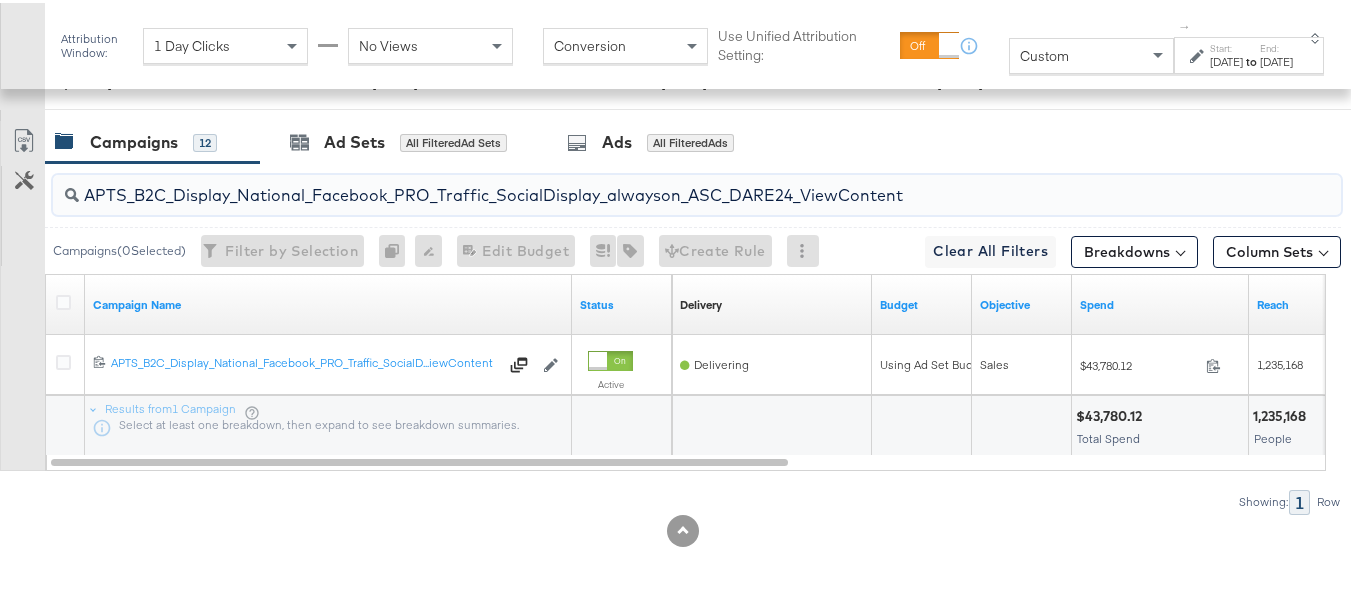 click on "APTS_B2C_Display_National_Facebook_PRO_Traffic_SocialDisplay_alwayson_ASC_DARE24_ViewContent" at bounding box center [653, 184] 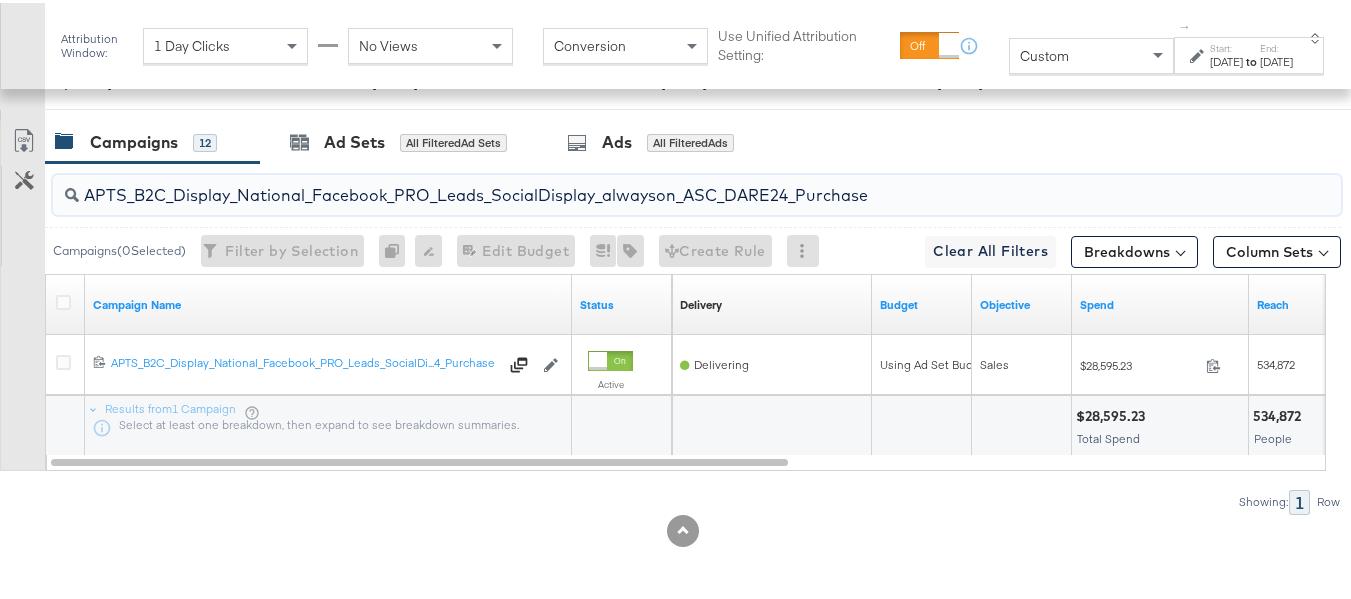 click on "APTS_B2C_Display_National_Facebook_PRO_Leads_SocialDisplay_alwayson_ASC_DARE24_Purchase" at bounding box center (653, 184) 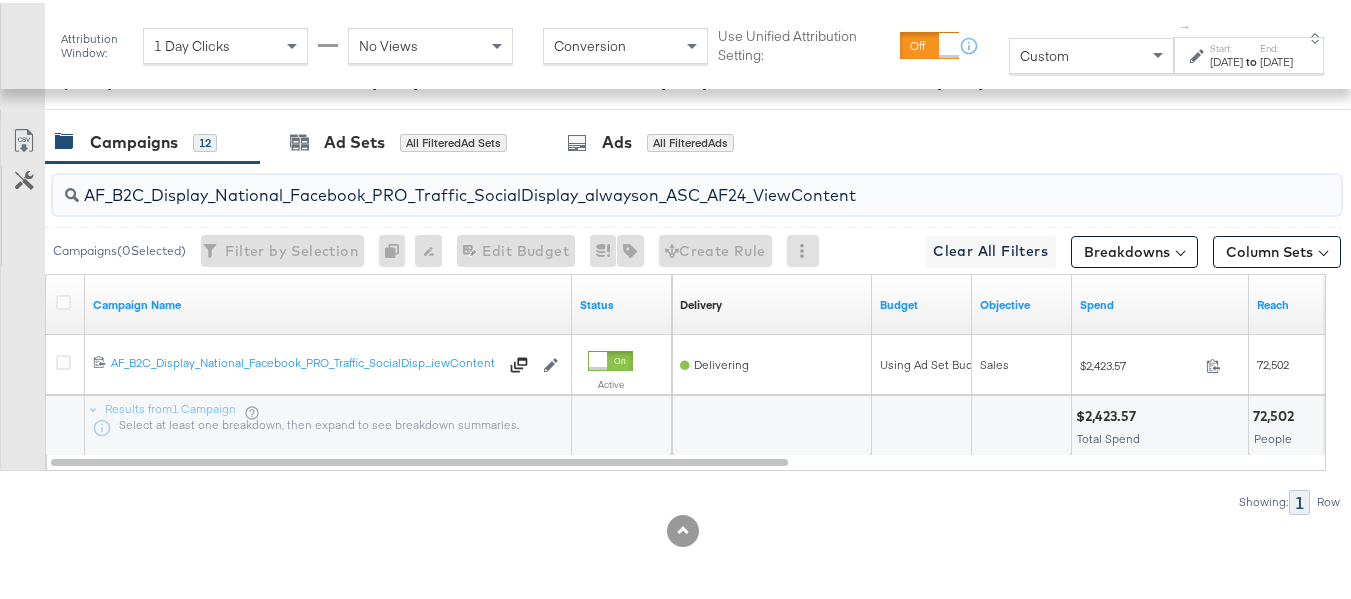 click on "AF_B2C_Display_National_Facebook_PRO_Traffic_SocialDisplay_alwayson_ASC_AF24_ViewContent" at bounding box center (697, 192) 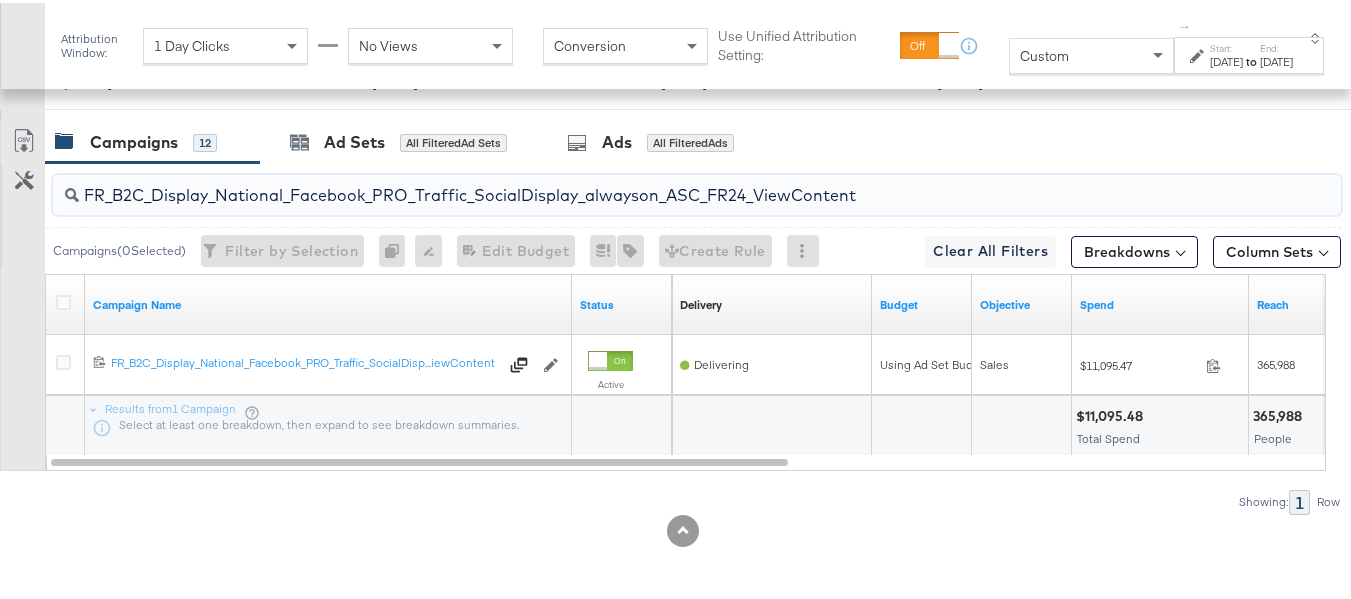 click on "FR_B2C_Display_National_Facebook_PRO_Traffic_SocialDisplay_alwayson_ASC_FR24_ViewContent" at bounding box center [653, 184] 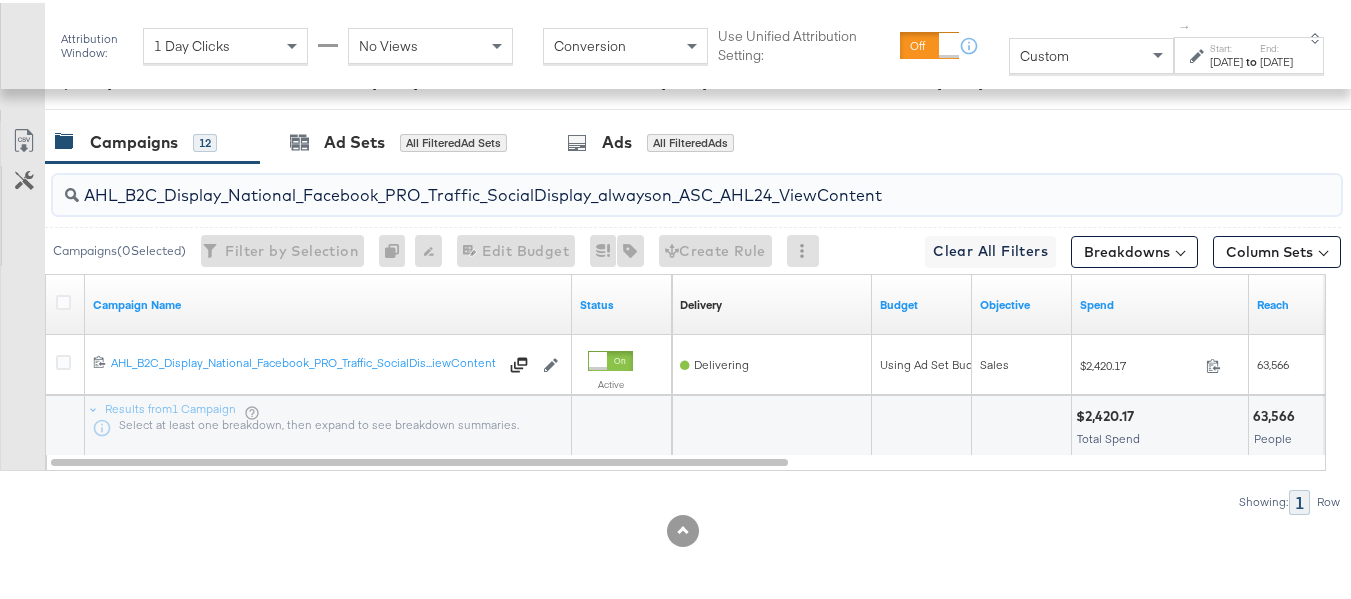 type on "AHL_B2C_Display_National_Facebook_PRO_Traffic_SocialDisplay_alwayson_ASC_AHL24_ViewContent" 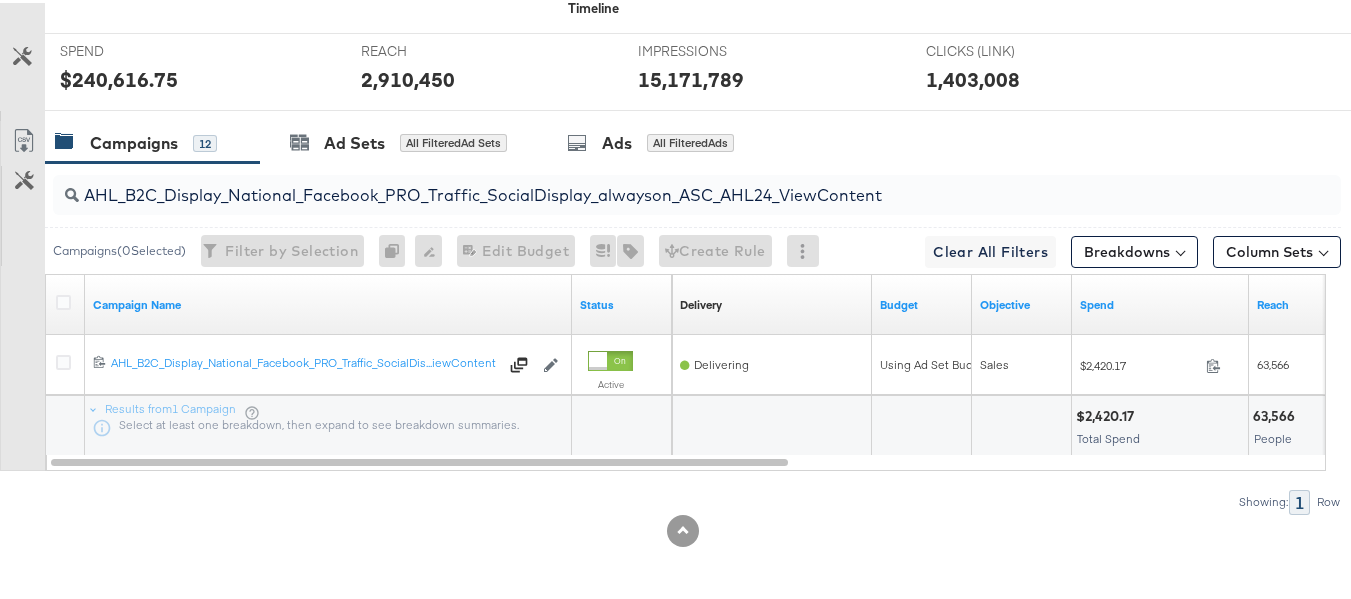 scroll, scrollTop: 0, scrollLeft: 0, axis: both 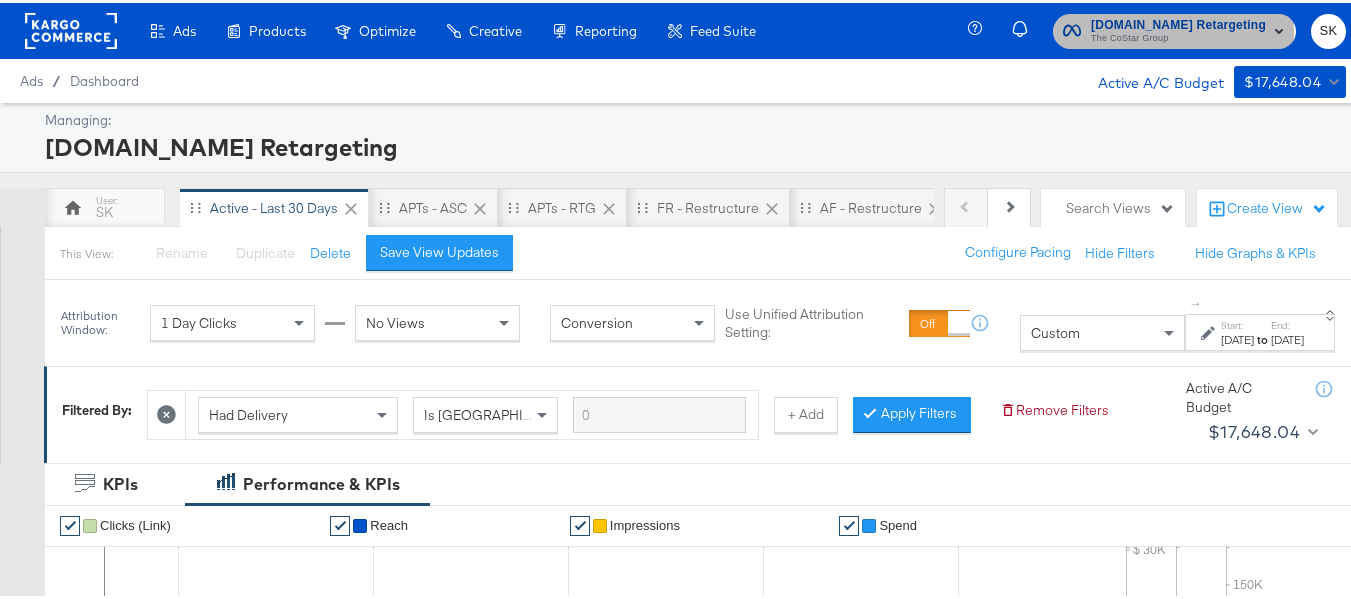click on "The CoStar Group" at bounding box center [1178, 36] 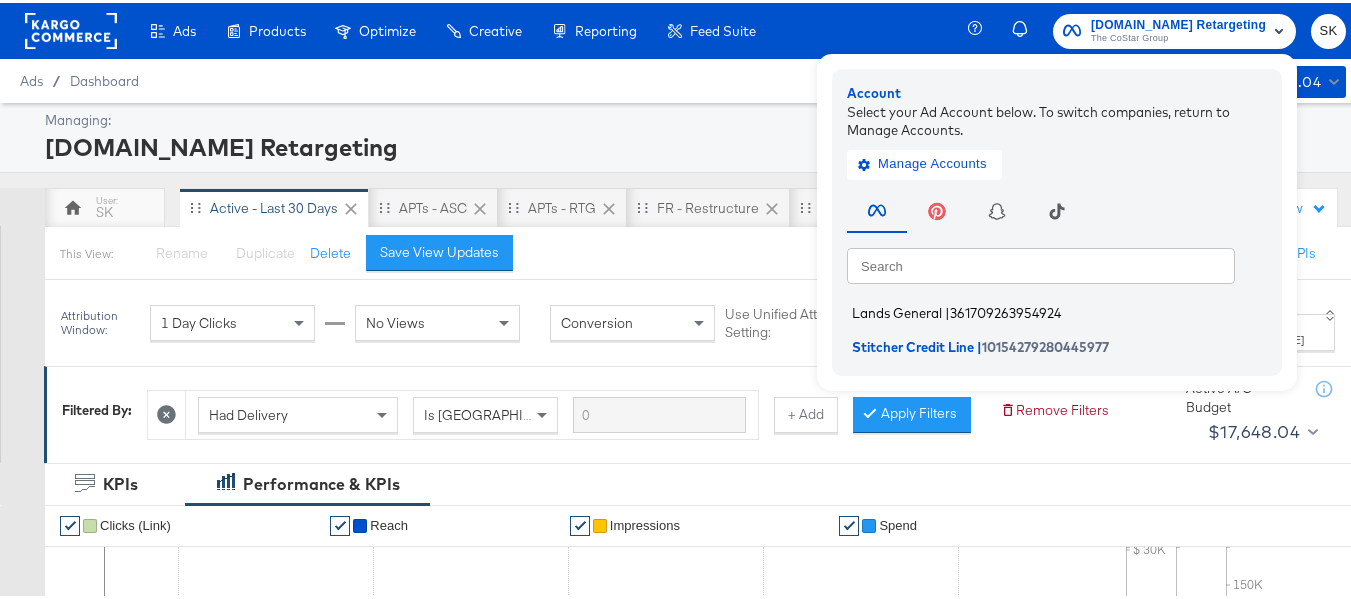 click on "Lands General" at bounding box center [897, 310] 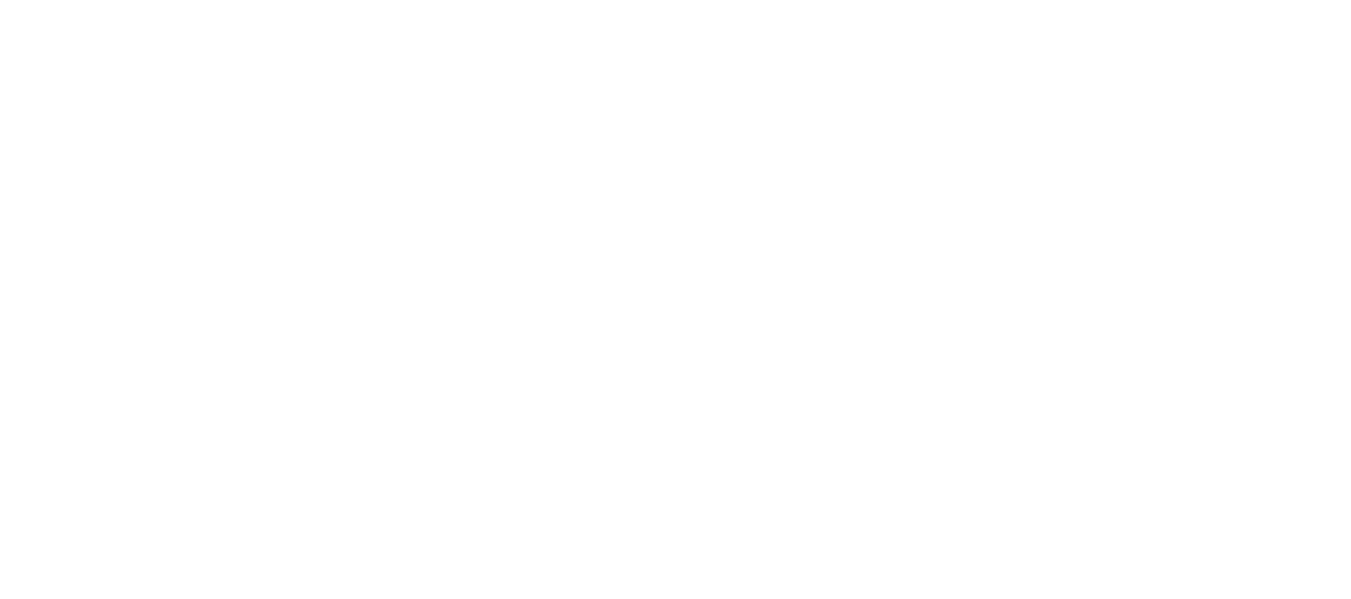 scroll, scrollTop: 0, scrollLeft: 0, axis: both 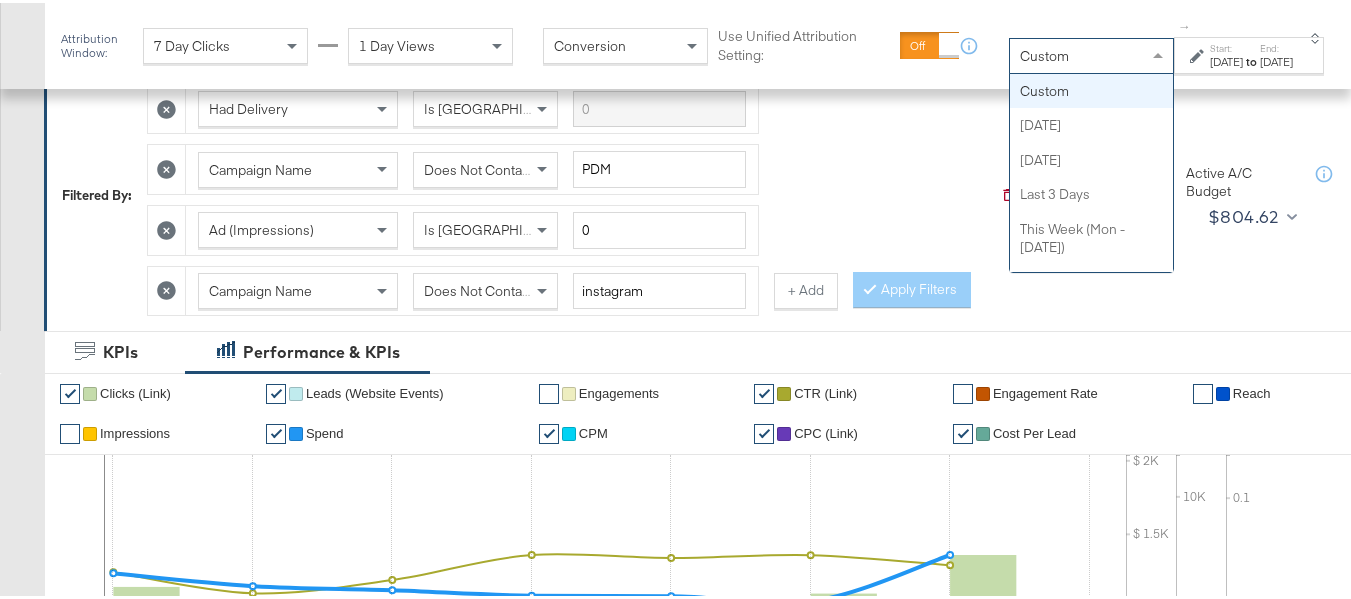click on "Custom" at bounding box center [1091, 53] 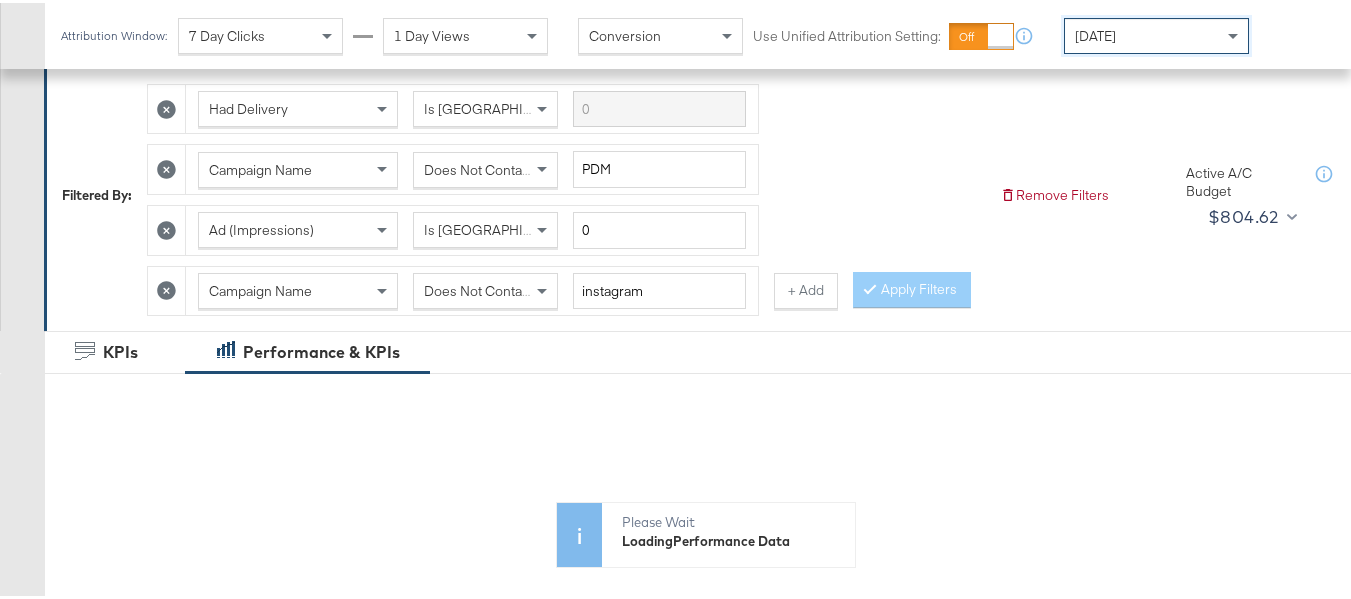 click on "Today" at bounding box center (1156, 33) 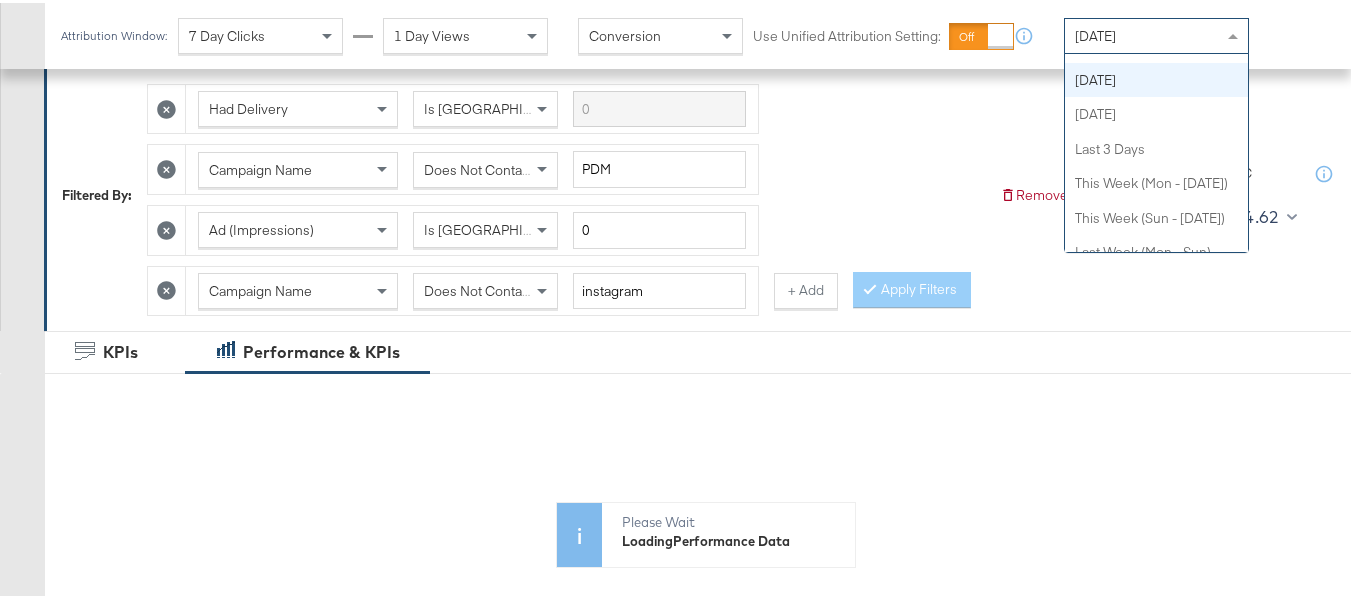scroll, scrollTop: 0, scrollLeft: 0, axis: both 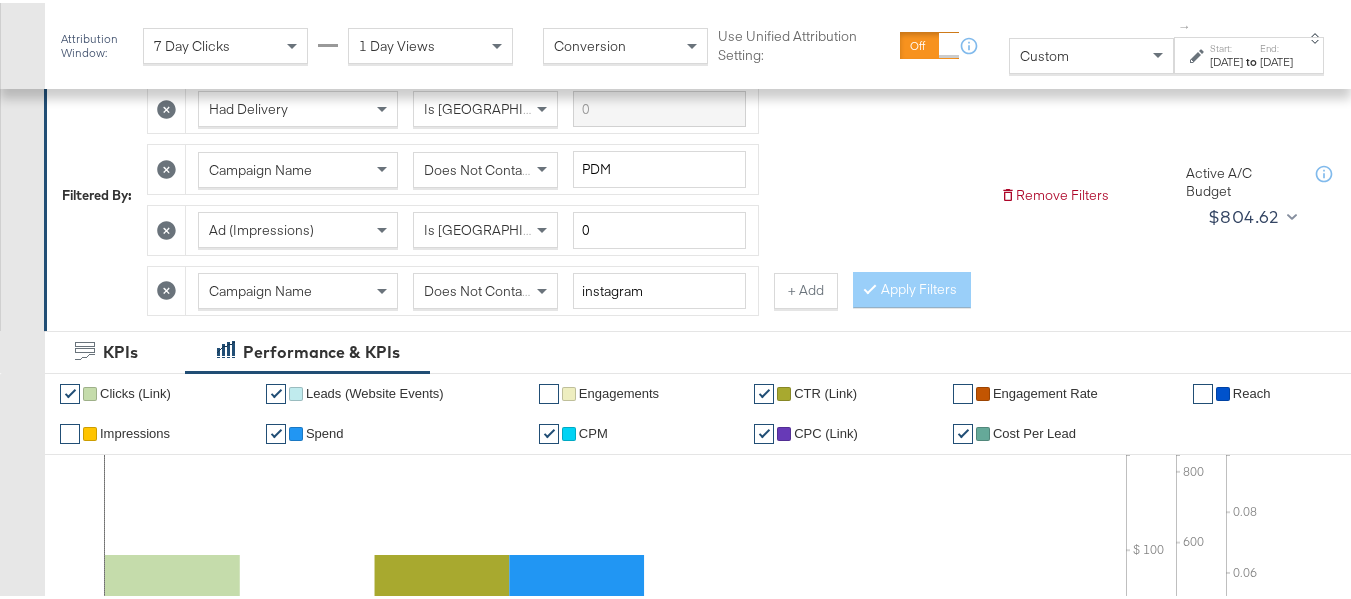 click on "Jul 16th 2025" at bounding box center (1226, 59) 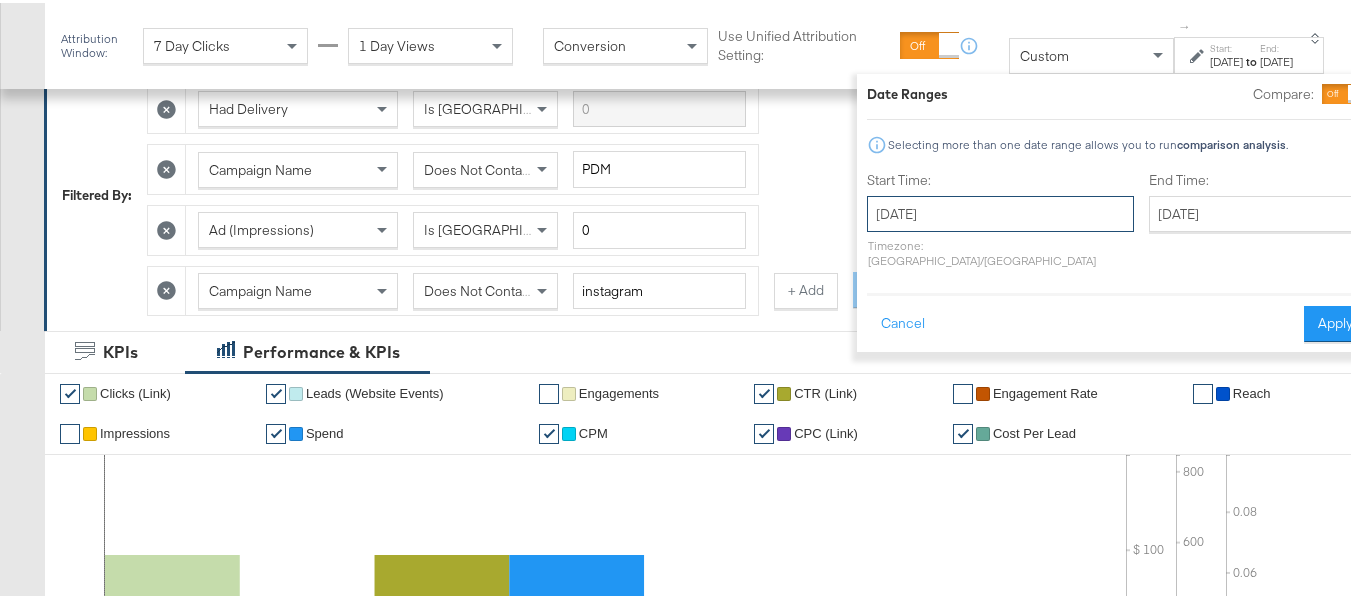 click on "July 16th 2025" at bounding box center (1000, 211) 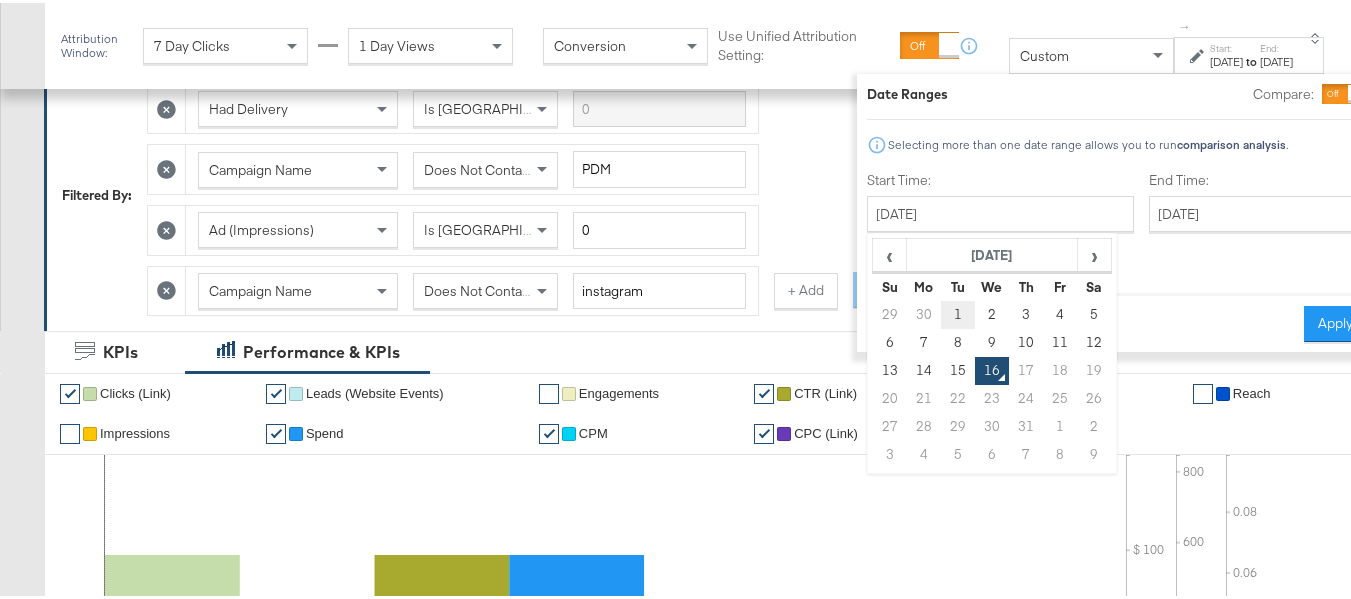 click on "1" at bounding box center [958, 312] 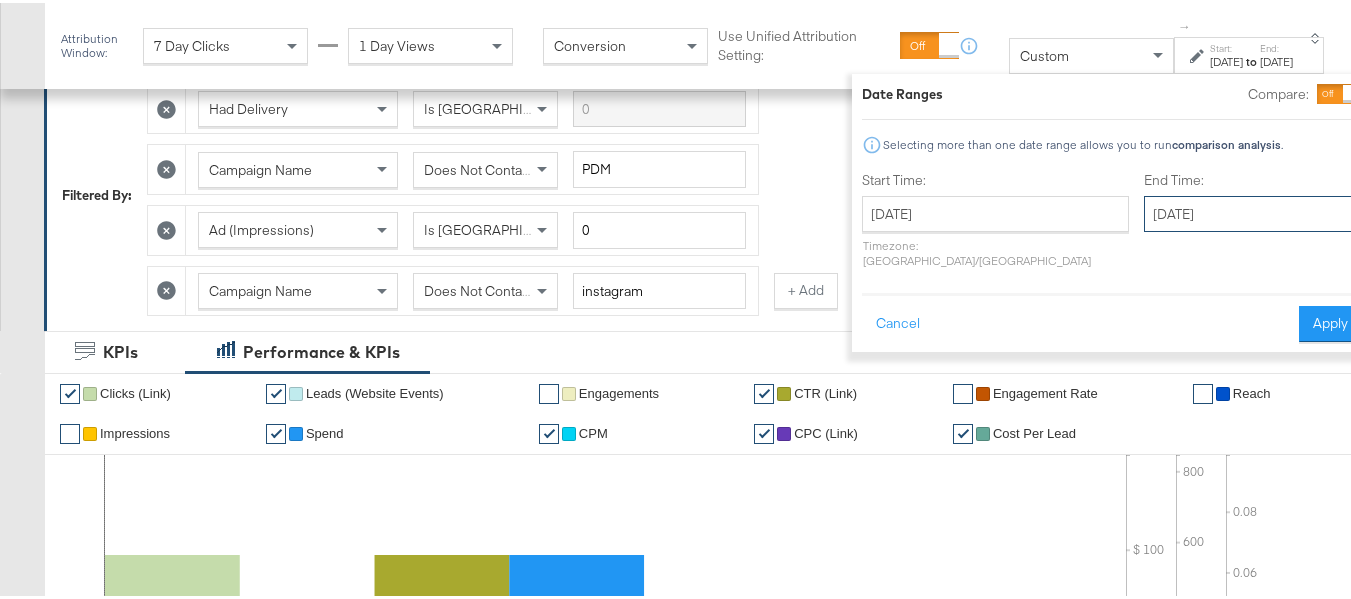 click on "July 16th 2025" at bounding box center [1249, 211] 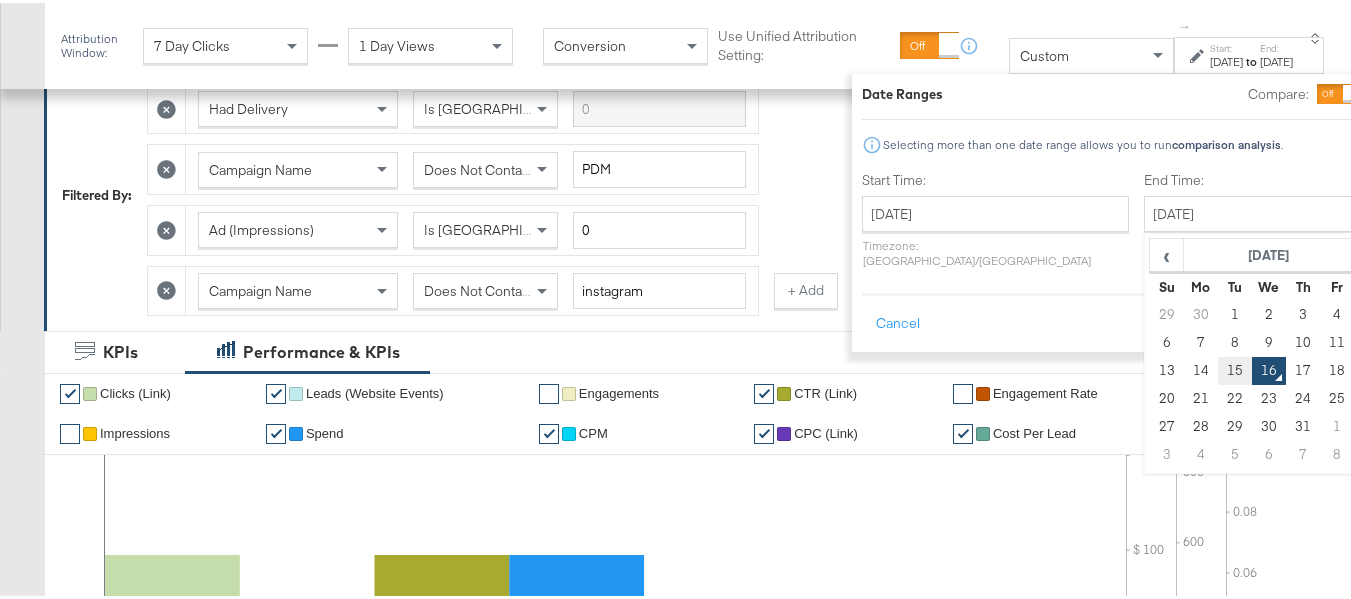 click on "15" at bounding box center (1235, 368) 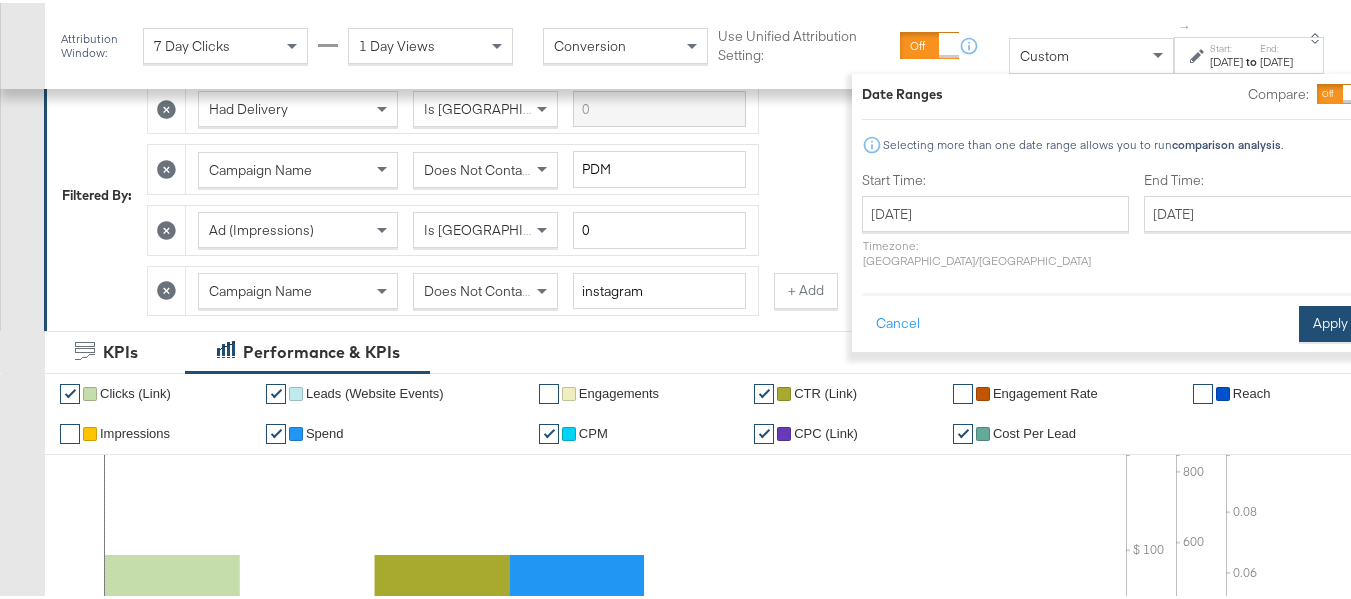 click on "Apply" at bounding box center [1330, 321] 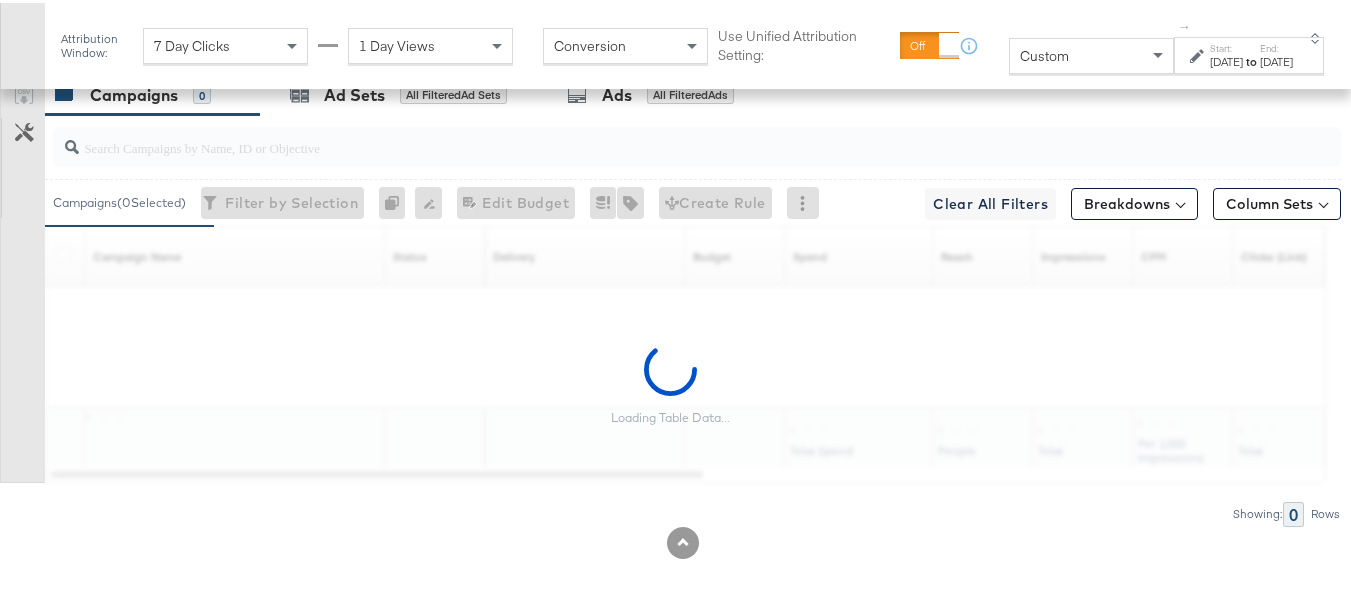 scroll, scrollTop: 1195, scrollLeft: 0, axis: vertical 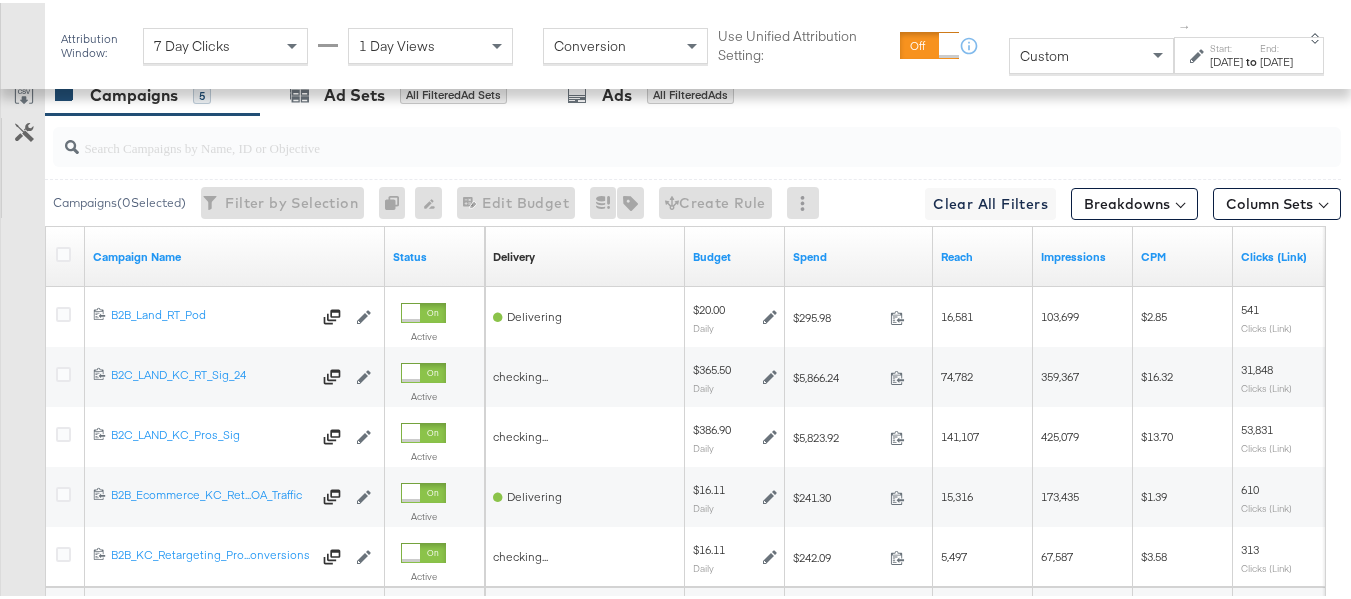click at bounding box center [653, 136] 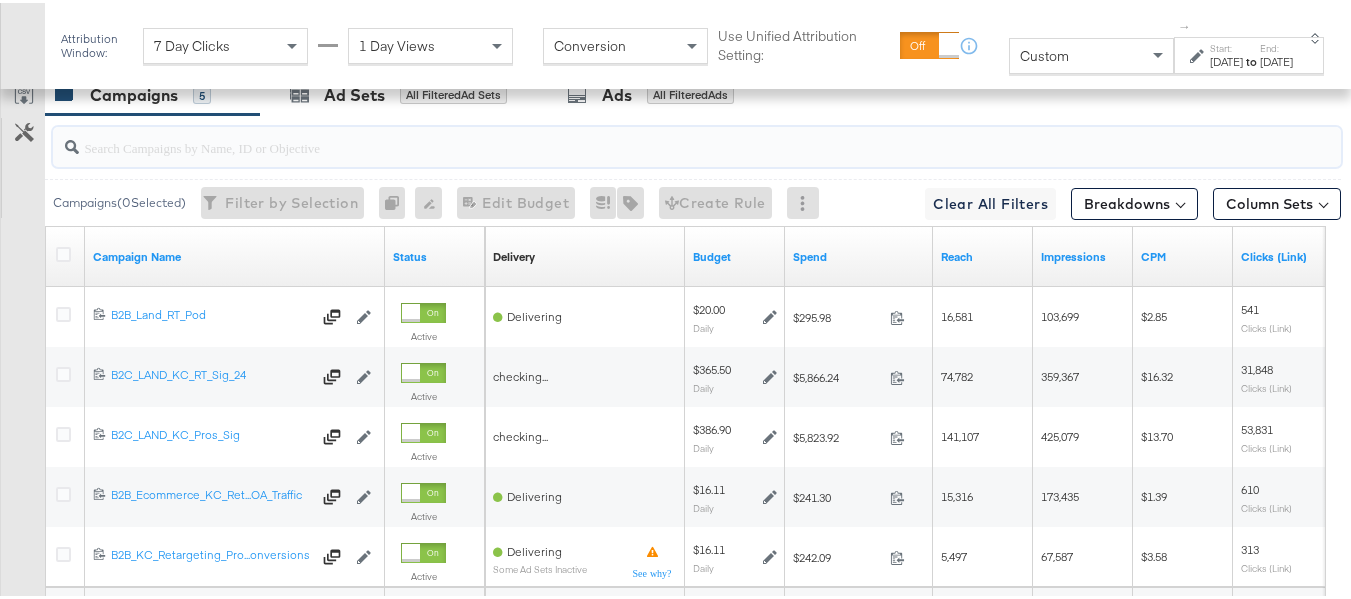 paste on "B2C_LAND_KC_RT_Sig_24" 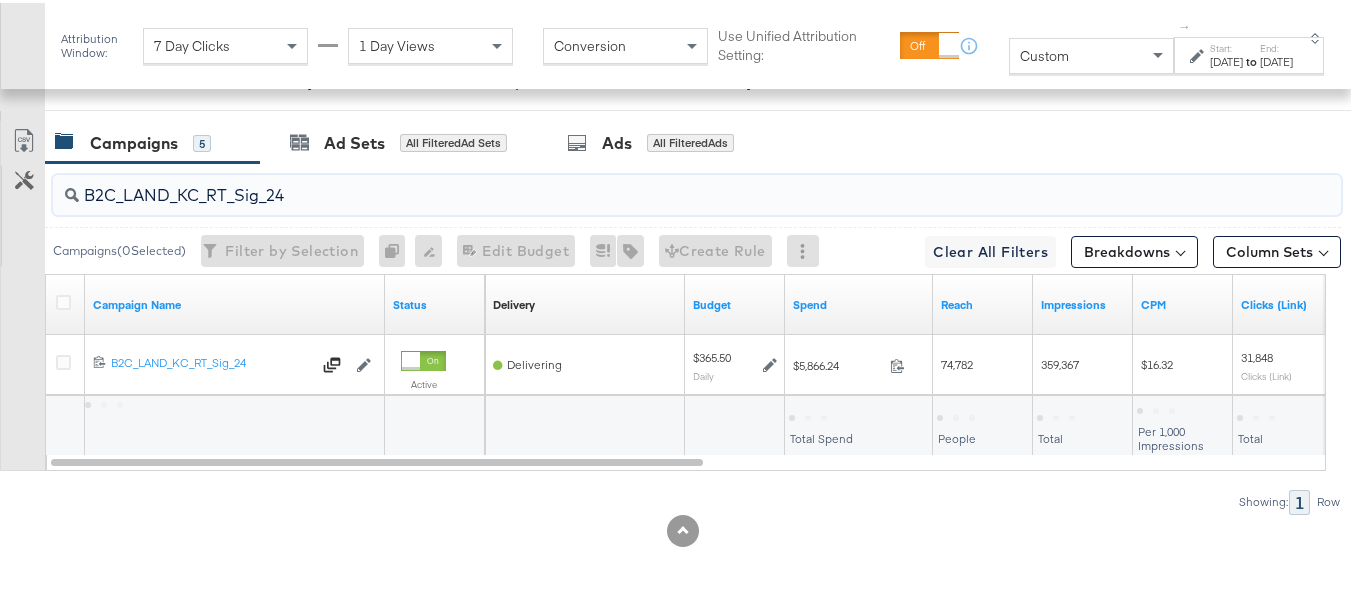 scroll, scrollTop: 1192, scrollLeft: 0, axis: vertical 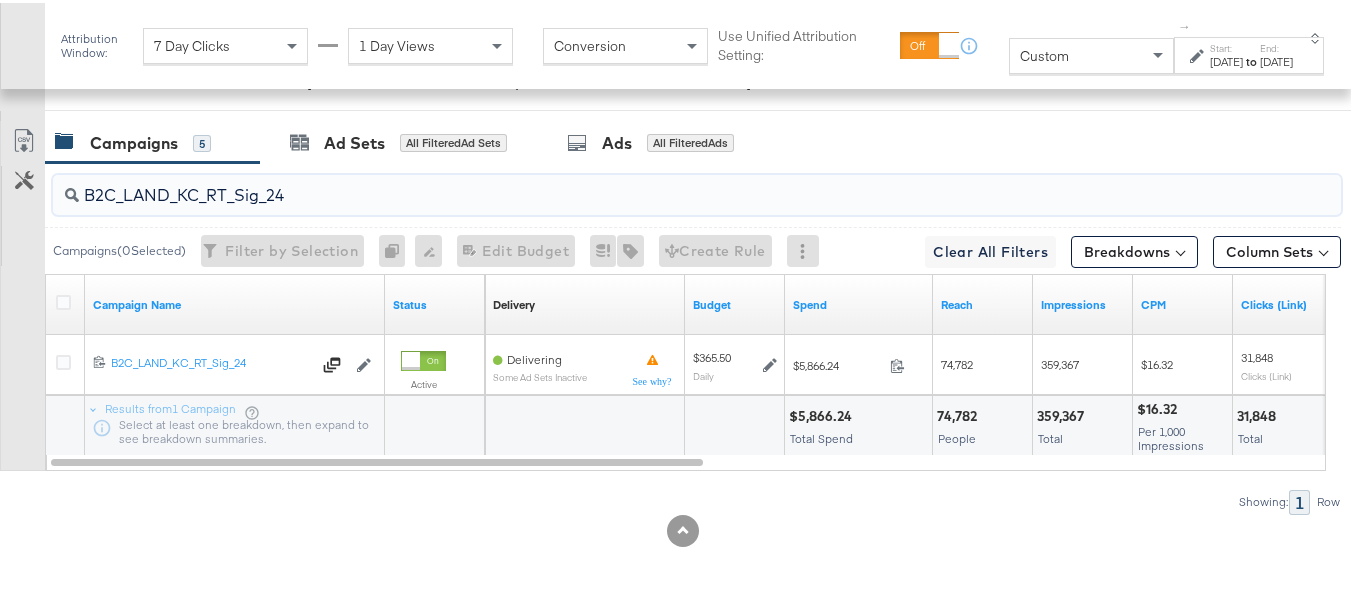 click on "B2C_LAND_KC_RT_Sig_24" at bounding box center [653, 184] 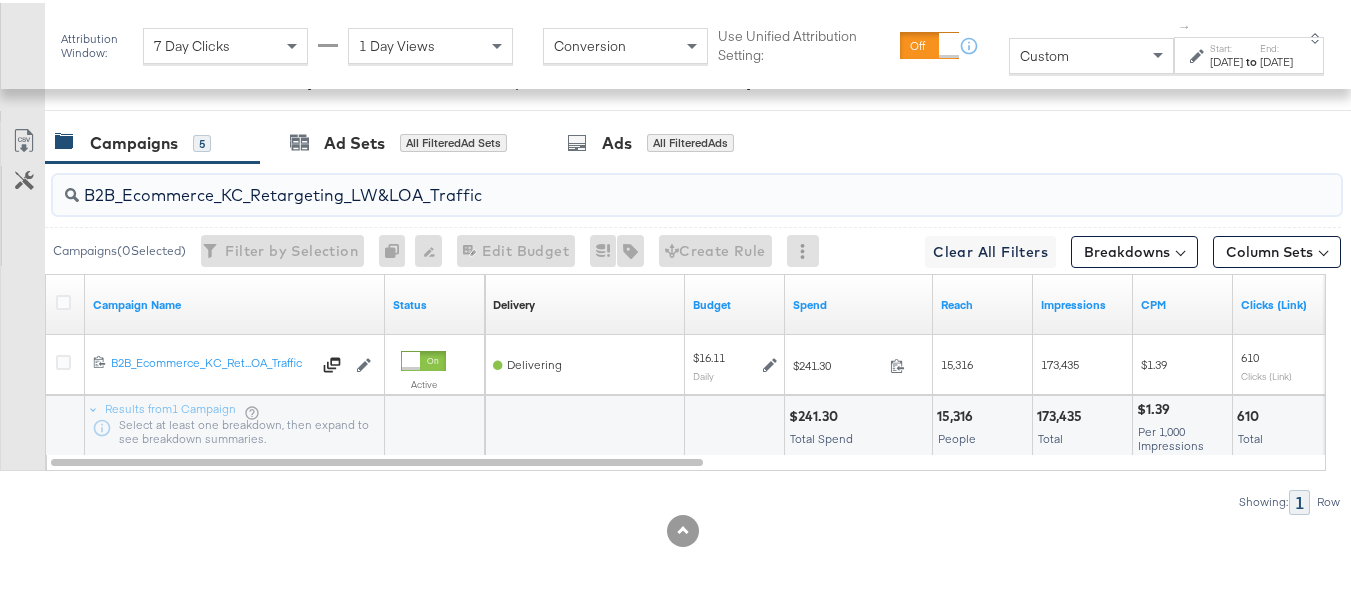 click on "B2B_Ecommerce_KC_Retargeting_LW&LOA_Traffic" at bounding box center [653, 184] 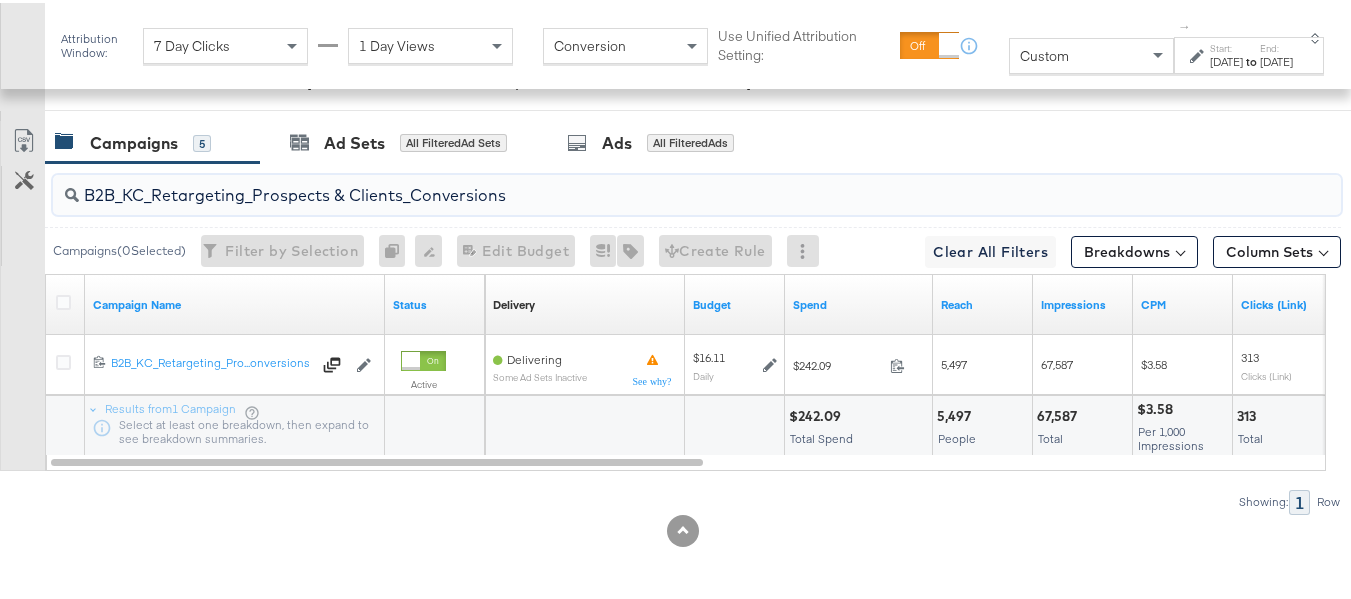 click on "B2B_KC_Retargeting_Prospects & Clients_Conversions" at bounding box center [653, 184] 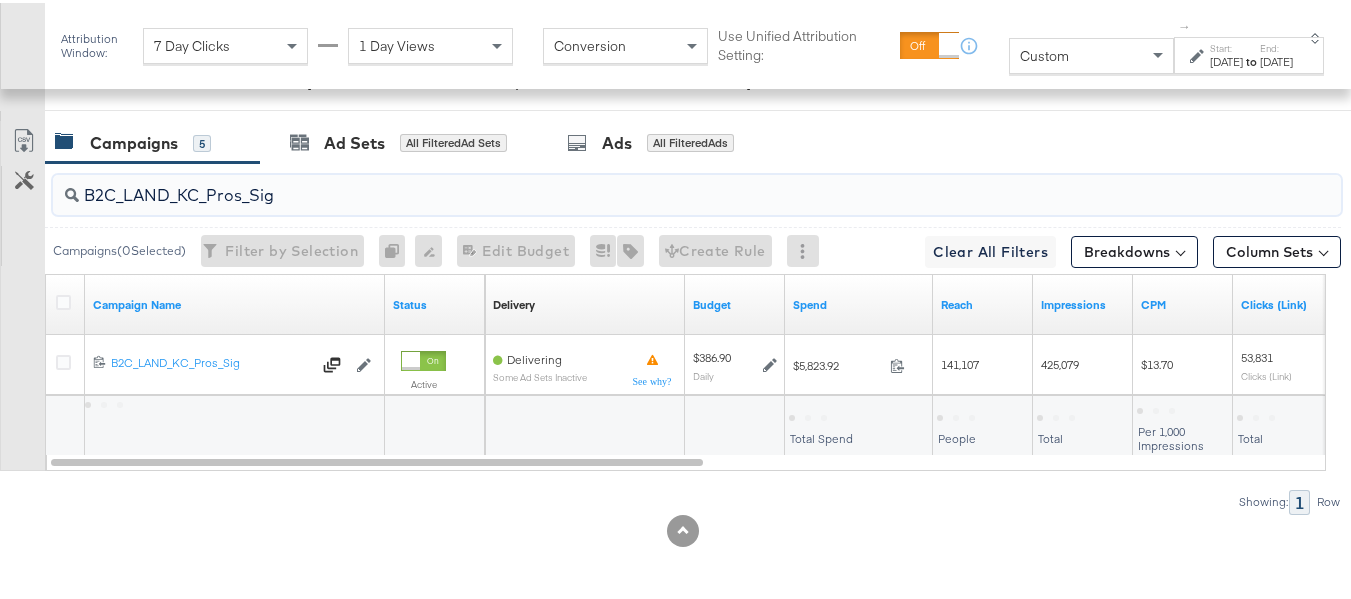 type on "B2C_LAND_KC_Pros_Sig" 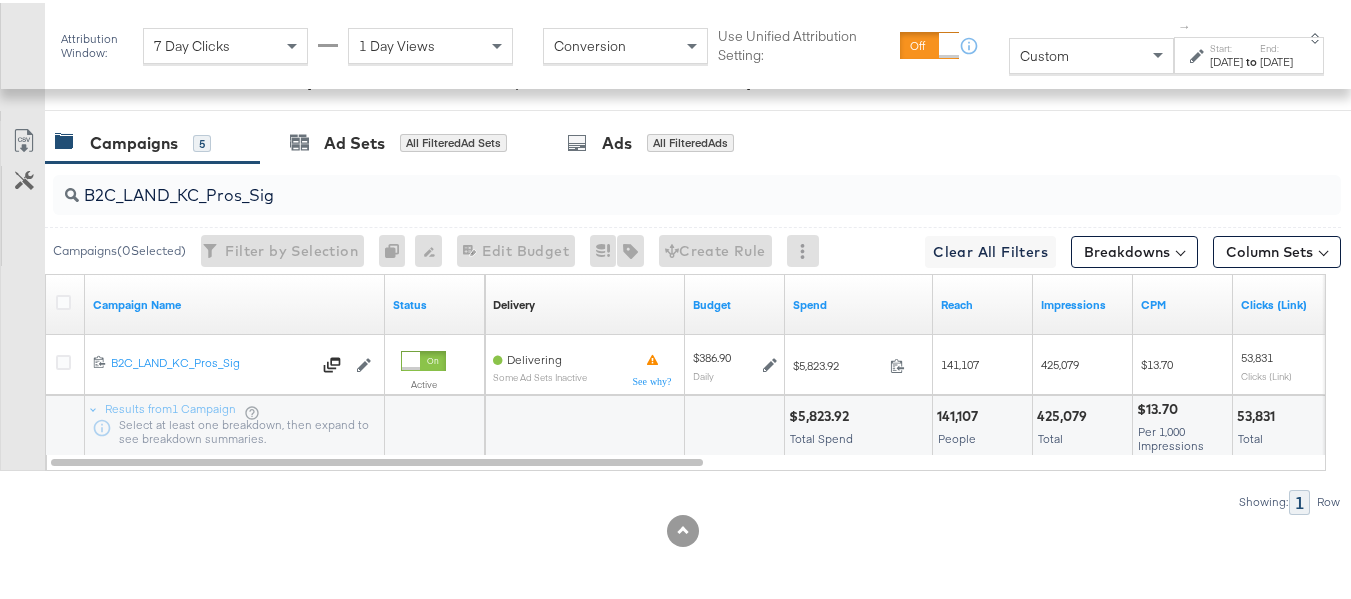 scroll, scrollTop: 0, scrollLeft: 0, axis: both 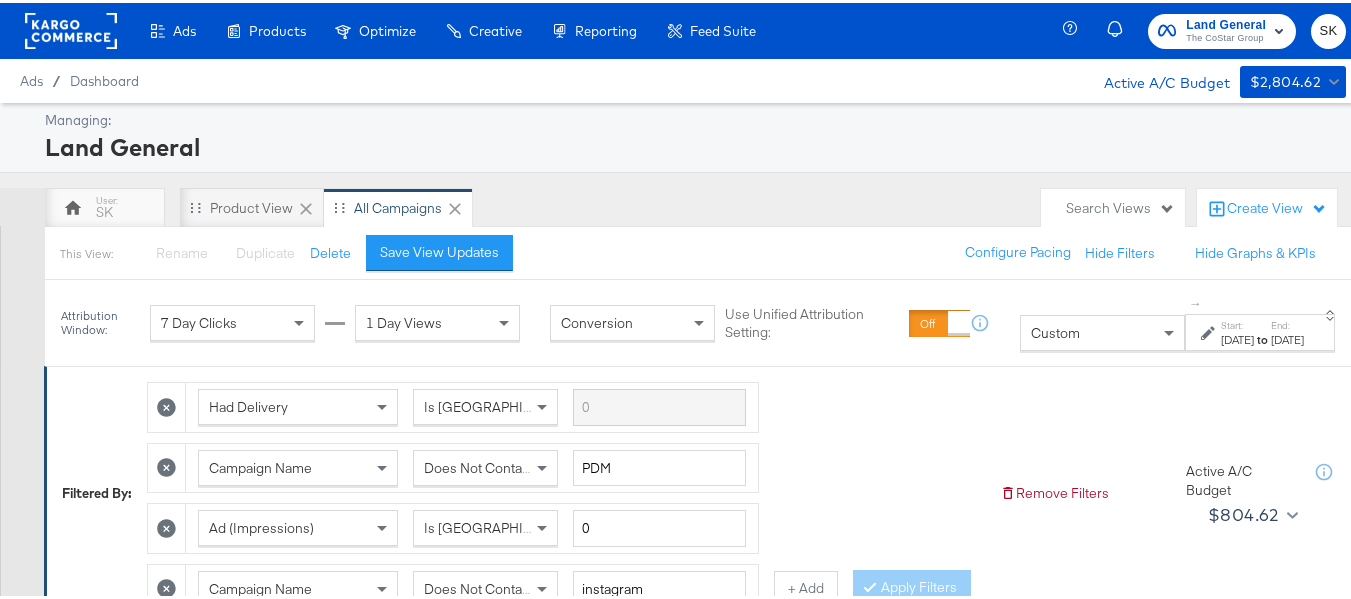 click 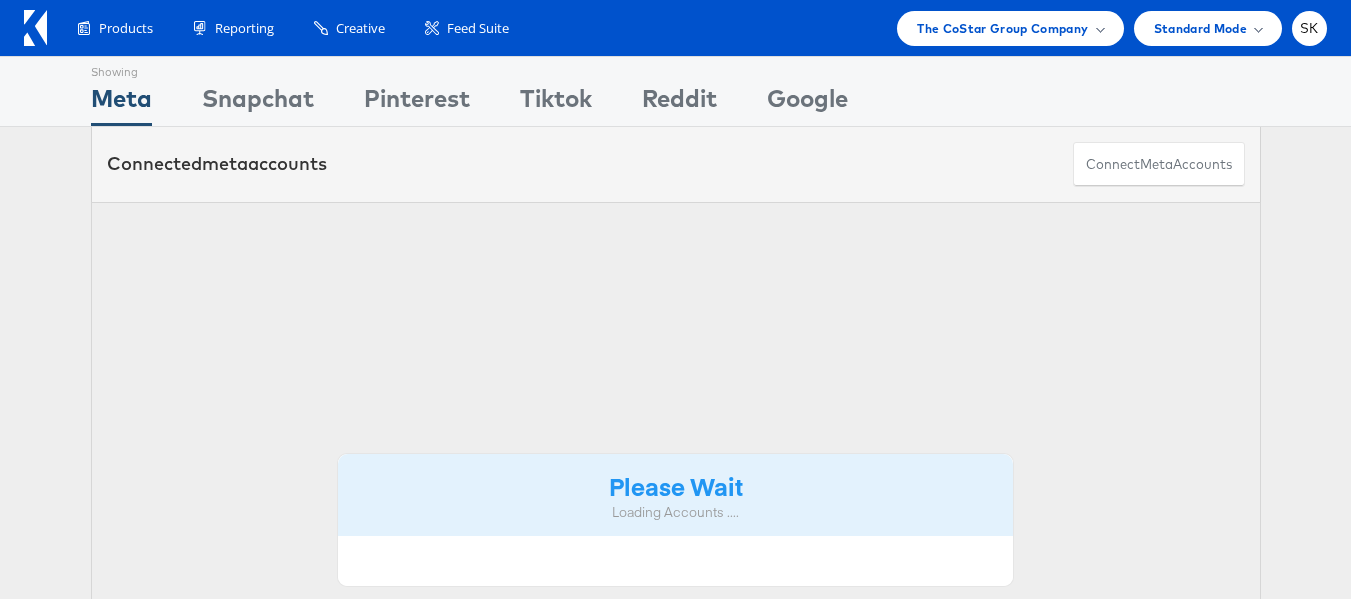scroll, scrollTop: 0, scrollLeft: 0, axis: both 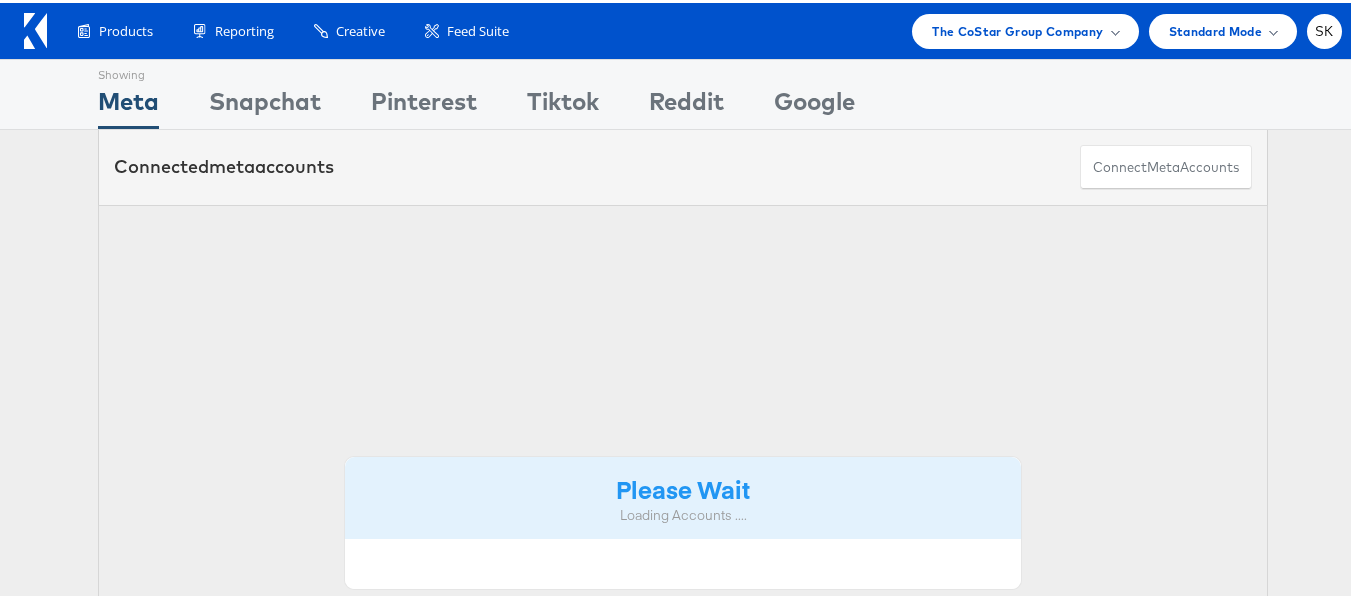 click on "SK" at bounding box center [1324, 28] 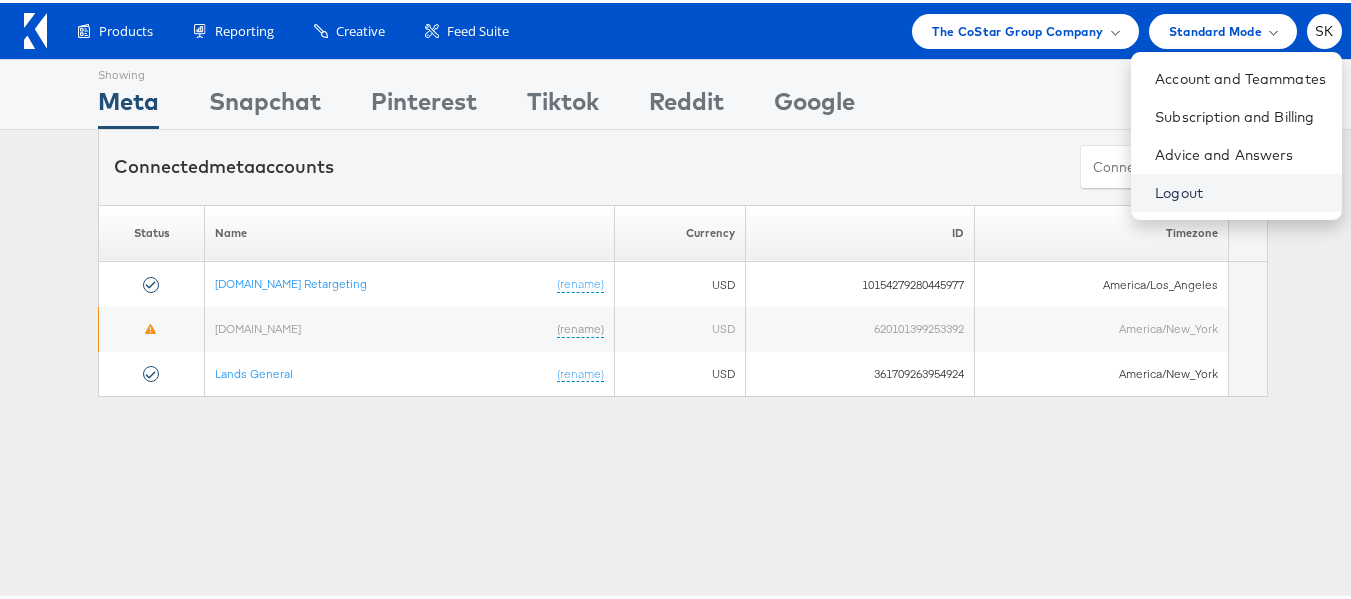 click on "Logout" at bounding box center [1240, 190] 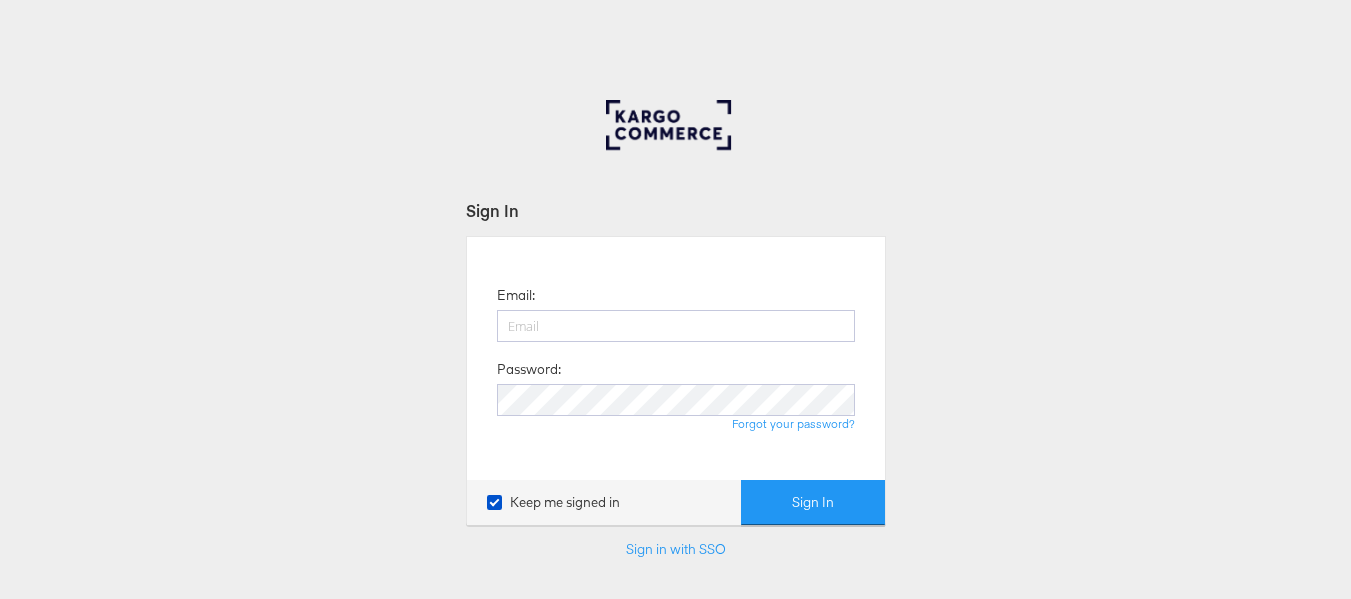 scroll, scrollTop: 0, scrollLeft: 0, axis: both 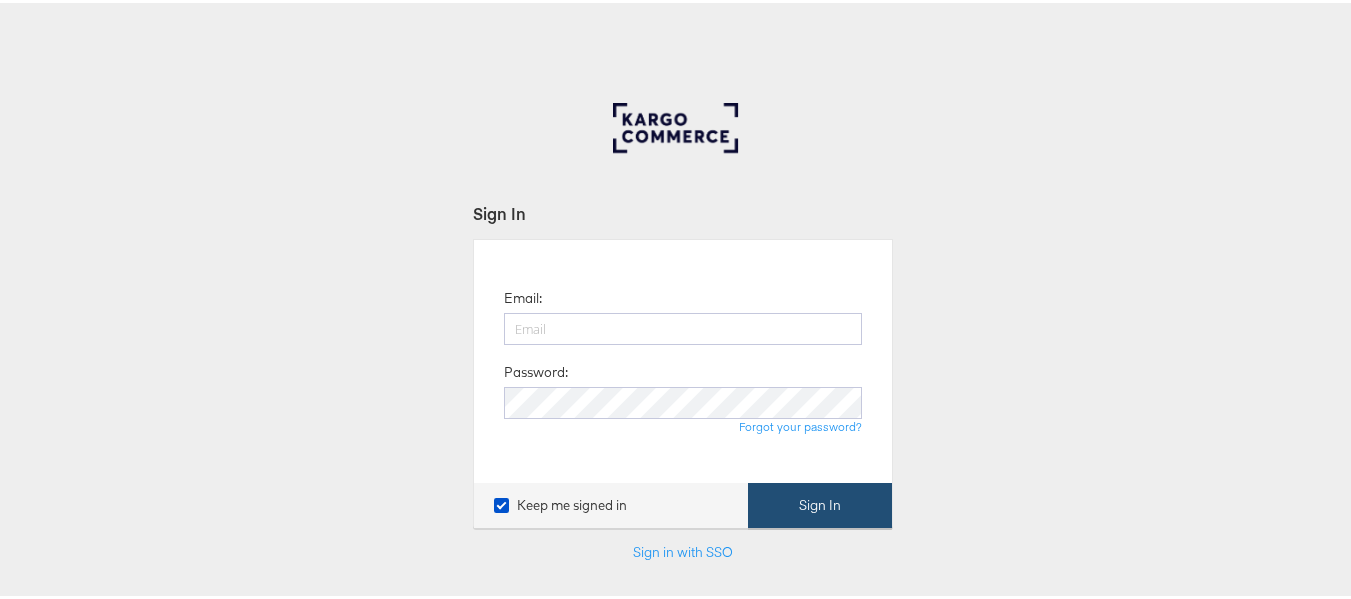 type on "[PERSON_NAME][EMAIL_ADDRESS][DOMAIN_NAME]" 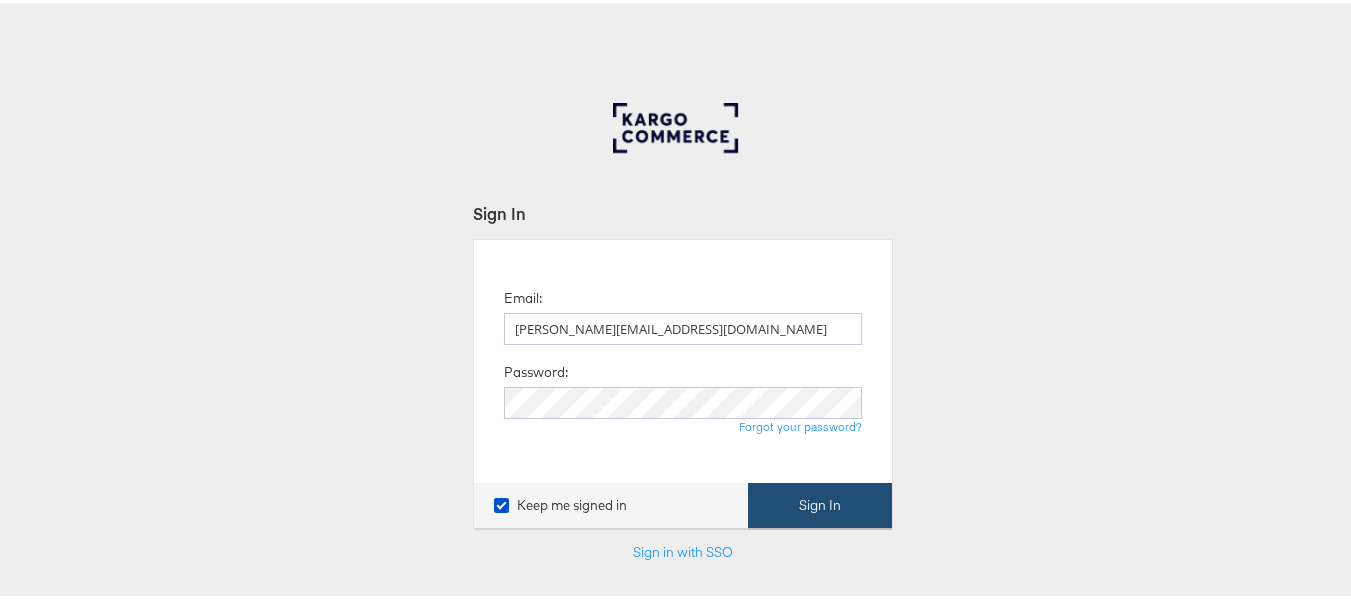 click on "Sign In" at bounding box center (820, 502) 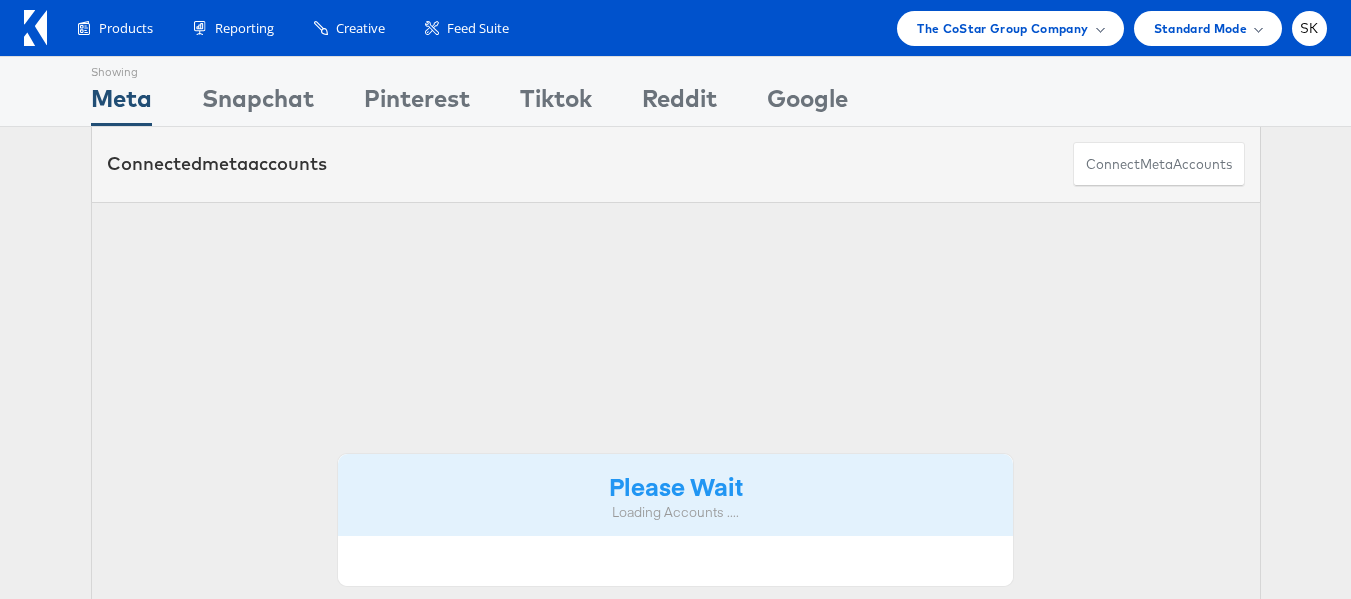 scroll, scrollTop: 0, scrollLeft: 0, axis: both 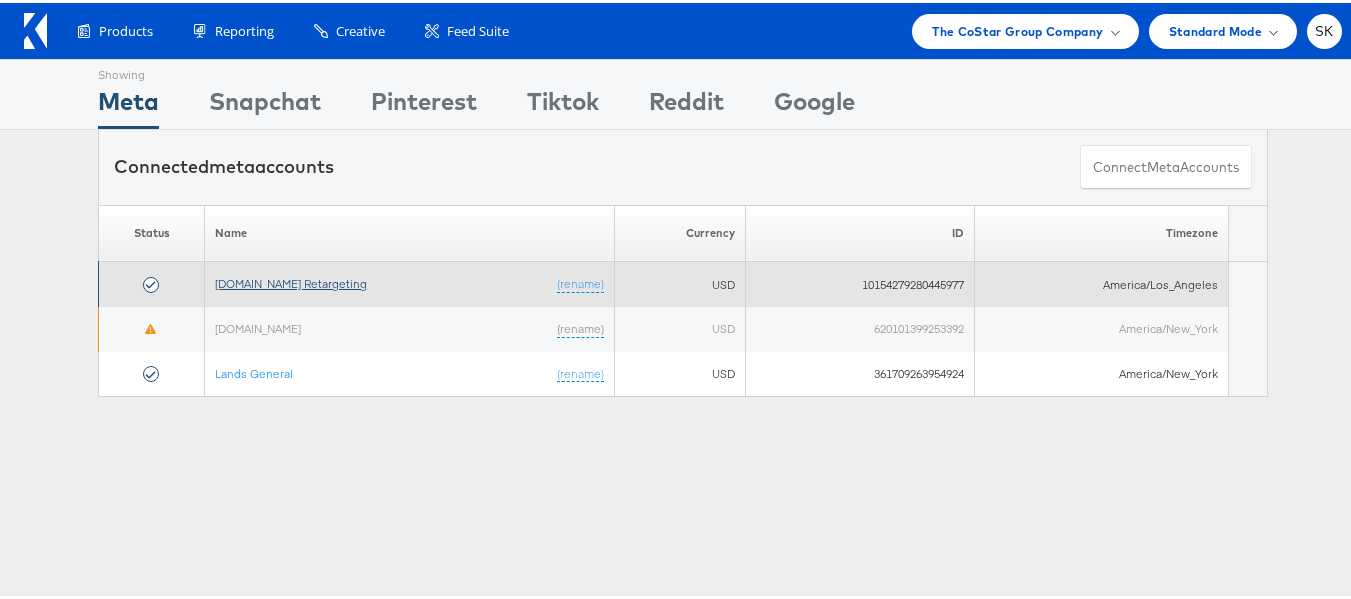 click on "[DOMAIN_NAME] Retargeting" at bounding box center [291, 280] 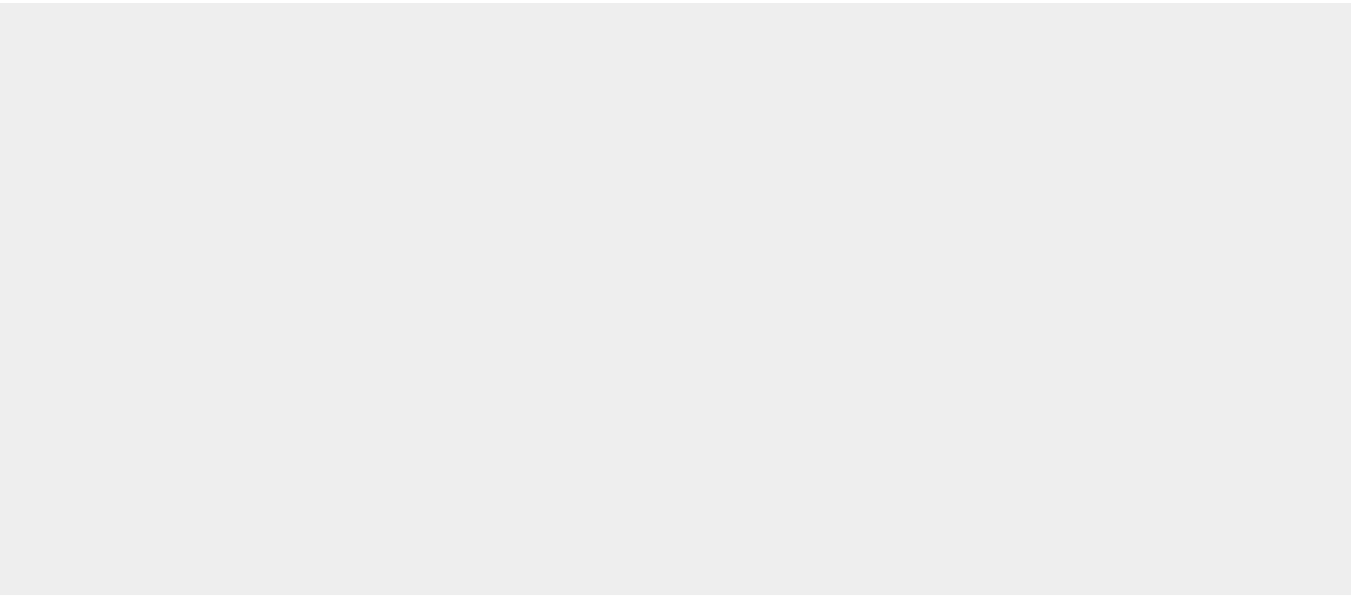scroll, scrollTop: 0, scrollLeft: 0, axis: both 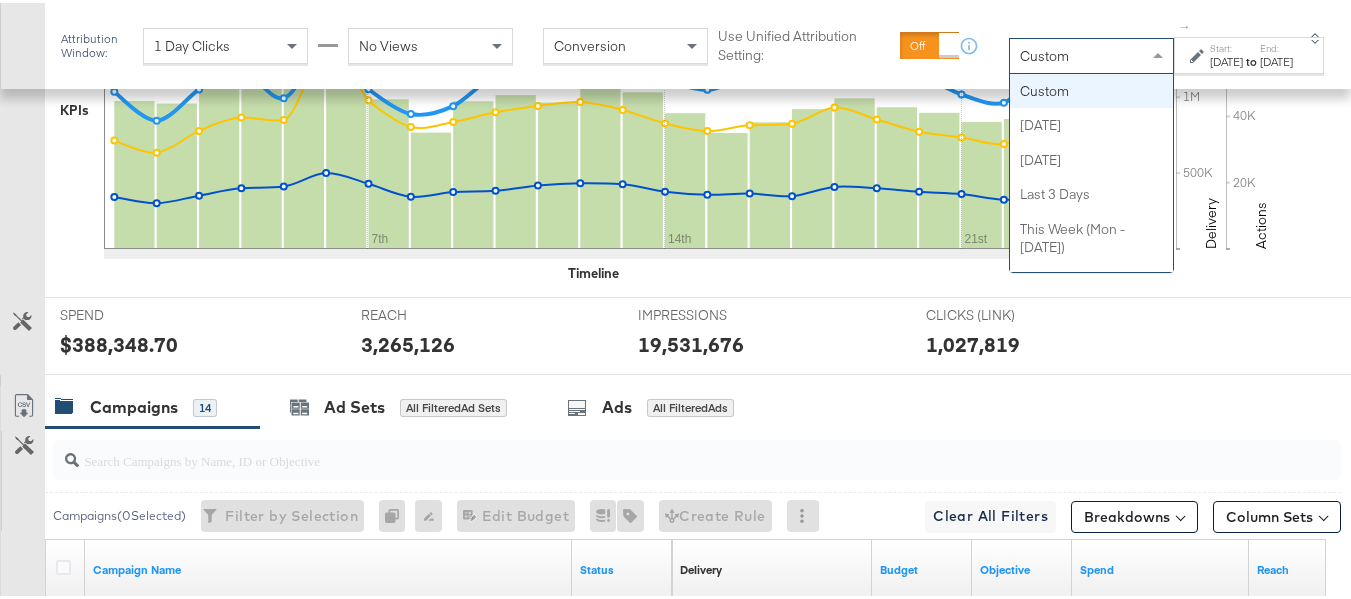 click on "Custom" at bounding box center [1091, 53] 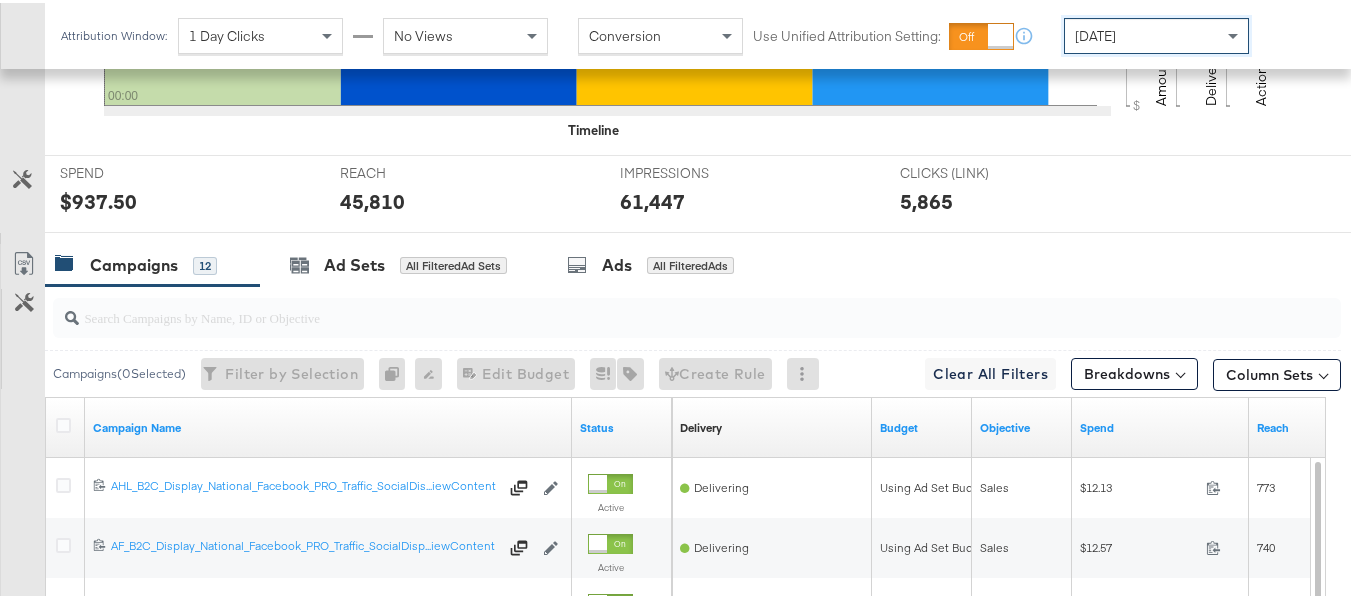 scroll, scrollTop: 700, scrollLeft: 0, axis: vertical 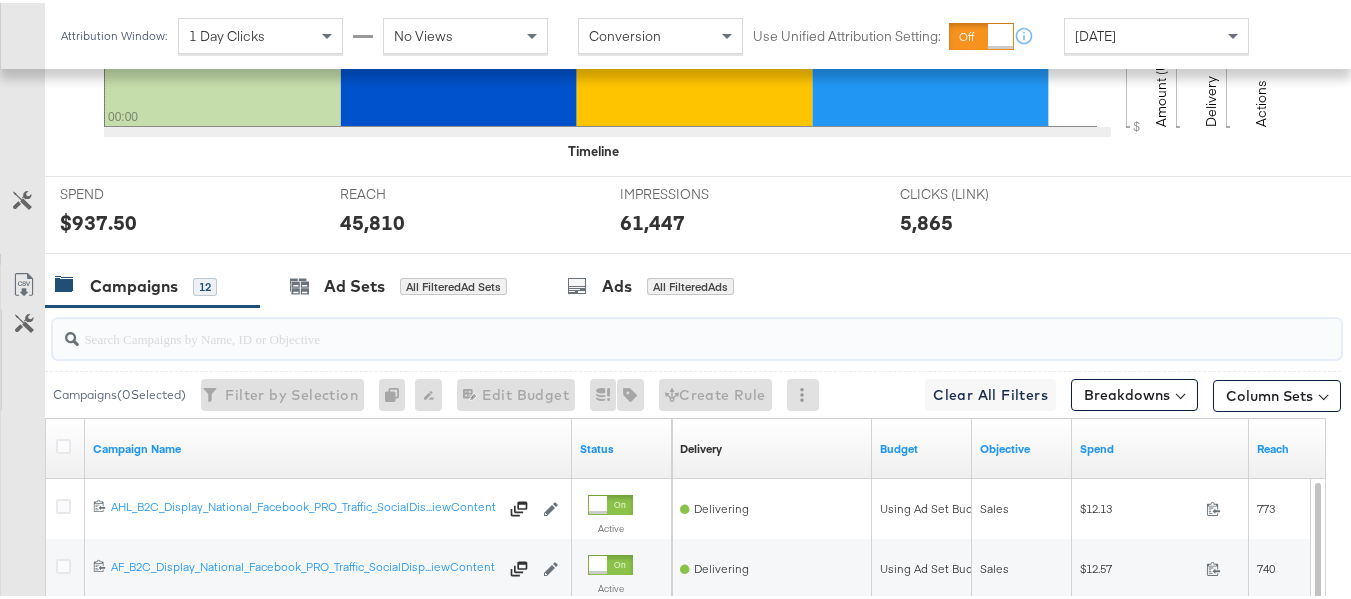 click at bounding box center [653, 327] 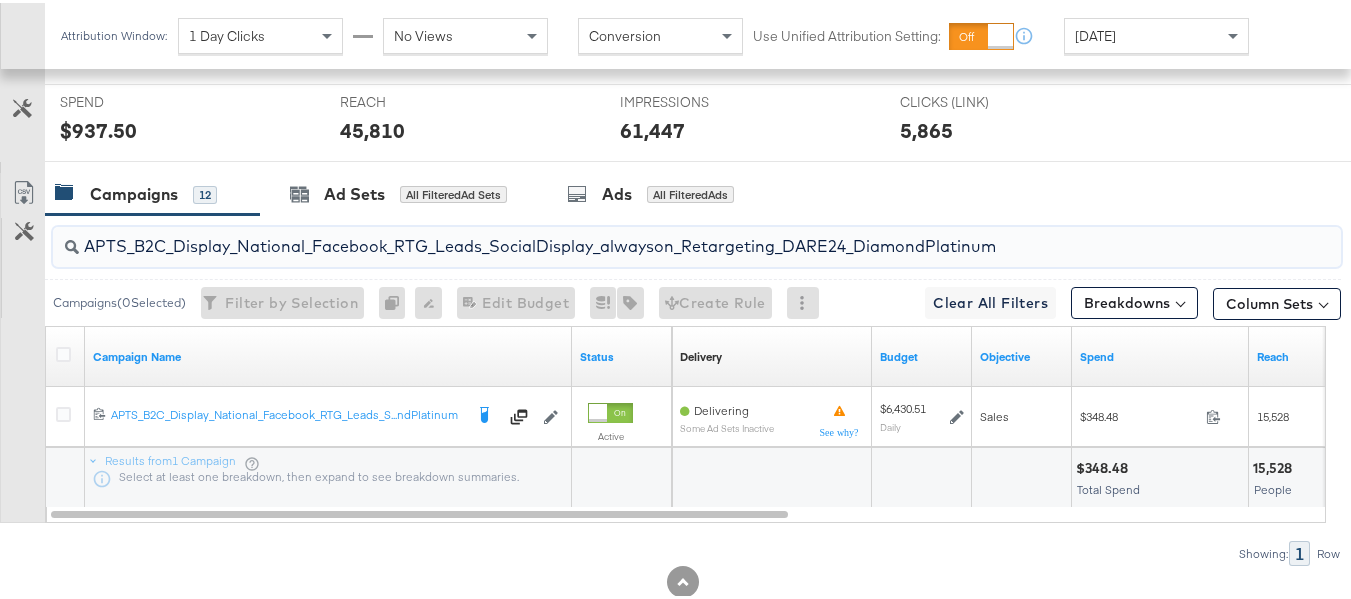 scroll, scrollTop: 873, scrollLeft: 0, axis: vertical 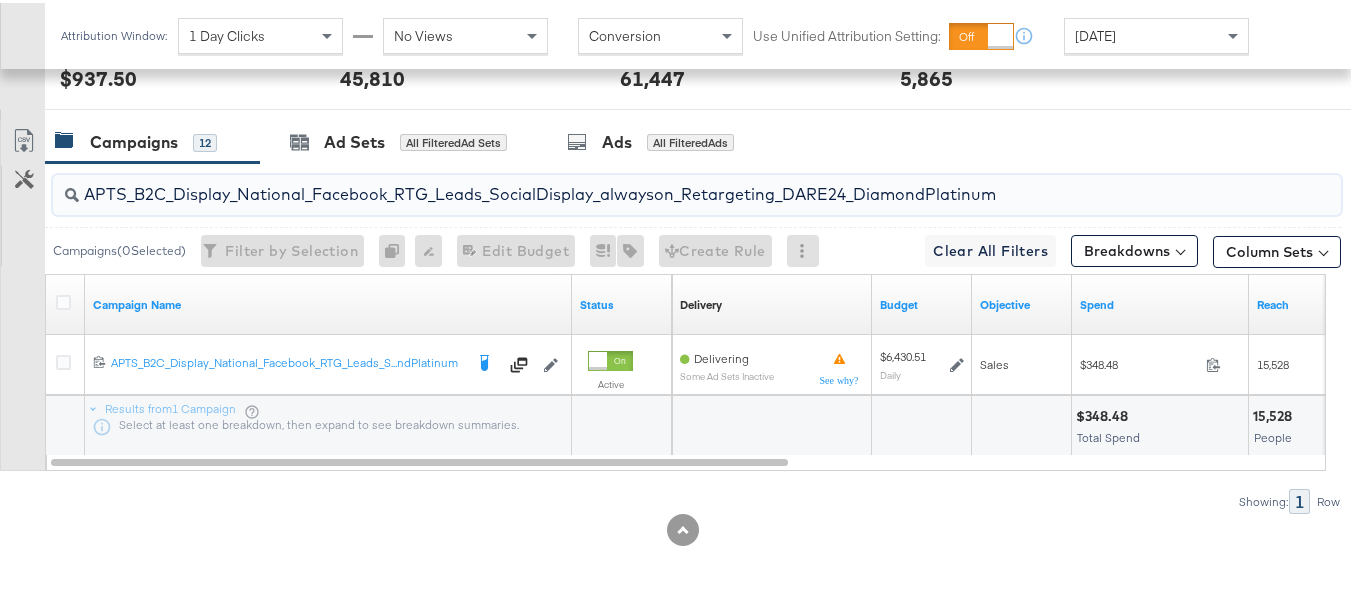 click on "APTS_B2C_Display_National_Facebook_RTG_Leads_SocialDisplay_alwayson_Retargeting_DARE24_DiamondPlatinum" at bounding box center [697, 192] 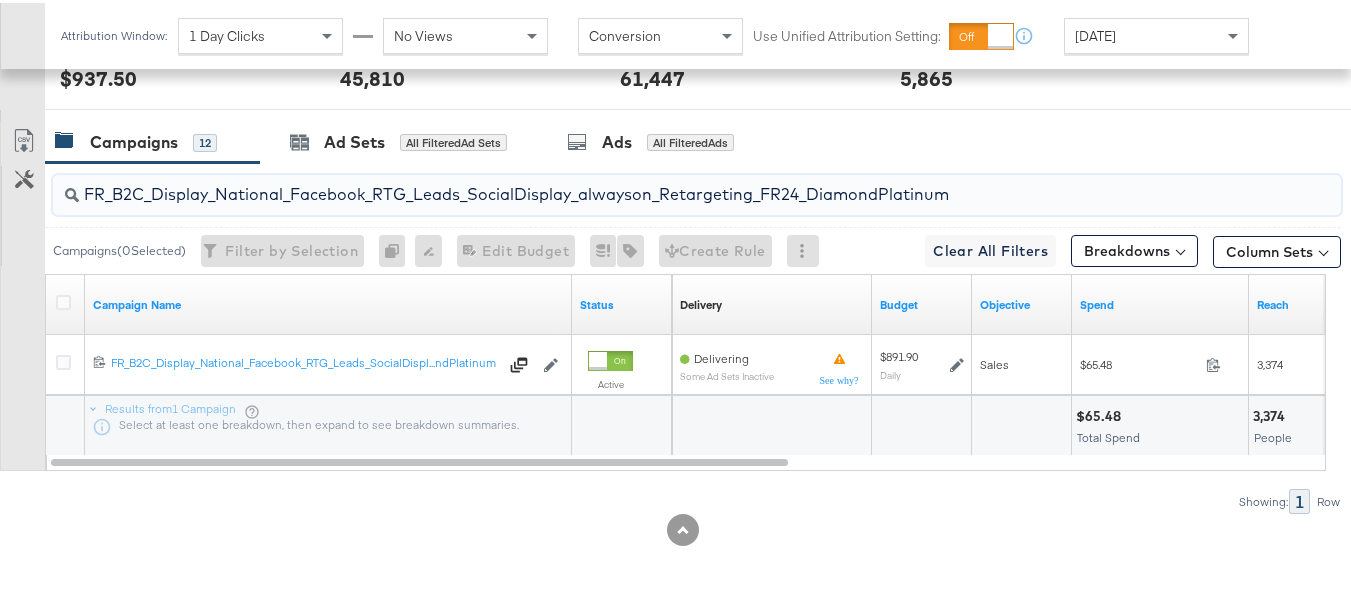 click on "FR_B2C_Display_National_Facebook_RTG_Leads_SocialDisplay_alwayson_Retargeting_FR24_DiamondPlatinum" at bounding box center [653, 183] 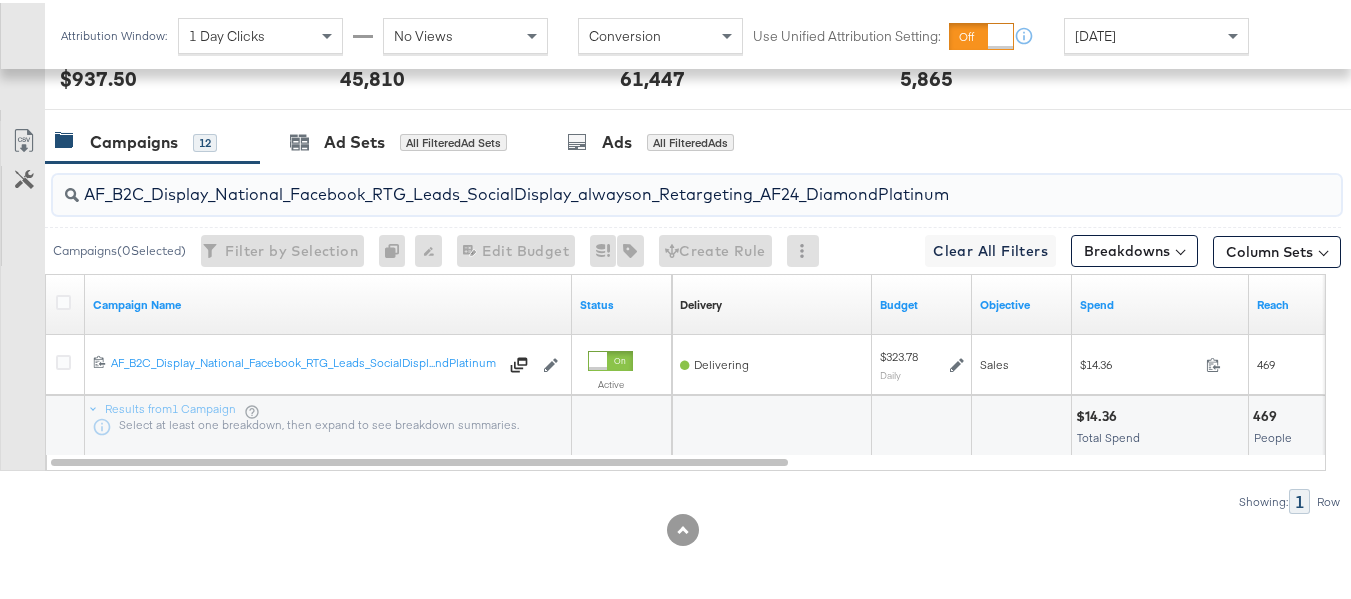 click on "AF_B2C_Display_National_Facebook_RTG_Leads_SocialDisplay_alwayson_Retargeting_AF24_DiamondPlatinum" at bounding box center [653, 183] 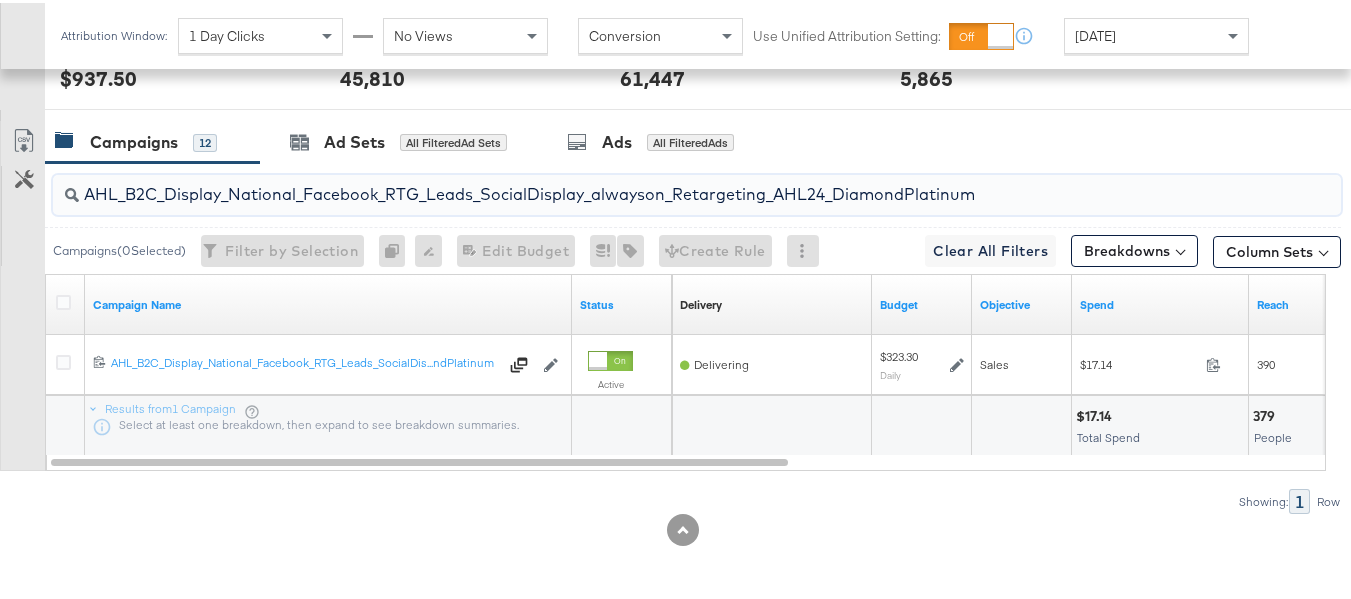 click on "AHL_B2C_Display_National_Facebook_RTG_Leads_SocialDisplay_alwayson_Retargeting_AHL24_DiamondPlatinum" at bounding box center [653, 183] 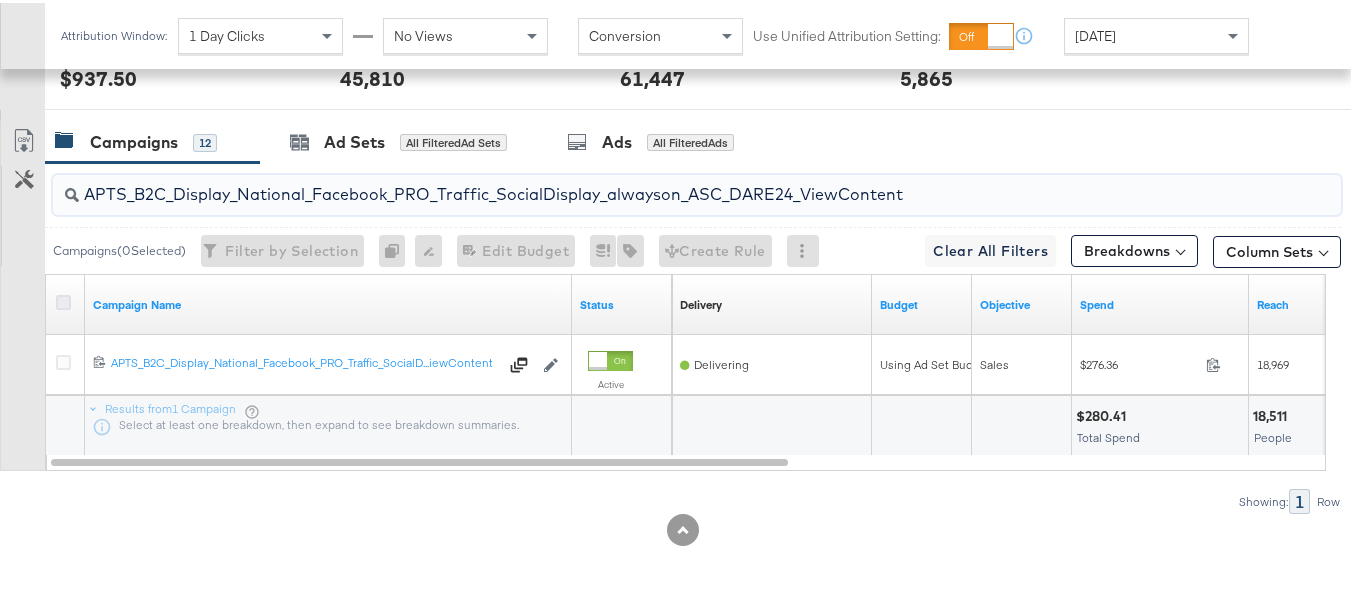 type on "APTS_B2C_Display_National_Facebook_PRO_Traffic_SocialDisplay_alwayson_ASC_DARE24_ViewContent" 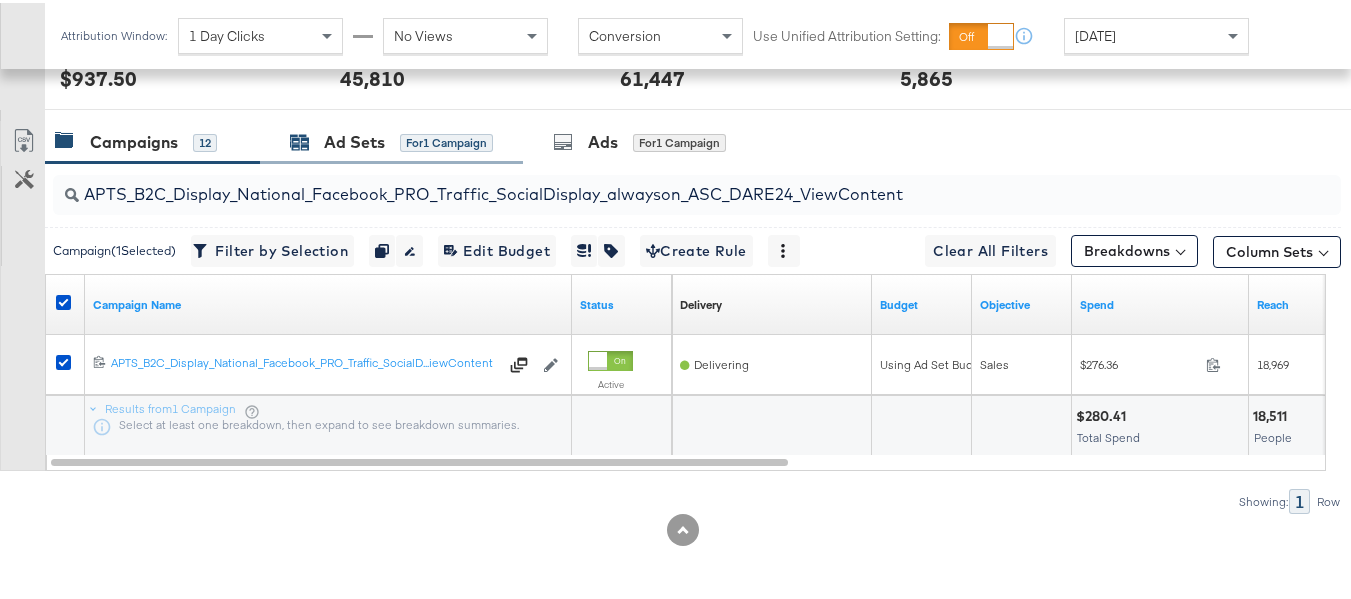 click on "Ad Sets" at bounding box center (354, 139) 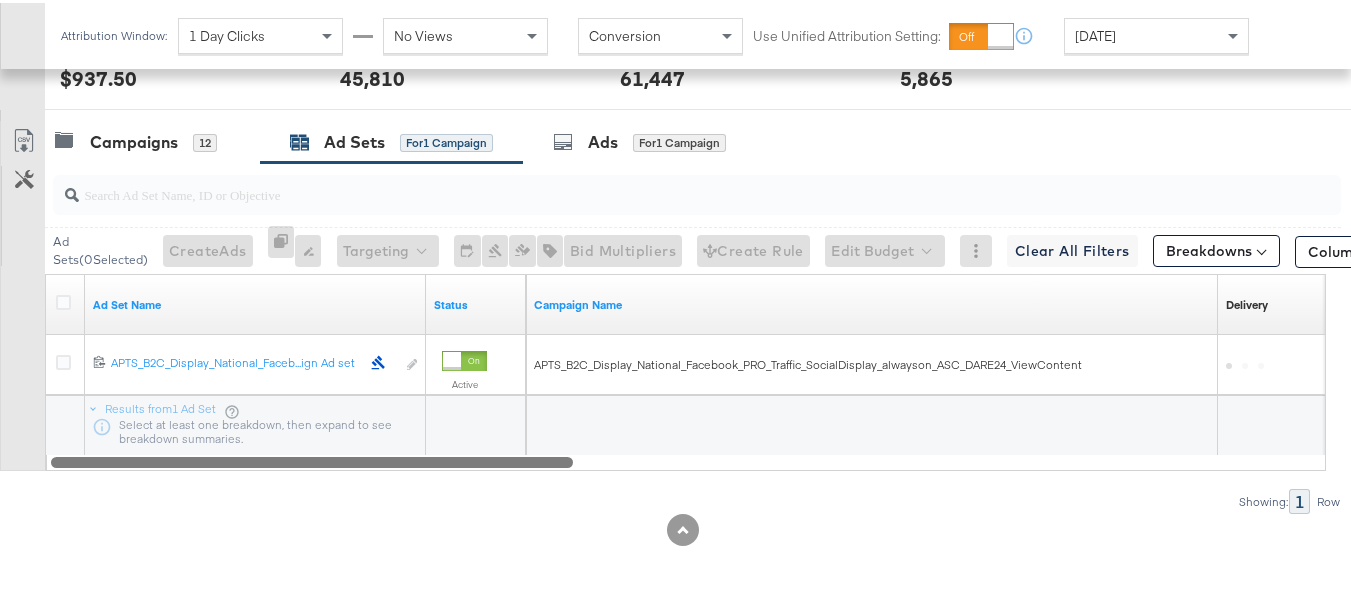 drag, startPoint x: 426, startPoint y: 469, endPoint x: 553, endPoint y: 462, distance: 127.192764 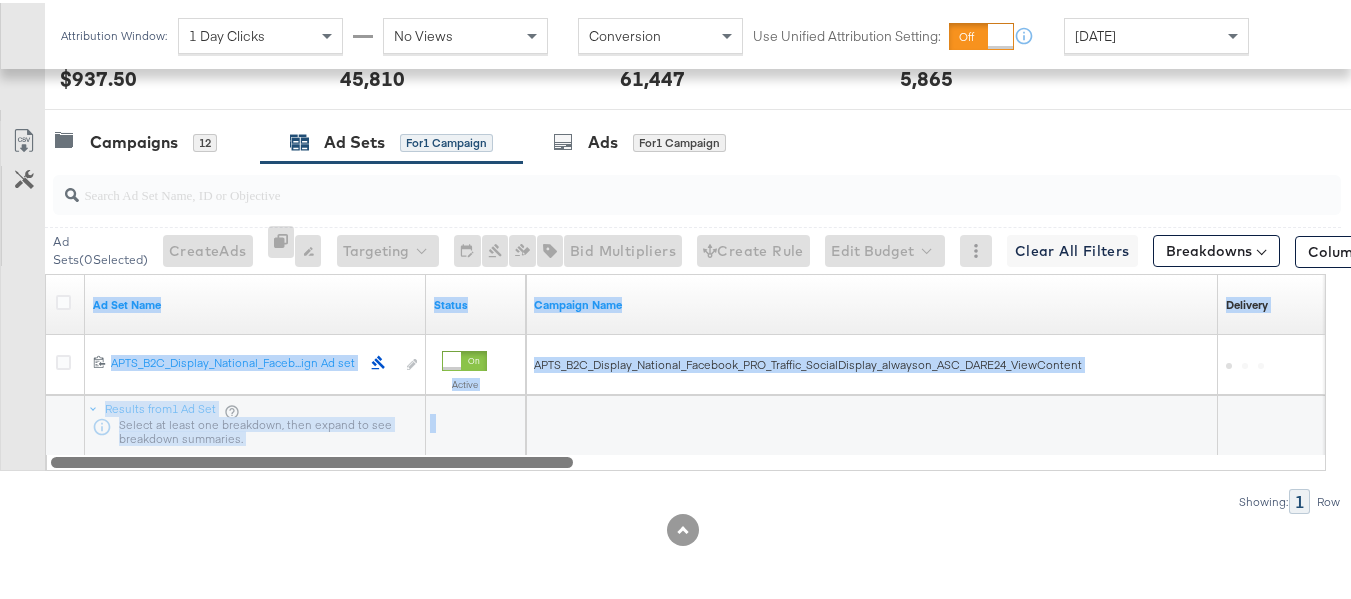 drag, startPoint x: 497, startPoint y: 452, endPoint x: 632, endPoint y: 463, distance: 135.4474 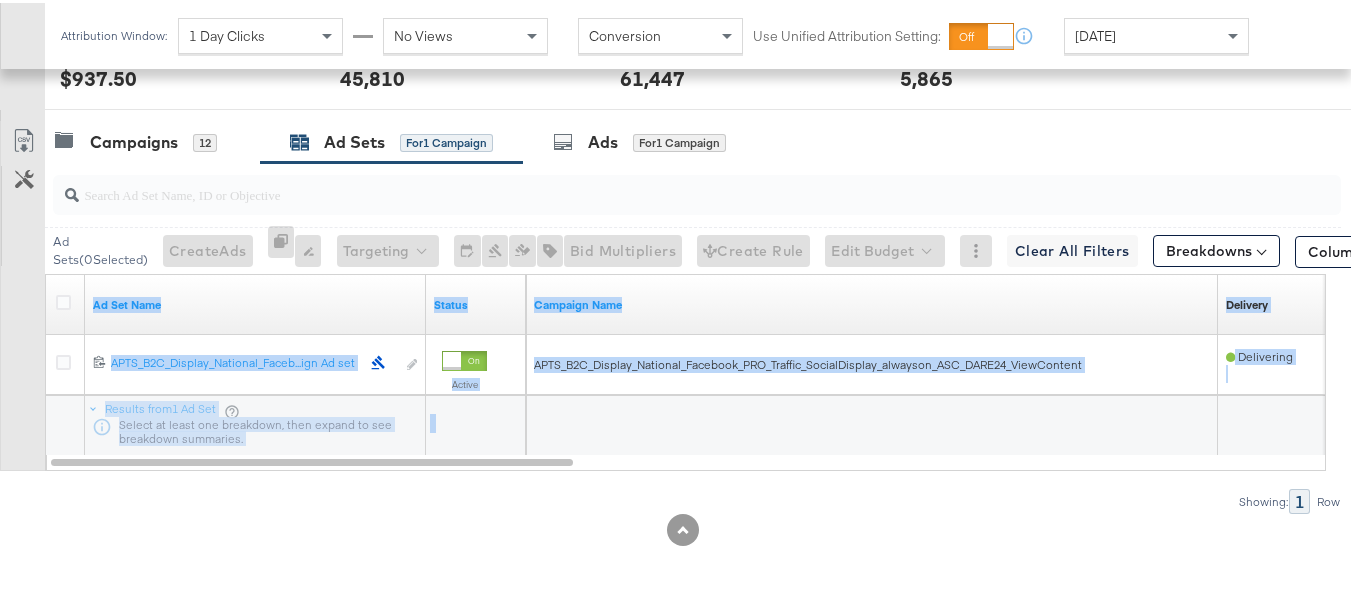 click at bounding box center [478, 420] 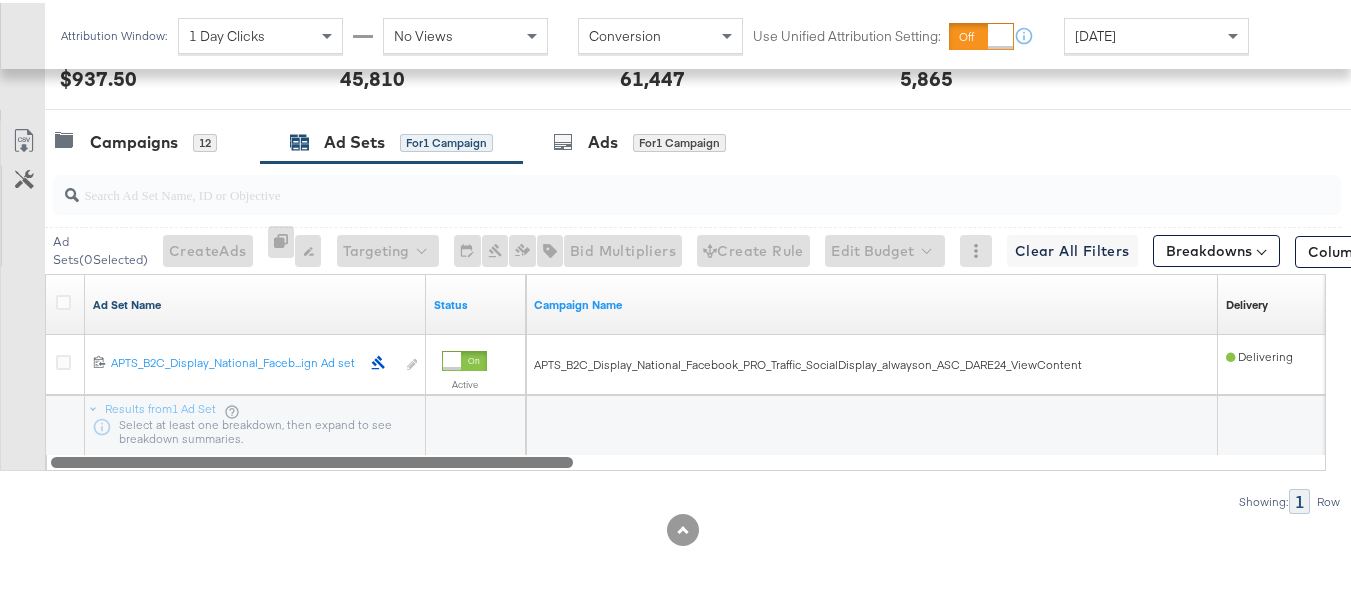 drag, startPoint x: 492, startPoint y: 455, endPoint x: 220, endPoint y: 309, distance: 308.70697 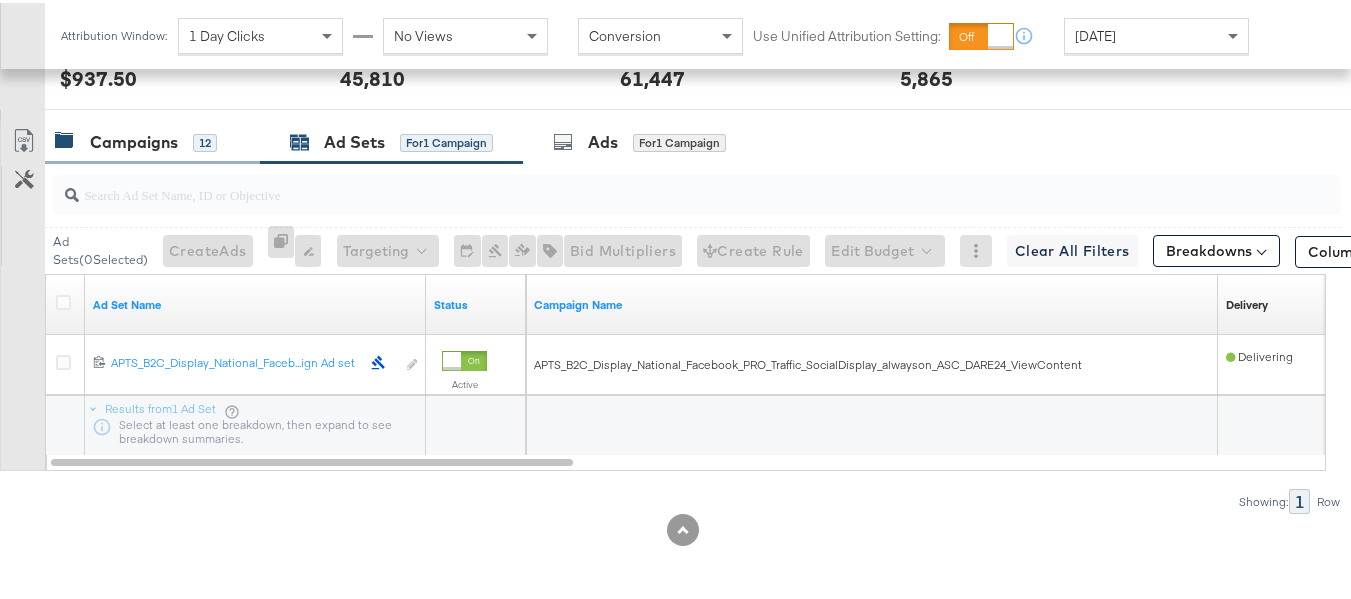 click on "Campaigns 12" at bounding box center [152, 139] 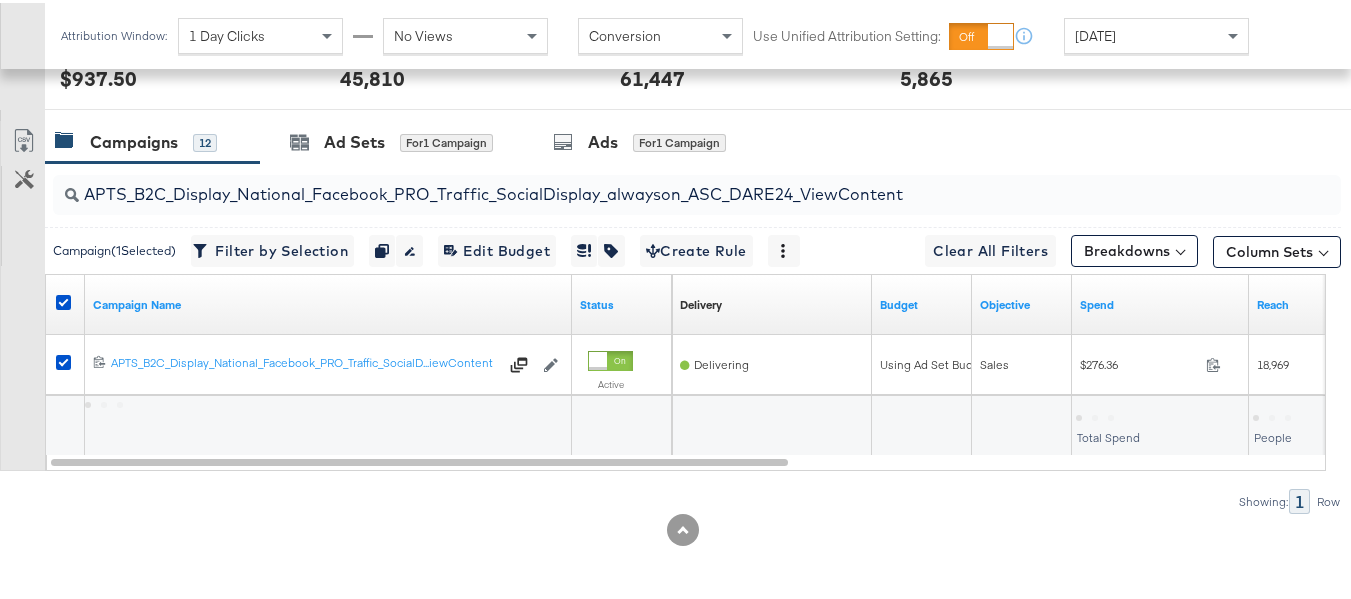 click at bounding box center [66, 302] 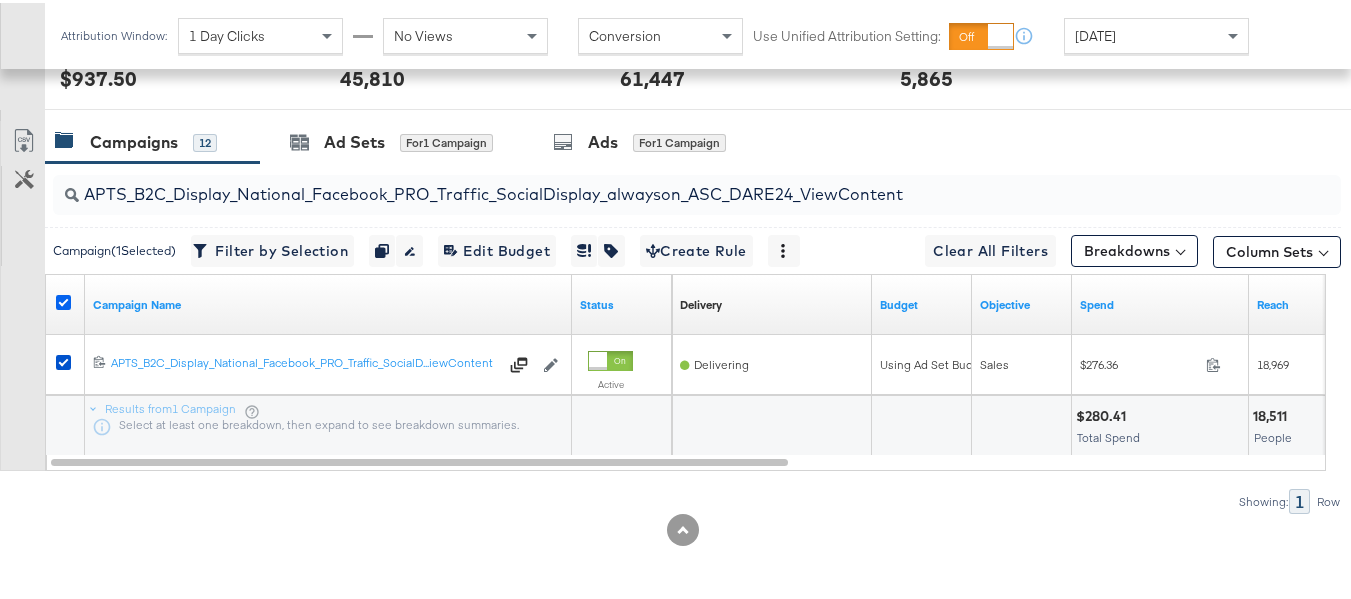click at bounding box center [63, 299] 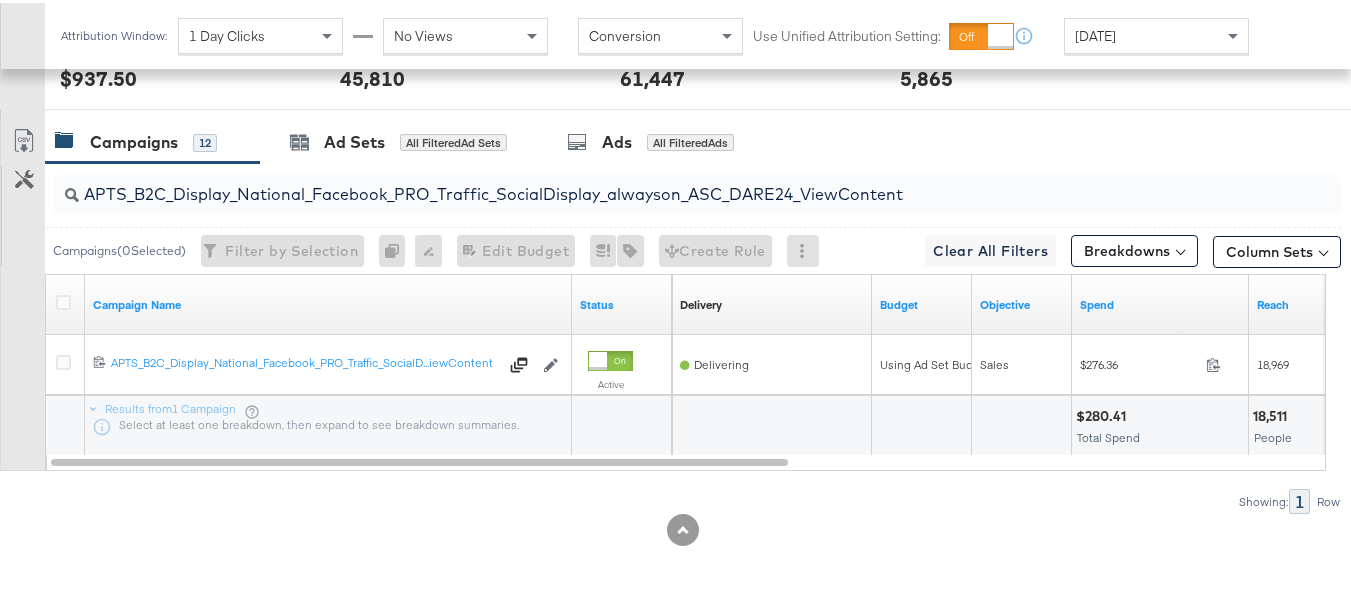 click on "APTS_B2C_Display_National_Facebook_PRO_Traffic_SocialDisplay_alwayson_ASC_DARE24_ViewContent" at bounding box center [653, 183] 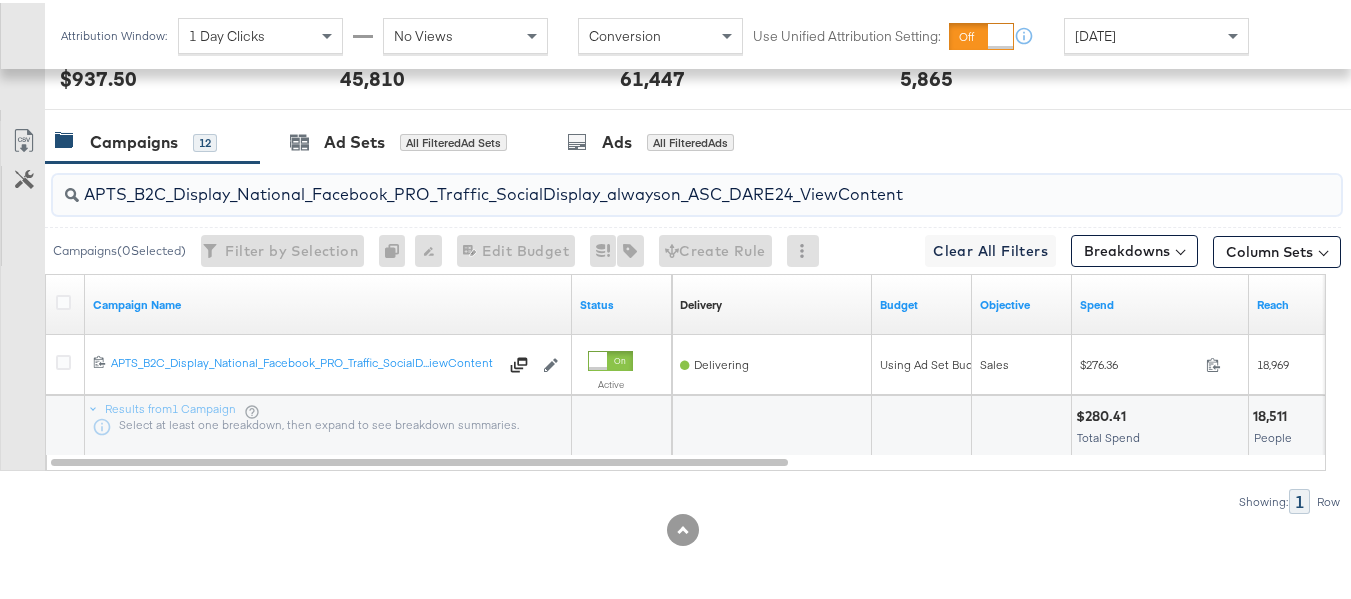 paste on "Leads_SocialDisplay_alwayson_ASC_DARE24_Purchase" 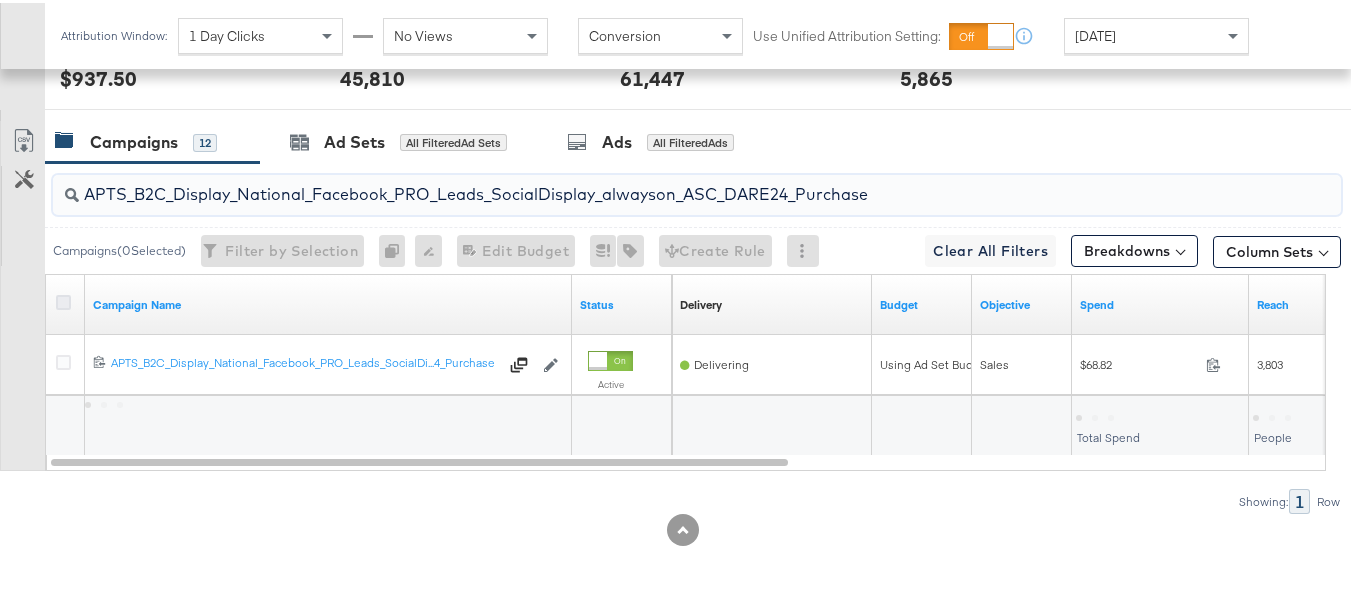 type on "APTS_B2C_Display_National_Facebook_PRO_Leads_SocialDisplay_alwayson_ASC_DARE24_Purchase" 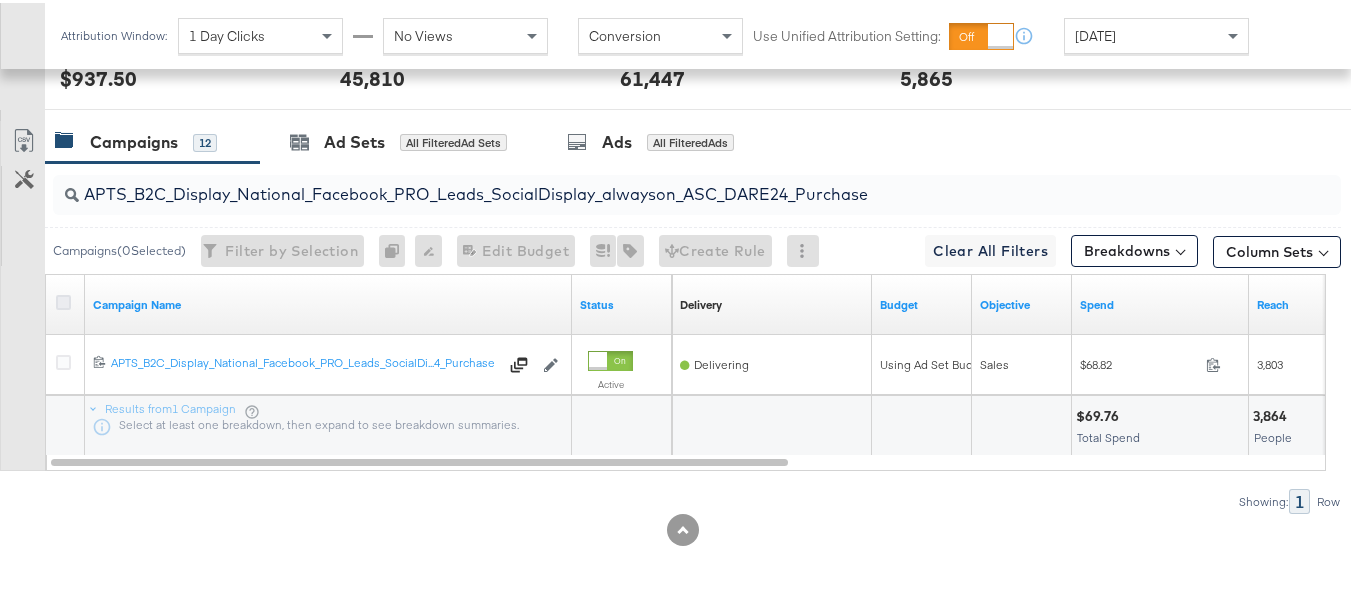 click at bounding box center (63, 299) 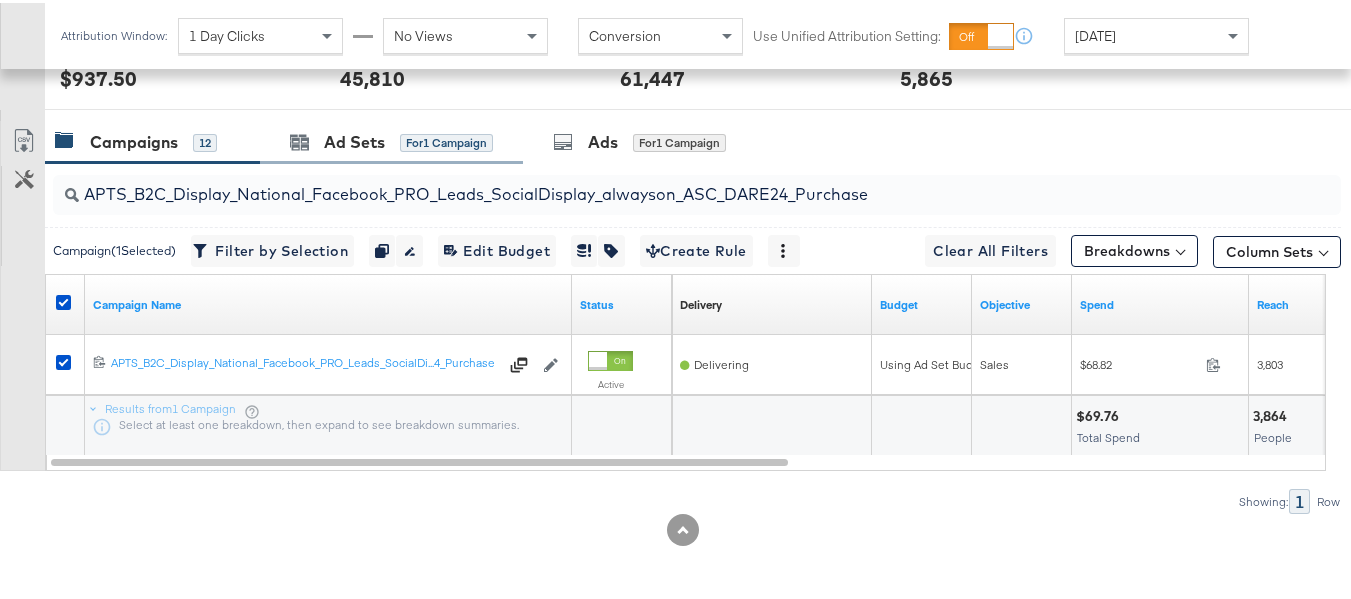 click on "Ad Sets for  1   Campaign" at bounding box center (391, 139) 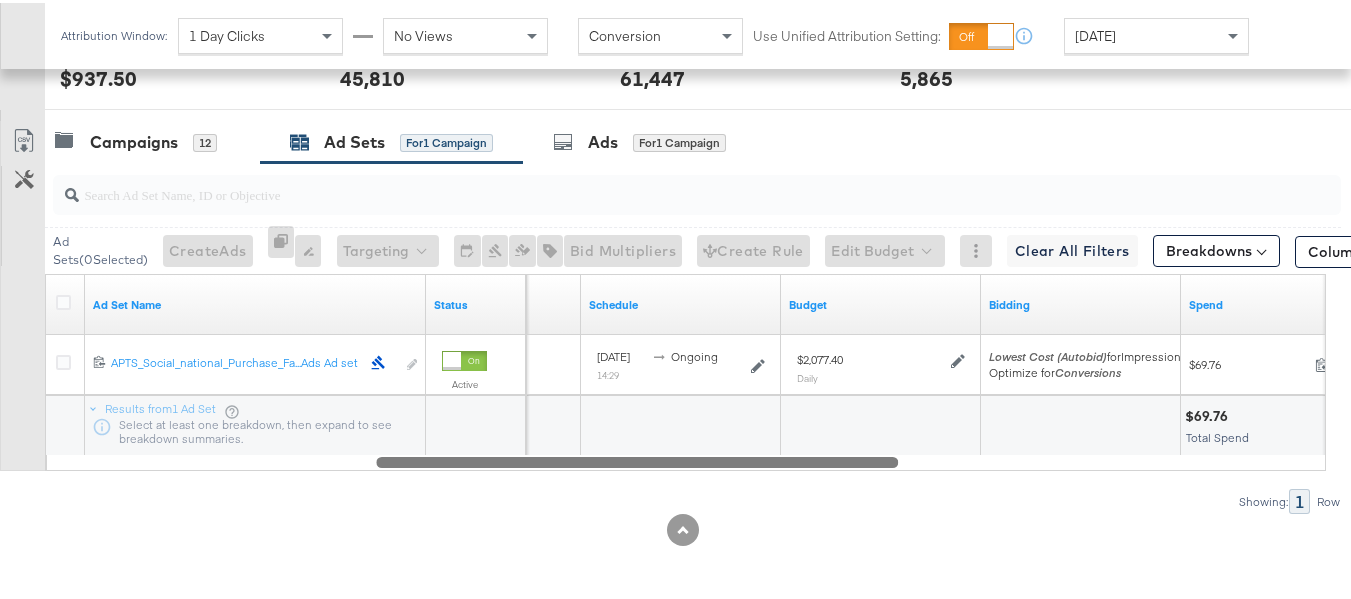 drag, startPoint x: 431, startPoint y: 457, endPoint x: 225, endPoint y: 426, distance: 208.31947 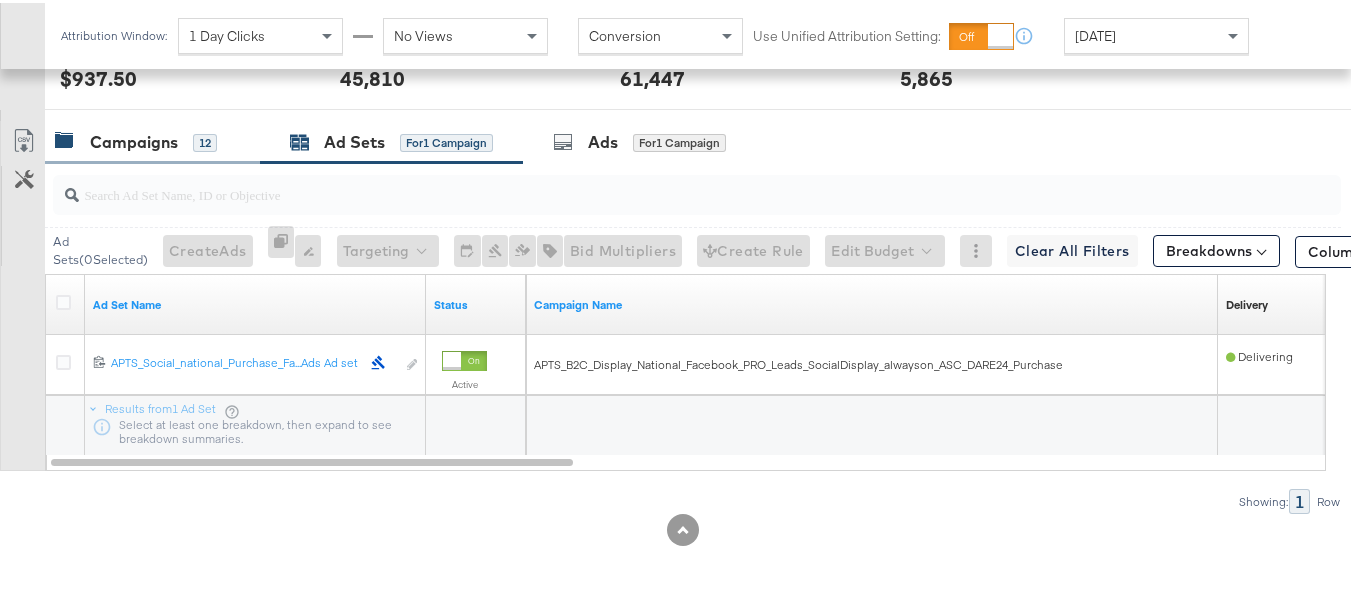 click on "Campaigns 12" at bounding box center [136, 139] 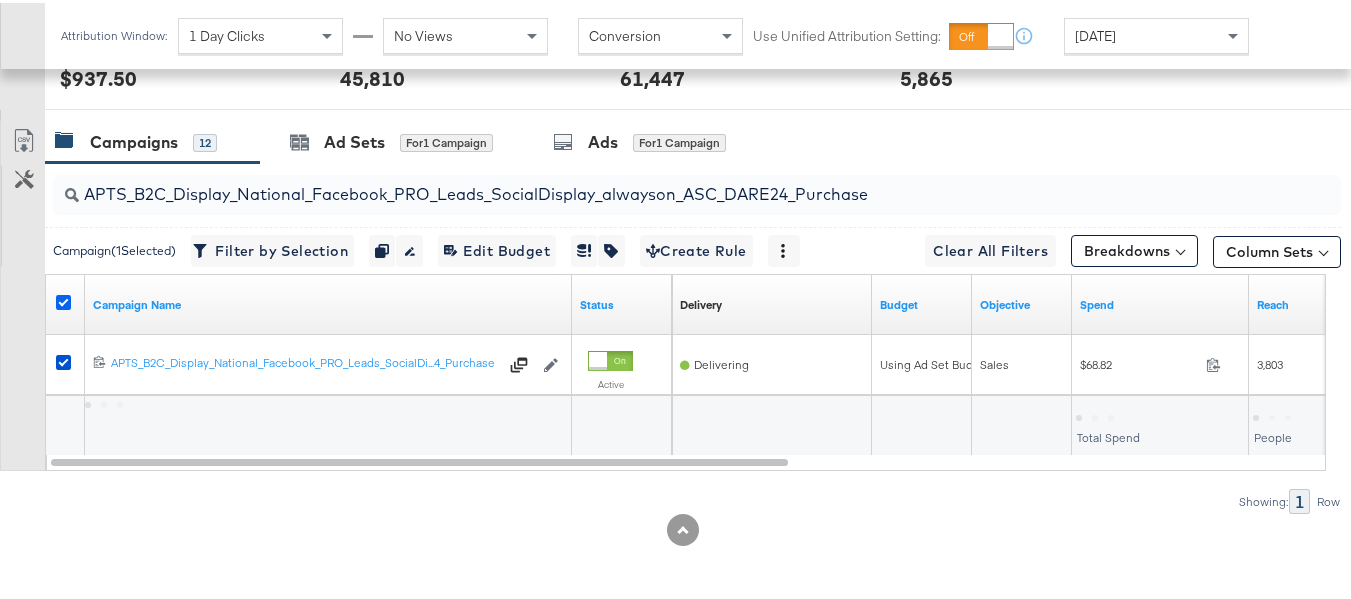 click at bounding box center (63, 299) 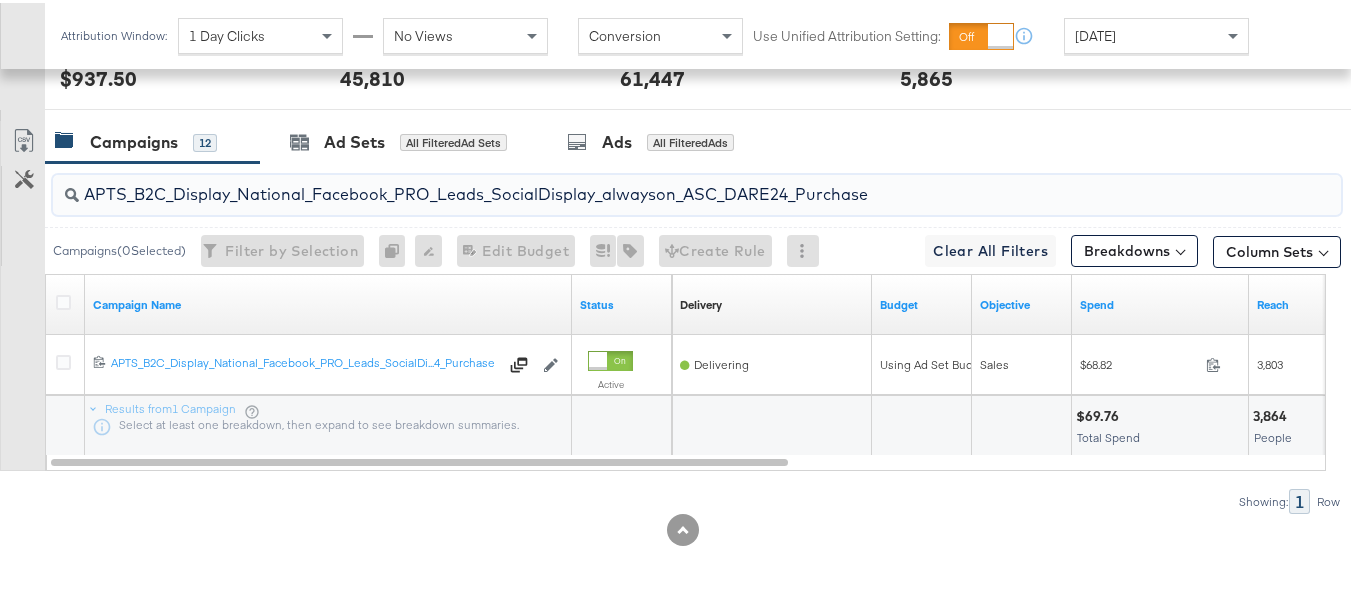 click on "APTS_B2C_Display_National_Facebook_PRO_Leads_SocialDisplay_alwayson_ASC_DARE24_Purchase" at bounding box center (653, 183) 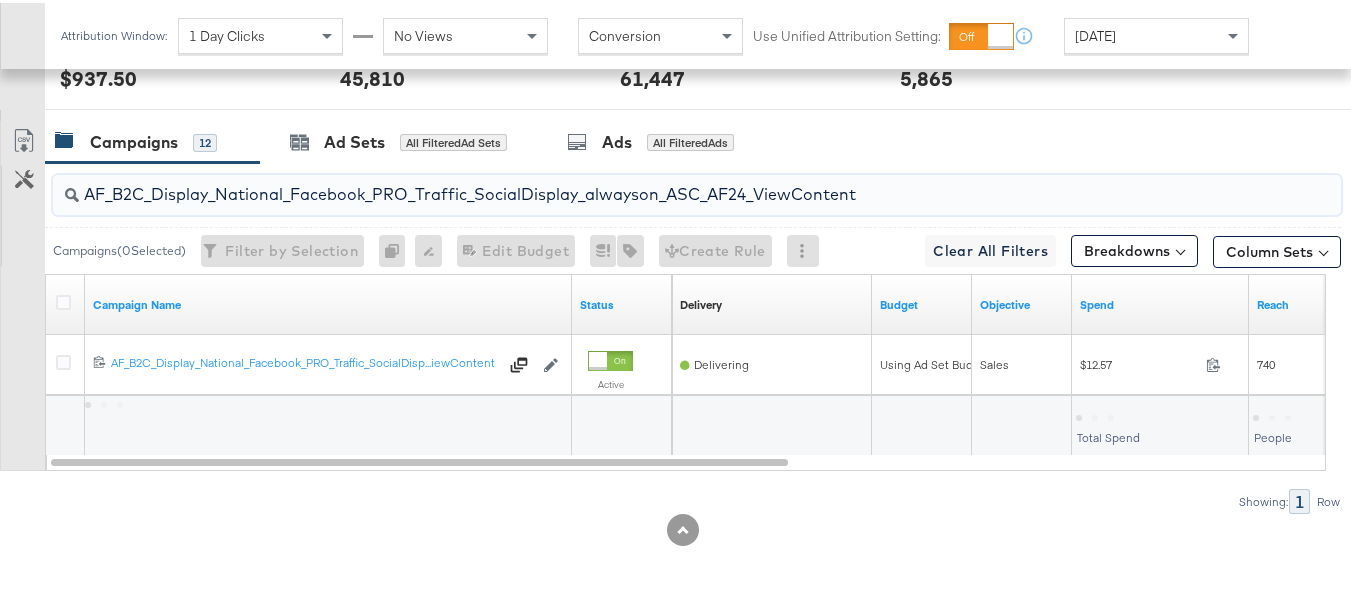 type on "AF_B2C_Display_National_Facebook_PRO_Traffic_SocialDisplay_alwayson_ASC_AF24_ViewContent" 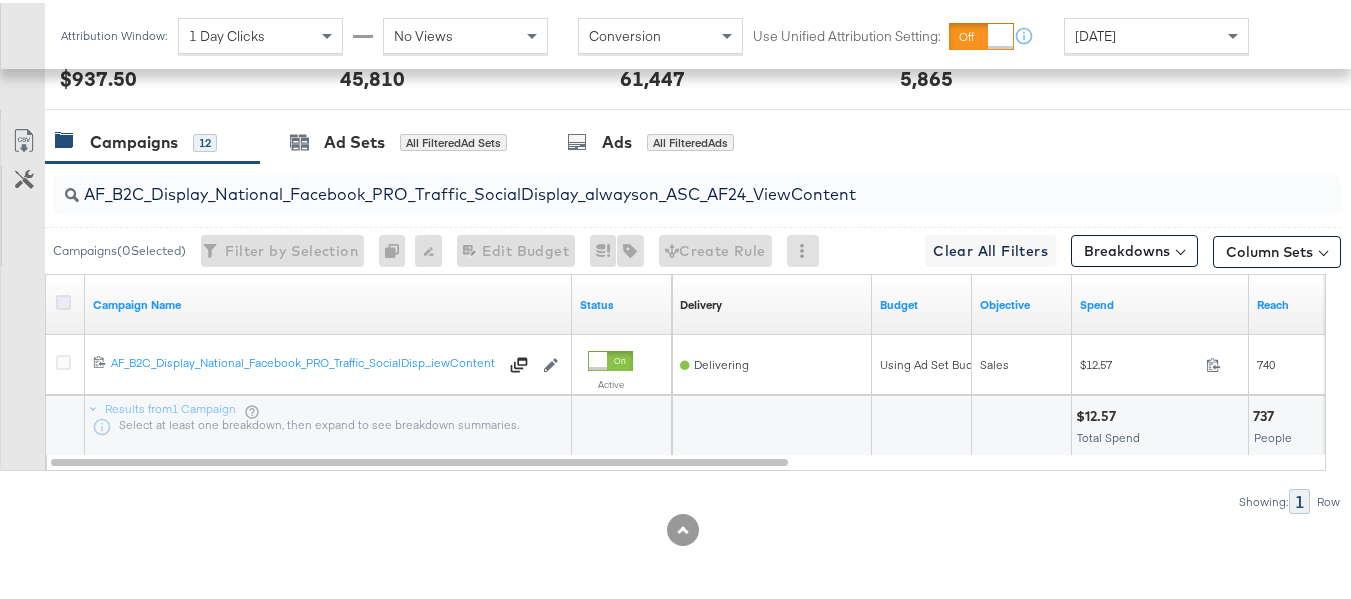 drag, startPoint x: 75, startPoint y: 305, endPoint x: 63, endPoint y: 300, distance: 13 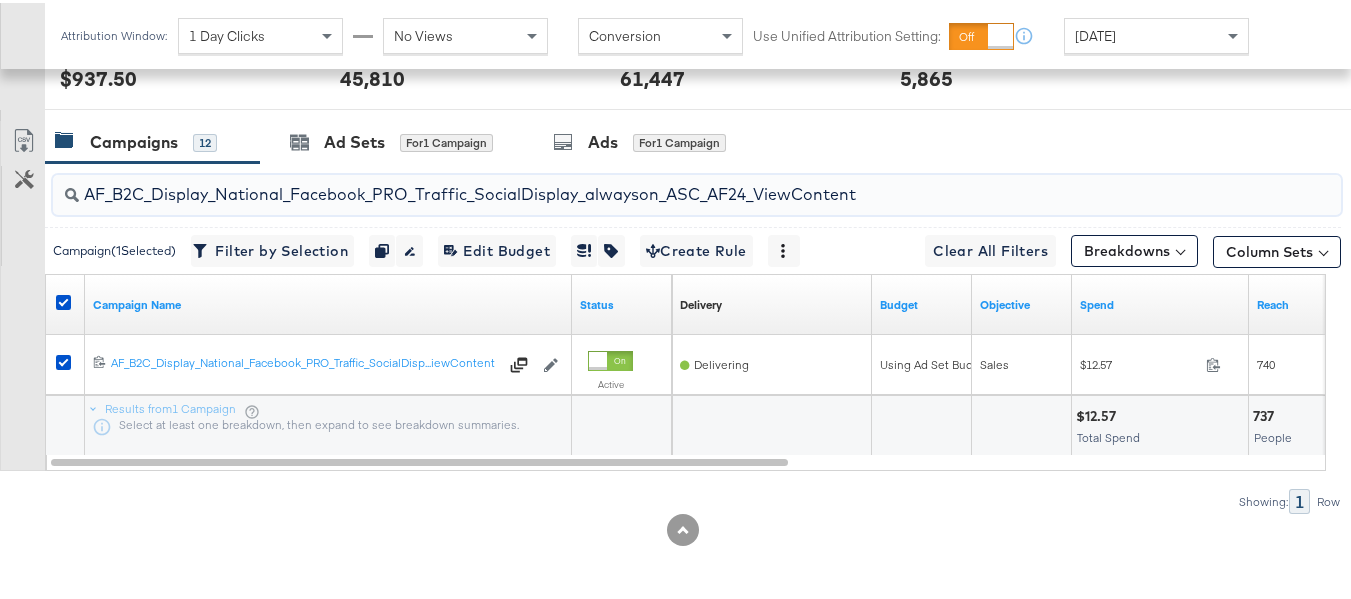 click on "AF_B2C_Display_National_Facebook_PRO_Traffic_SocialDisplay_alwayson_ASC_AF24_ViewContent" at bounding box center (653, 183) 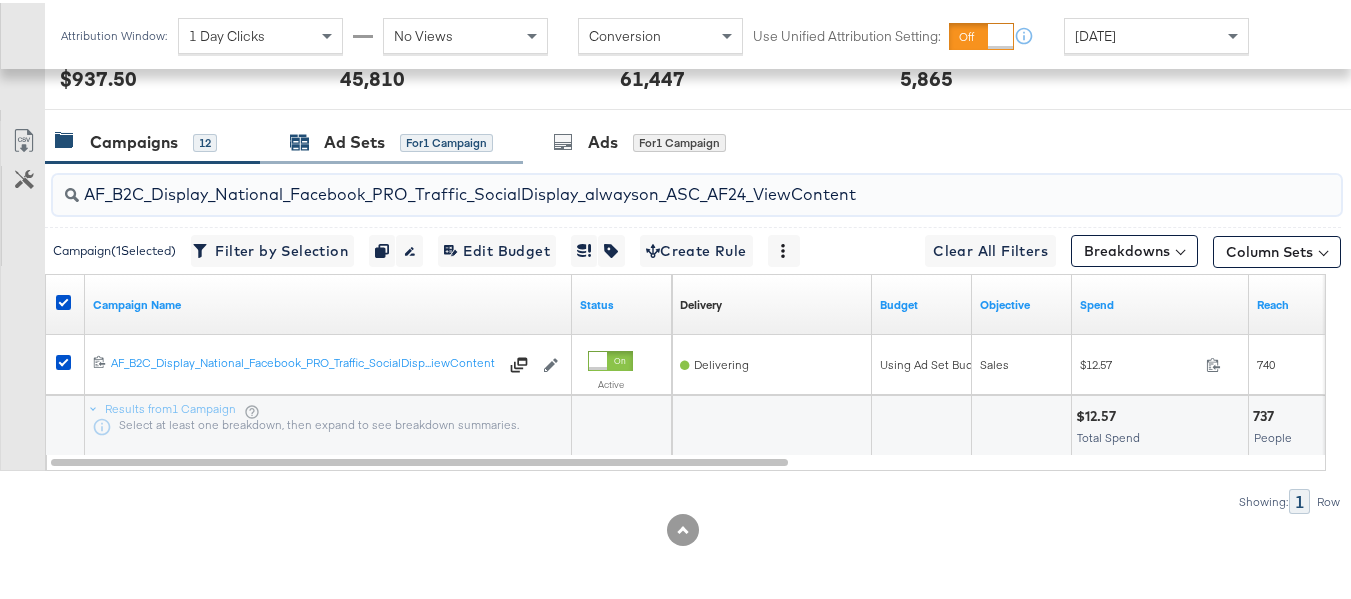 click on "Ad Sets" at bounding box center [354, 139] 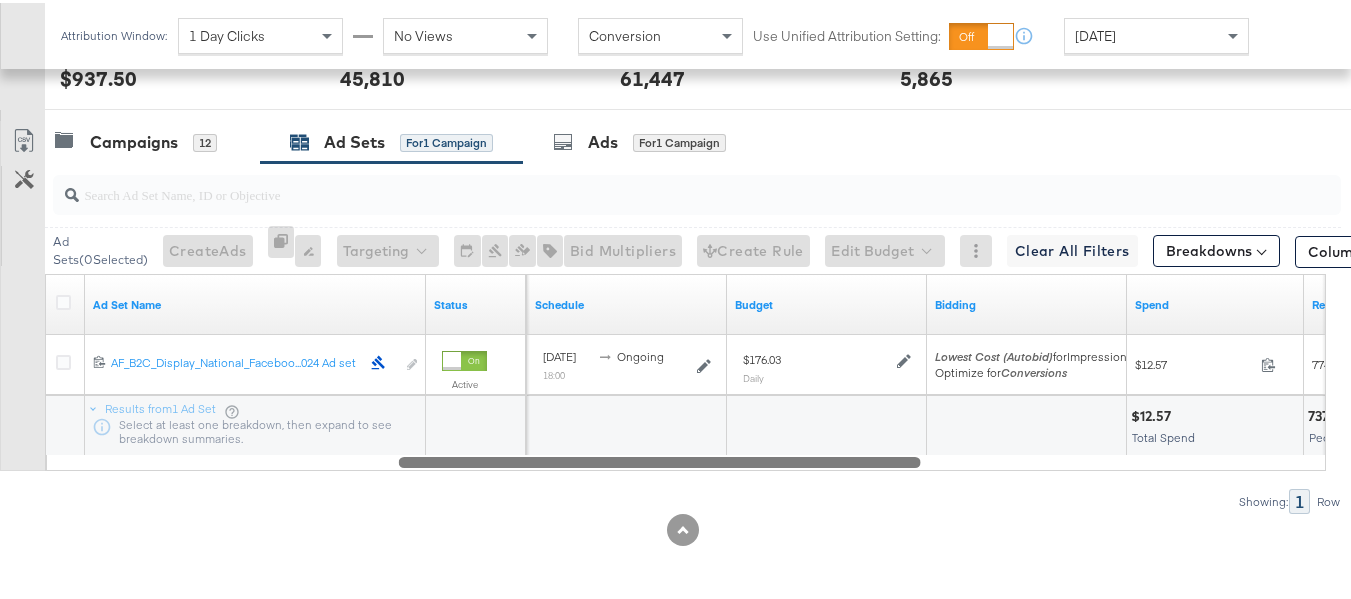 drag, startPoint x: 430, startPoint y: 460, endPoint x: 126, endPoint y: 405, distance: 308.93527 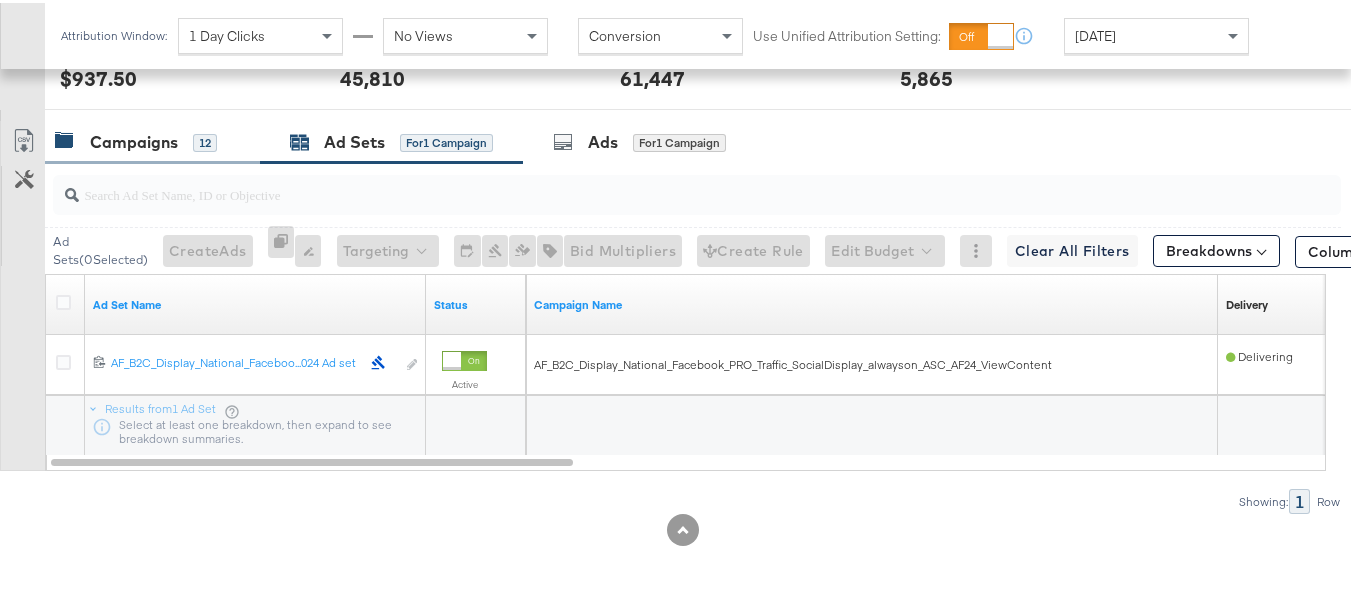 click on "Campaigns 12" at bounding box center (152, 139) 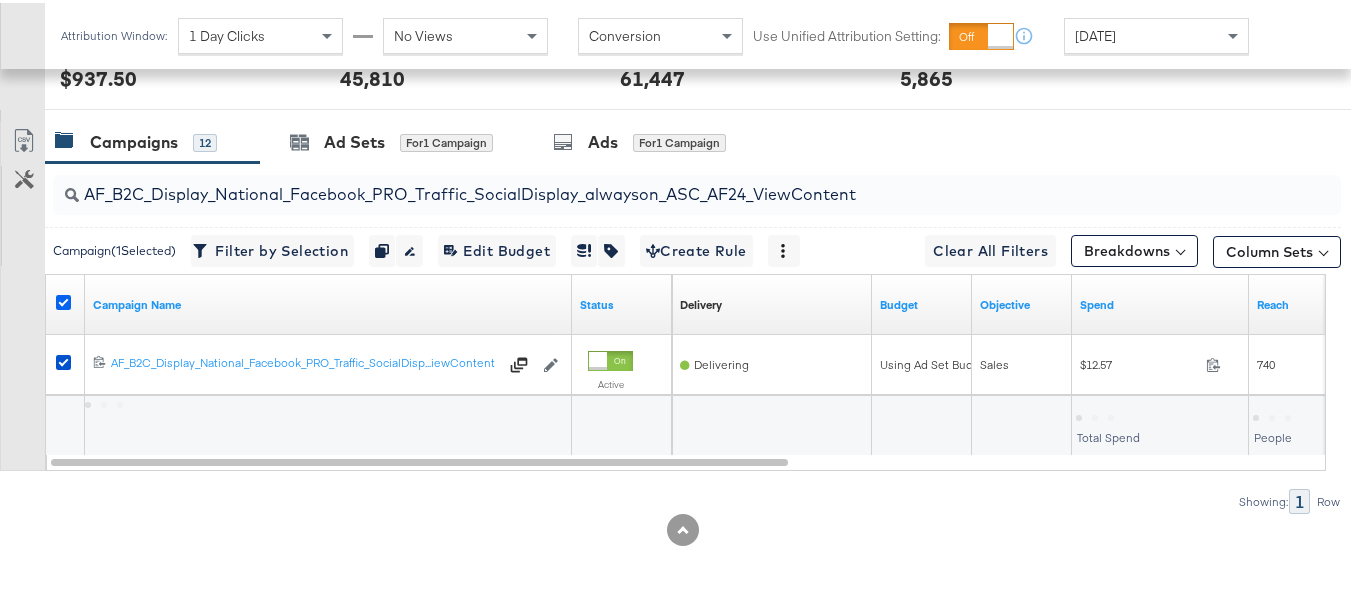 click at bounding box center (63, 299) 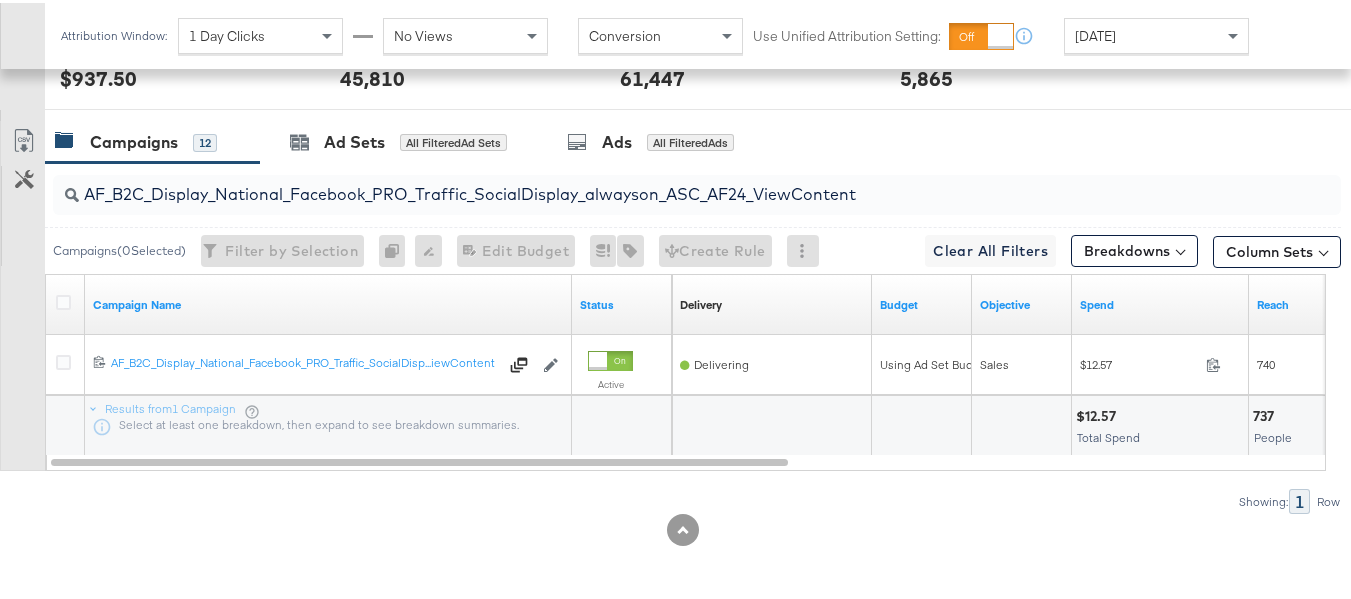 click on "AF_B2C_Display_National_Facebook_PRO_Traffic_SocialDisplay_alwayson_ASC_AF24_ViewContent" at bounding box center [653, 183] 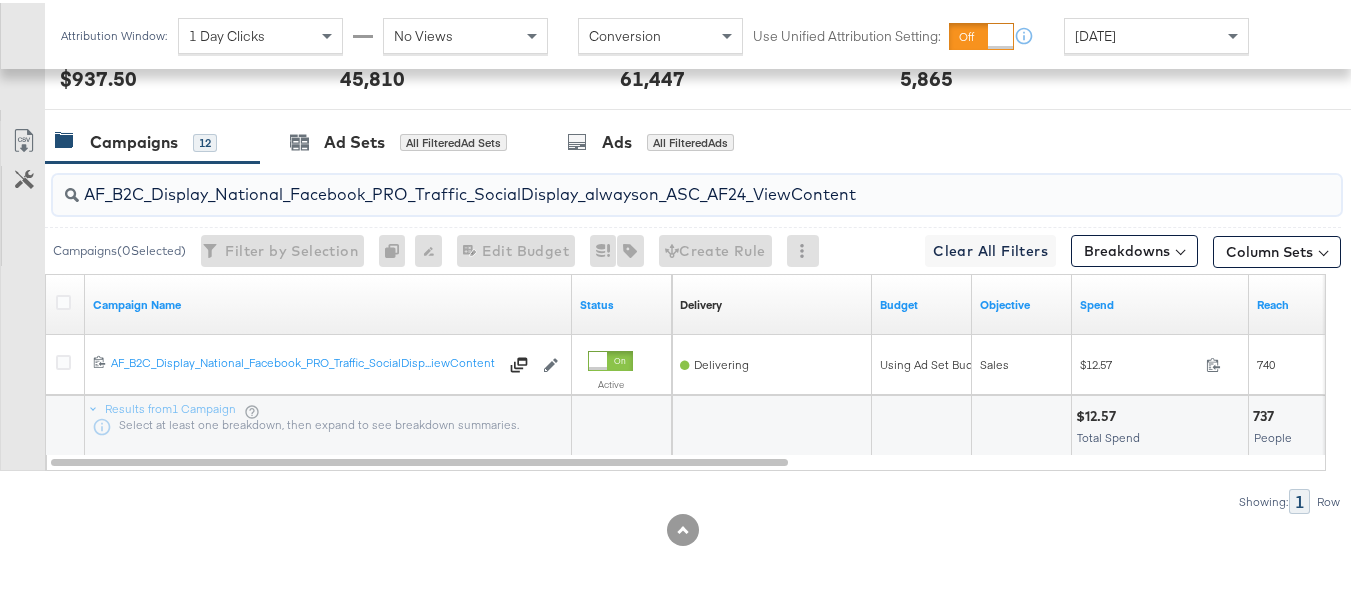 paste on "FR_B2C_Display_National_Facebook_PRO_Traffic_SocialDisplay_alwayson_ASC_FR" 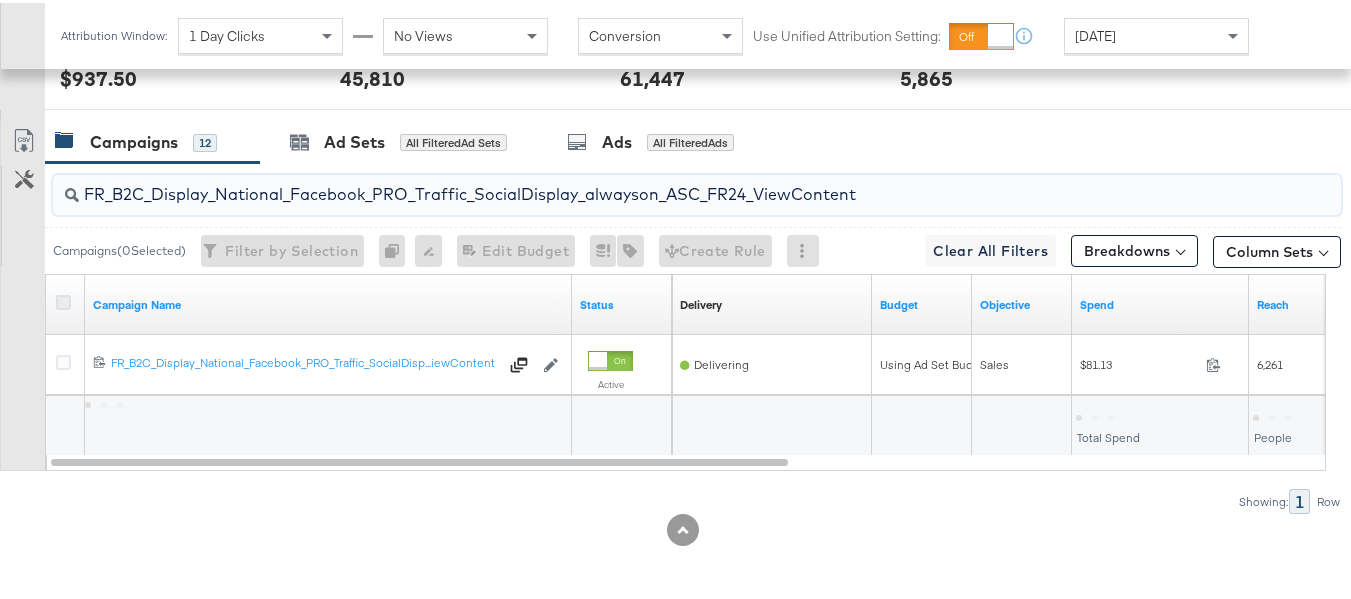 type on "FR_B2C_Display_National_Facebook_PRO_Traffic_SocialDisplay_alwayson_ASC_FR24_ViewContent" 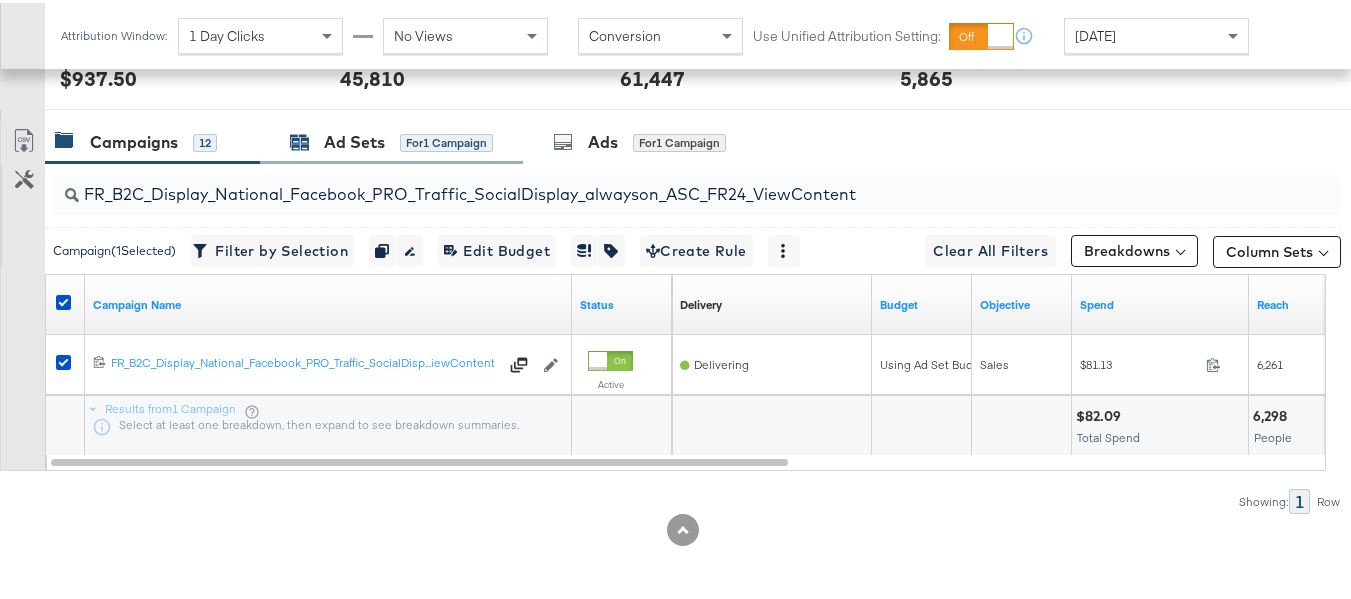 click on "Ad Sets for  1   Campaign" at bounding box center [391, 139] 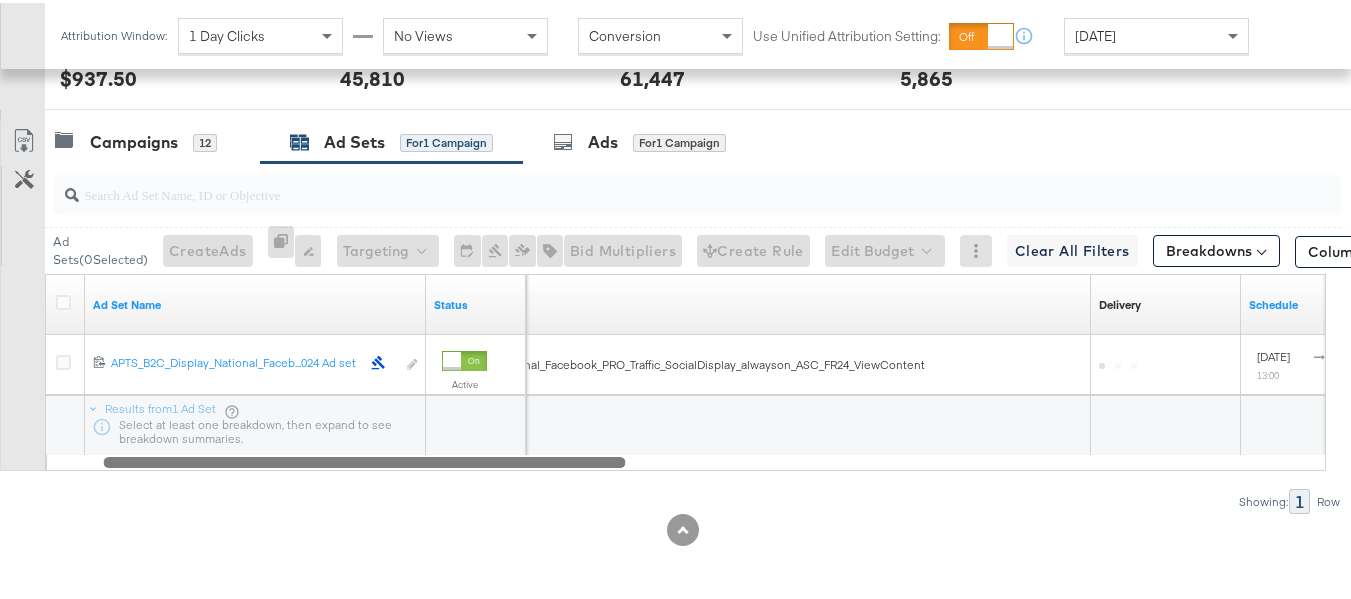 drag, startPoint x: 410, startPoint y: 460, endPoint x: 200, endPoint y: 404, distance: 217.33844 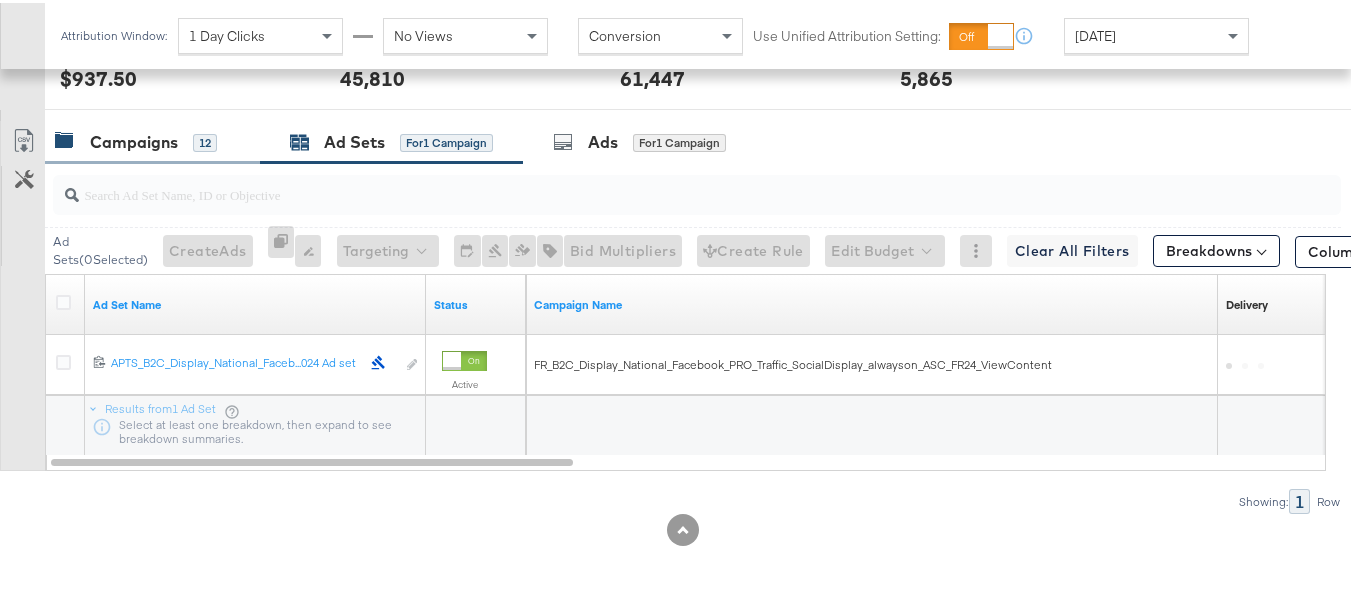 click on "Campaigns" at bounding box center [134, 139] 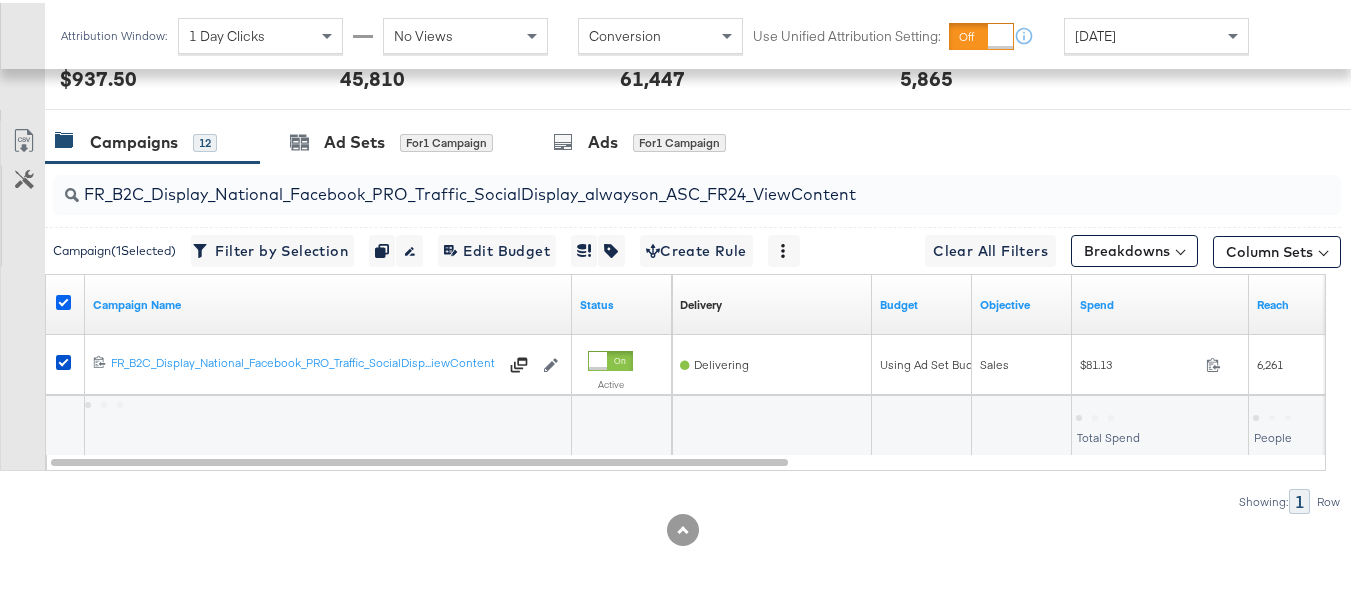 click at bounding box center [63, 299] 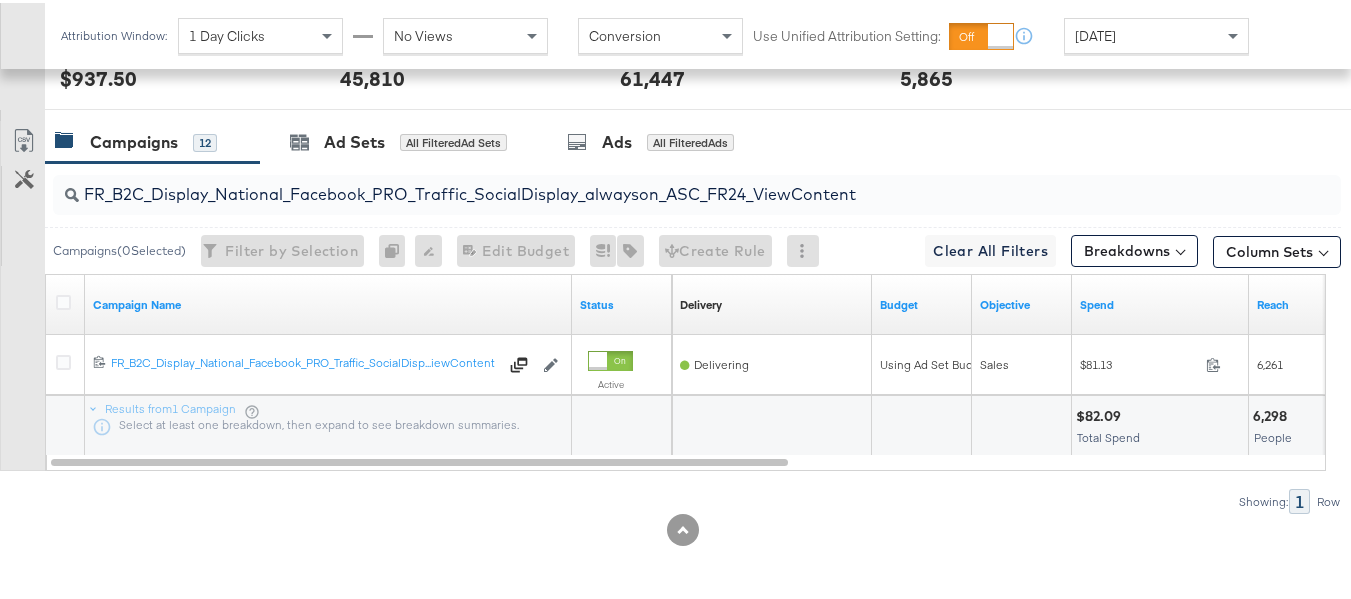 click on "FR_B2C_Display_National_Facebook_PRO_Traffic_SocialDisplay_alwayson_ASC_FR24_ViewContent" at bounding box center (653, 183) 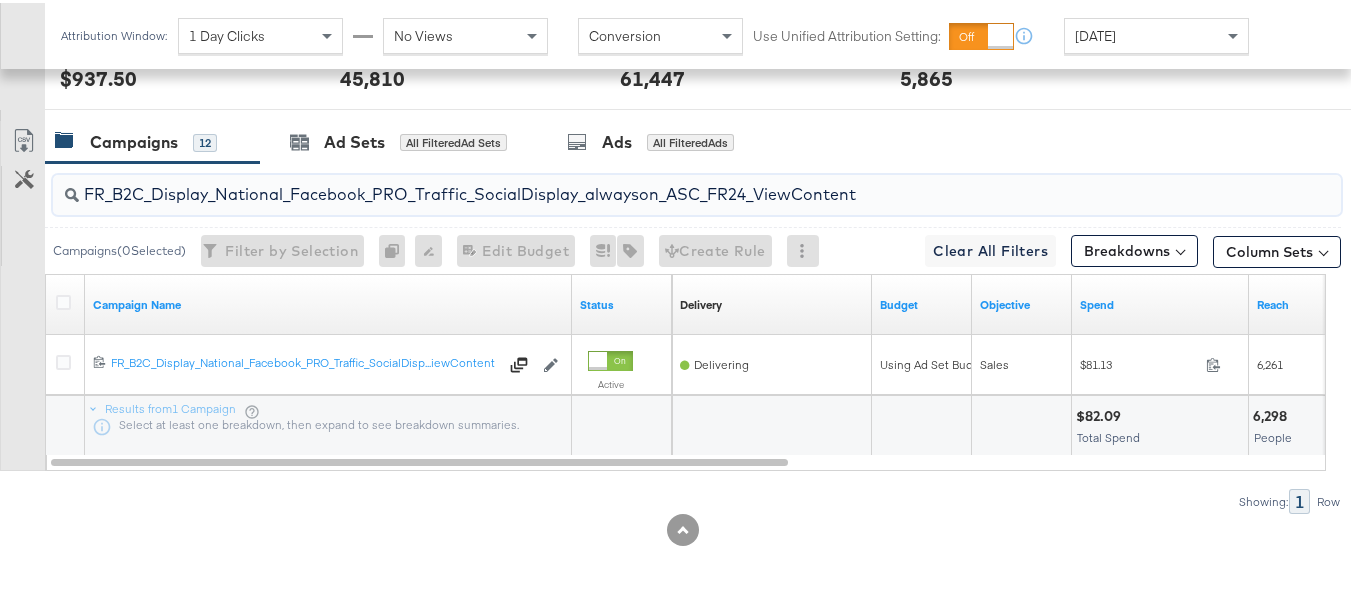 paste on "AHL_B2C_Display_National_Facebook_PRO_Traffic_SocialDisplay_alwayson_ASC_AHL" 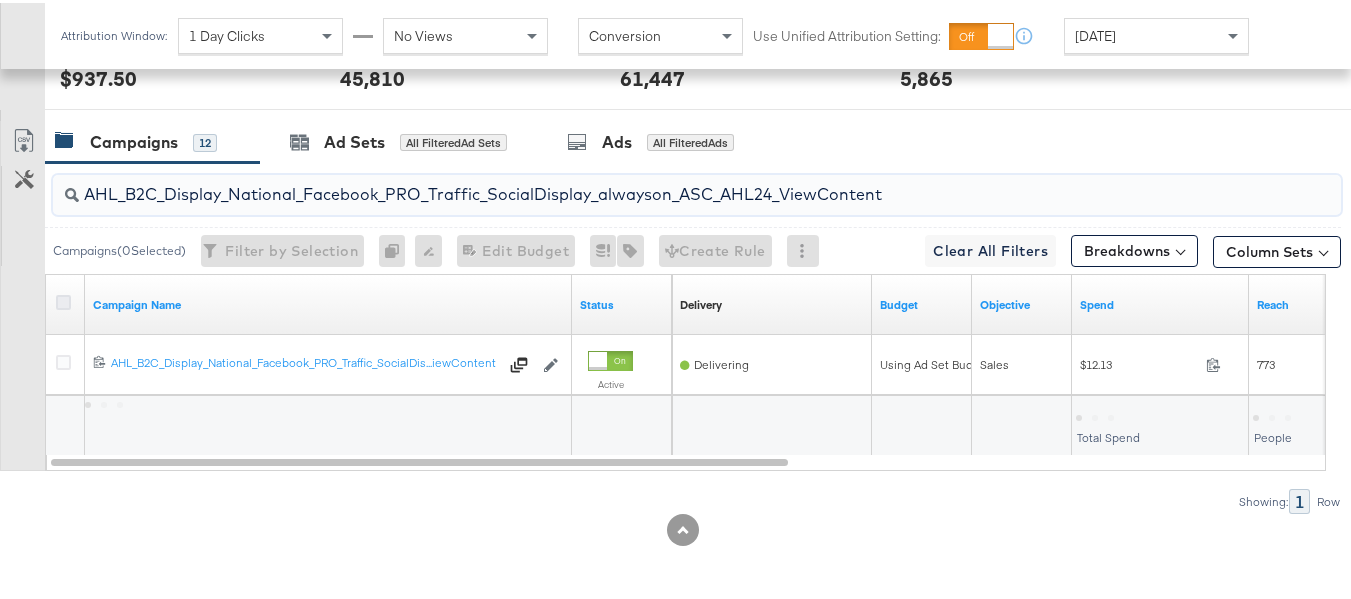 type on "AHL_B2C_Display_National_Facebook_PRO_Traffic_SocialDisplay_alwayson_ASC_AHL24_ViewContent" 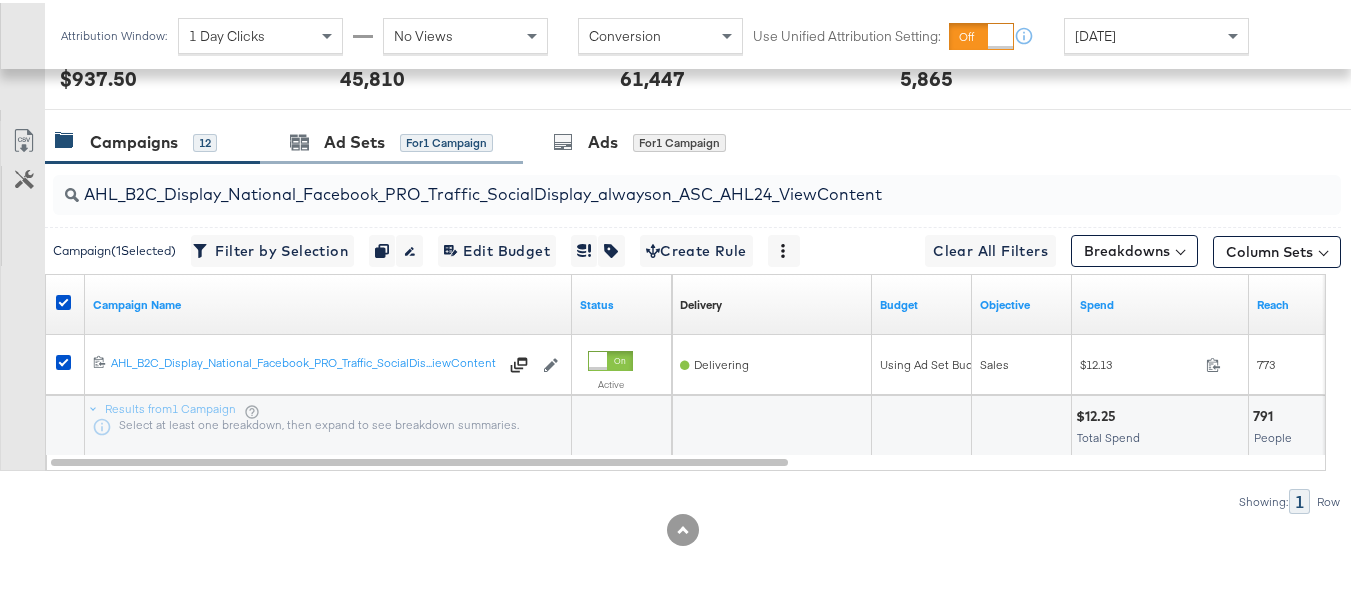 click on "Ad Sets for  1   Campaign" at bounding box center [391, 139] 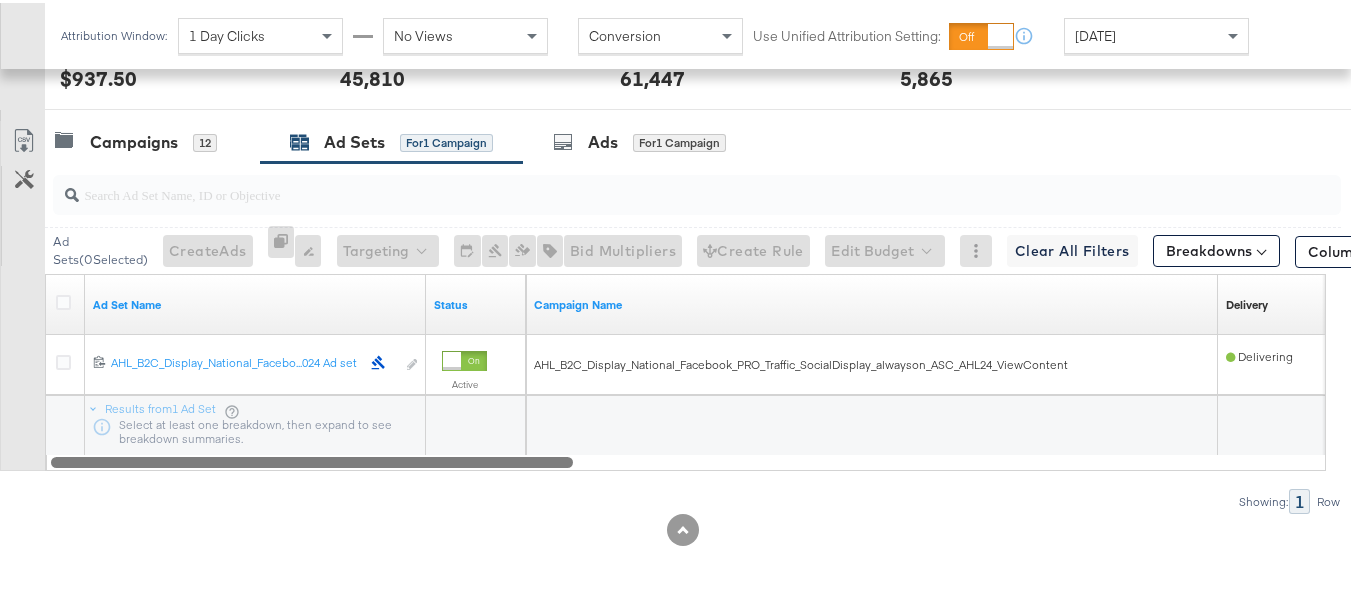 drag, startPoint x: 396, startPoint y: 465, endPoint x: 0, endPoint y: 337, distance: 416.17303 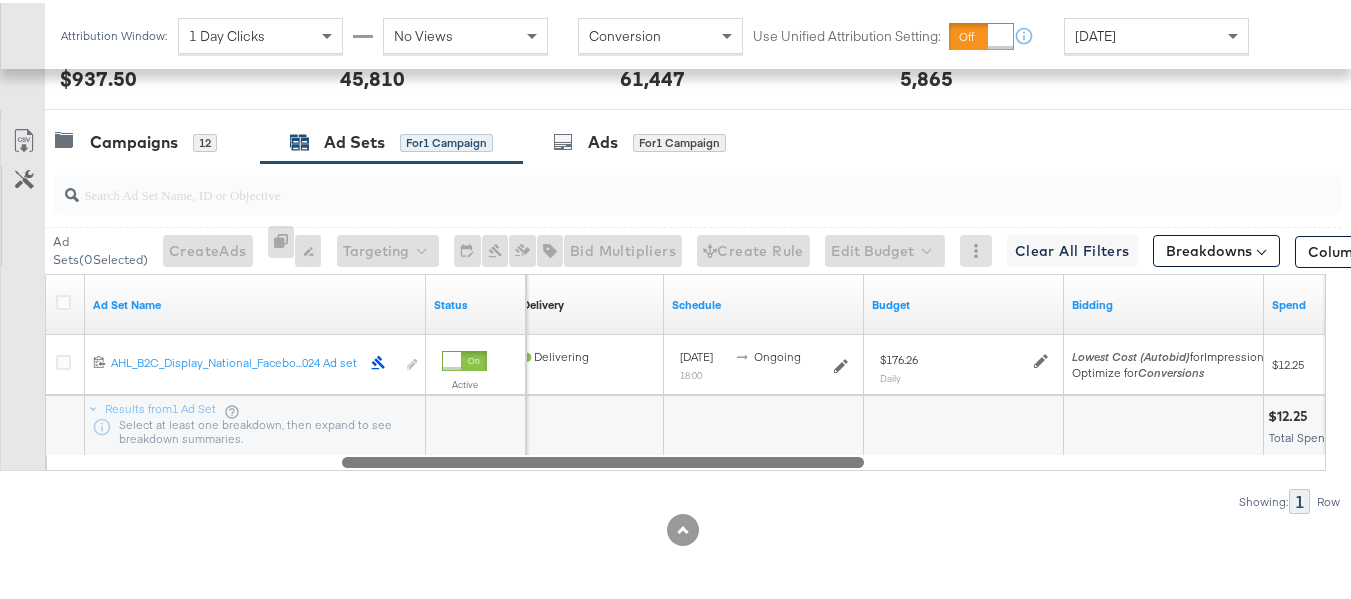 drag, startPoint x: 210, startPoint y: 455, endPoint x: 0, endPoint y: 369, distance: 226.9273 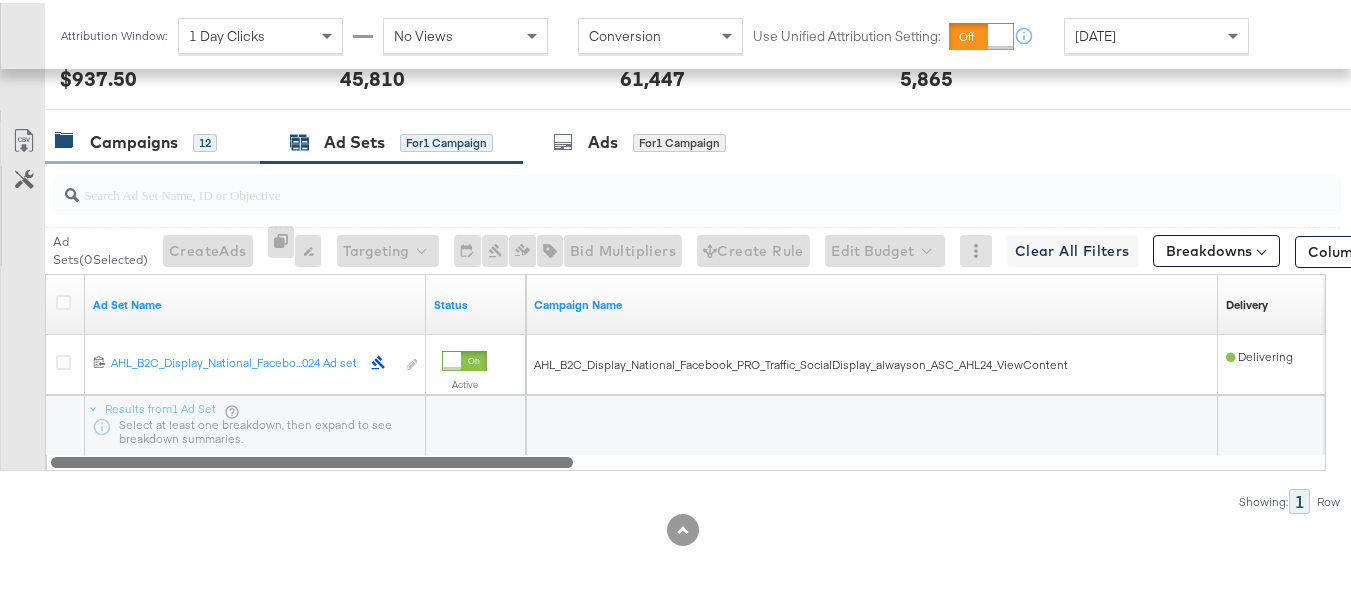 click on "Campaigns 12" at bounding box center [136, 139] 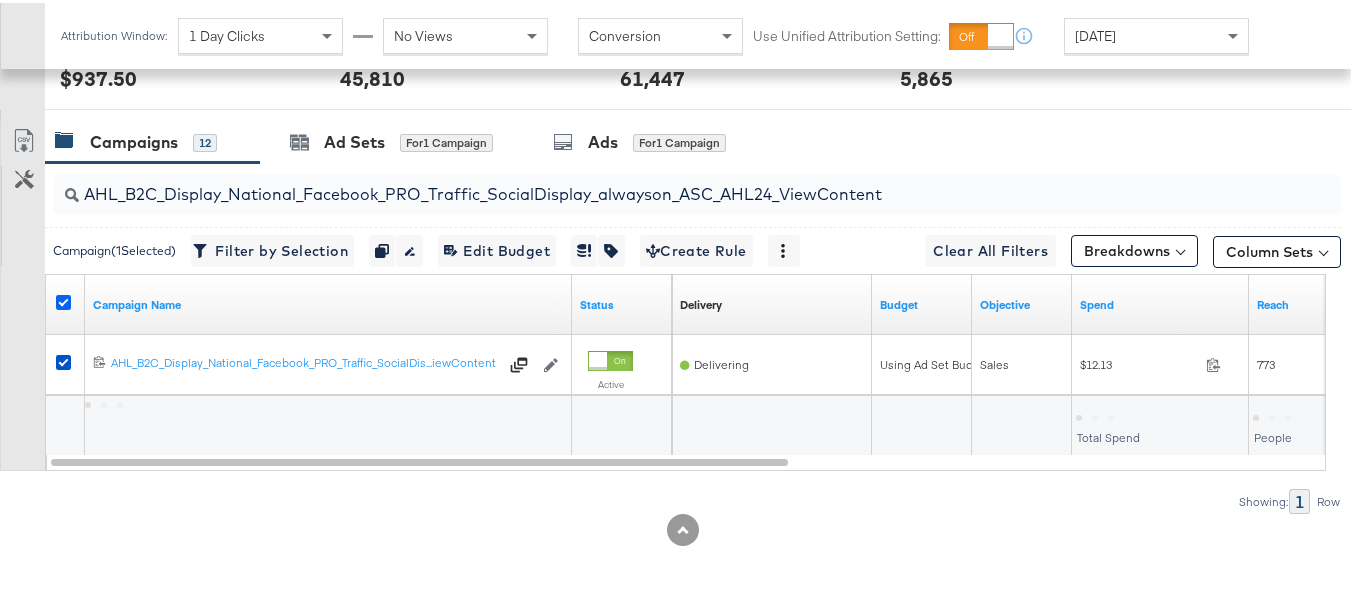 click at bounding box center (63, 299) 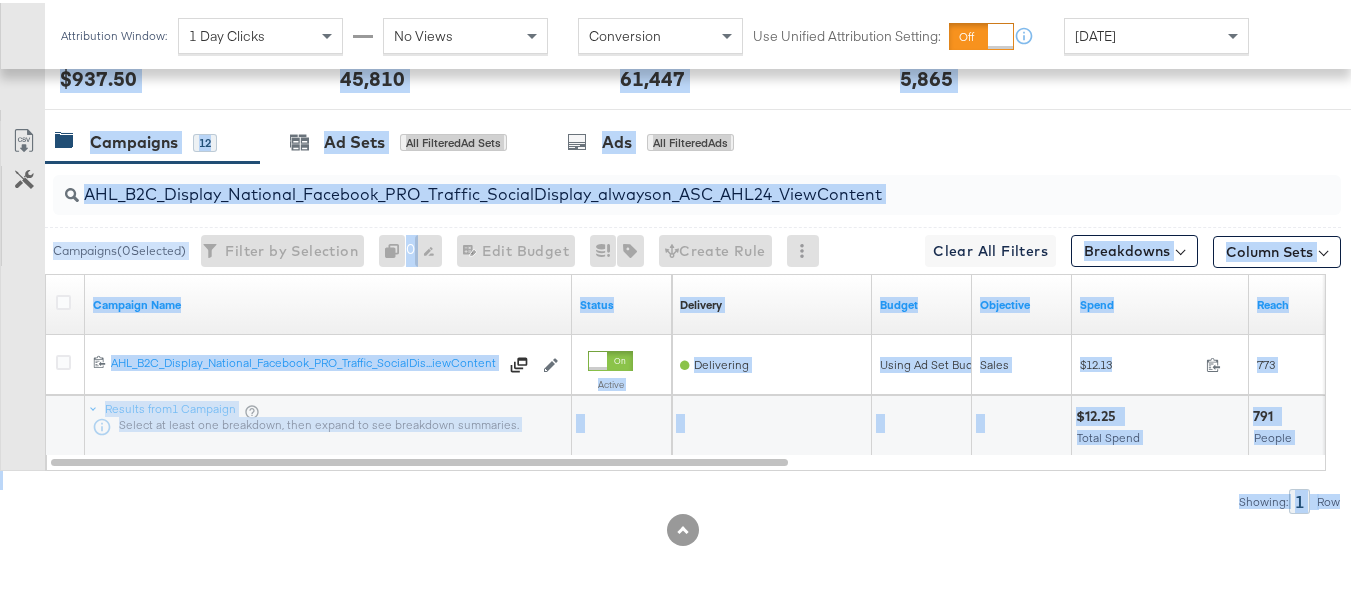 drag, startPoint x: 1348, startPoint y: 494, endPoint x: 1365, endPoint y: -33, distance: 527.2741 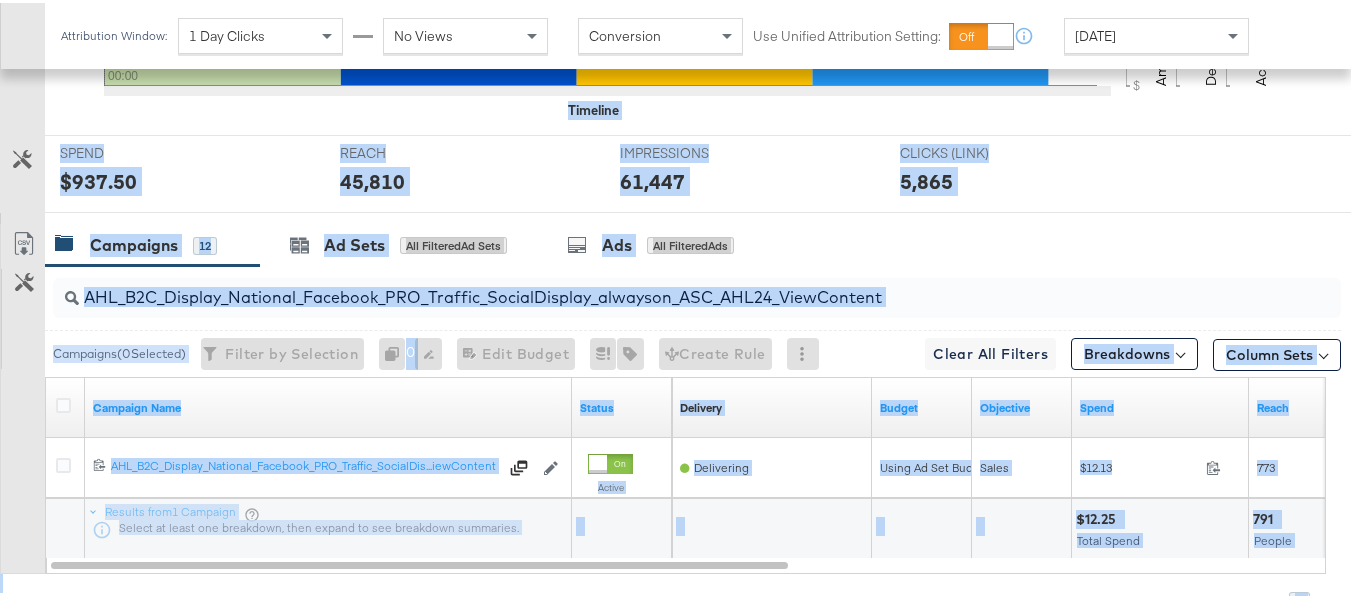 click on "5,865" at bounding box center (1025, 178) 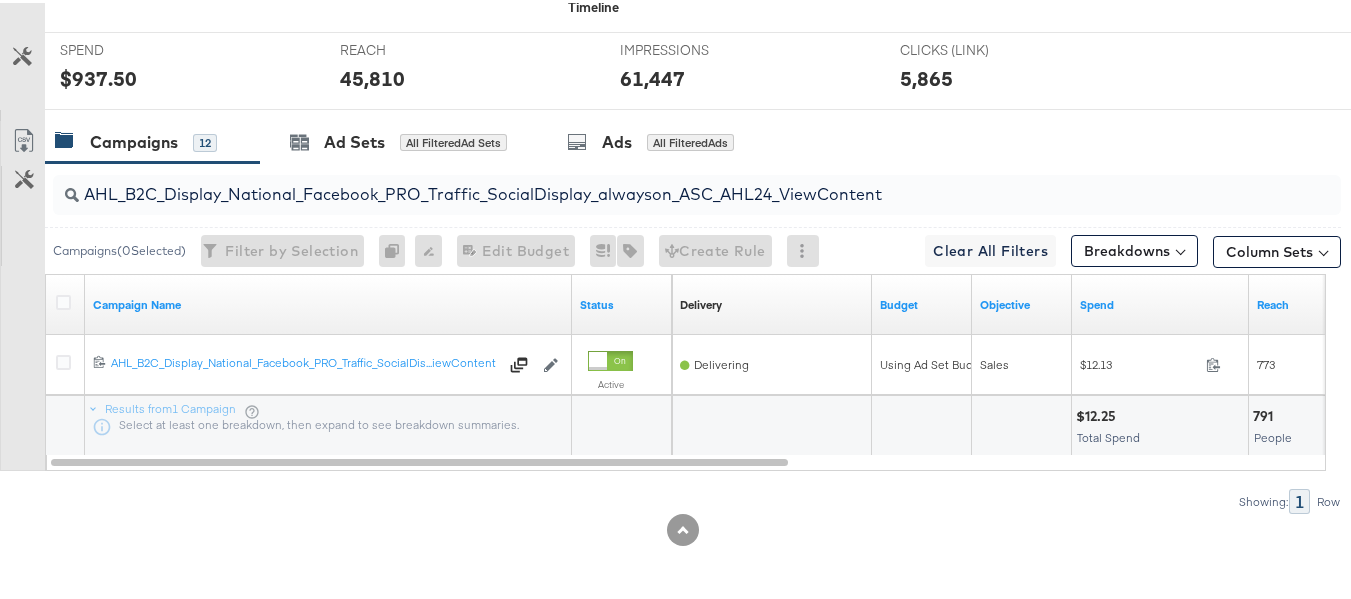 scroll, scrollTop: 0, scrollLeft: 0, axis: both 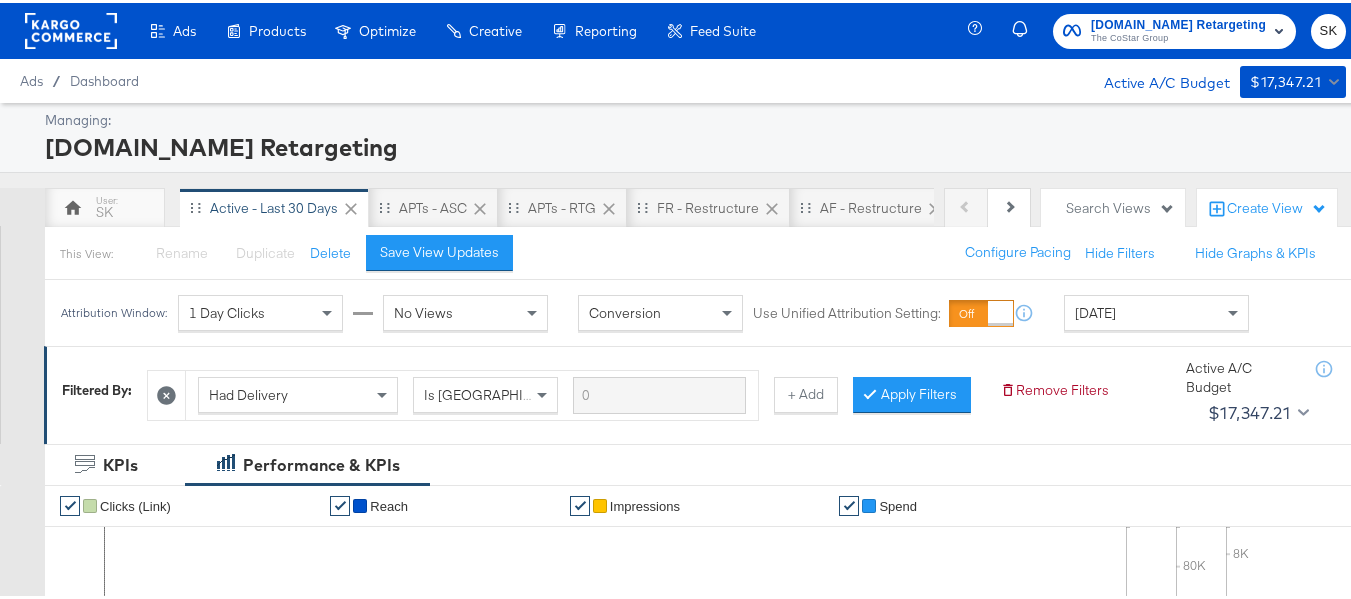 click on "[DOMAIN_NAME] Retargeting The CoStar Group" at bounding box center (1174, 28) 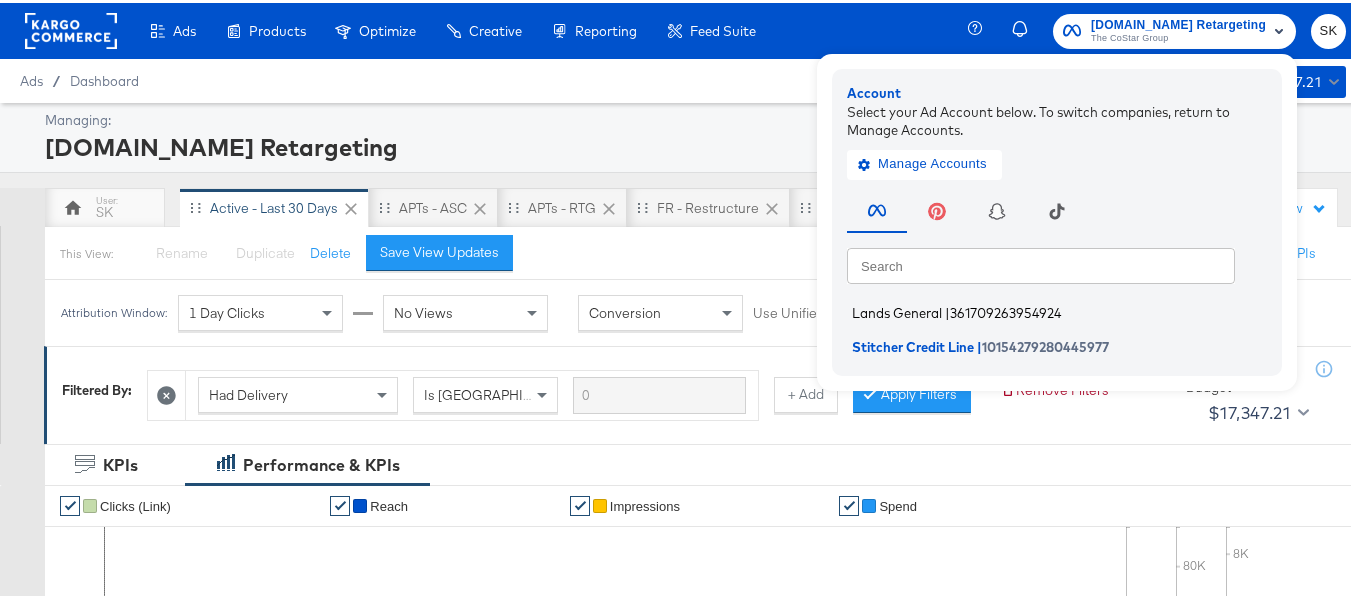 click on "Lands General" at bounding box center (897, 310) 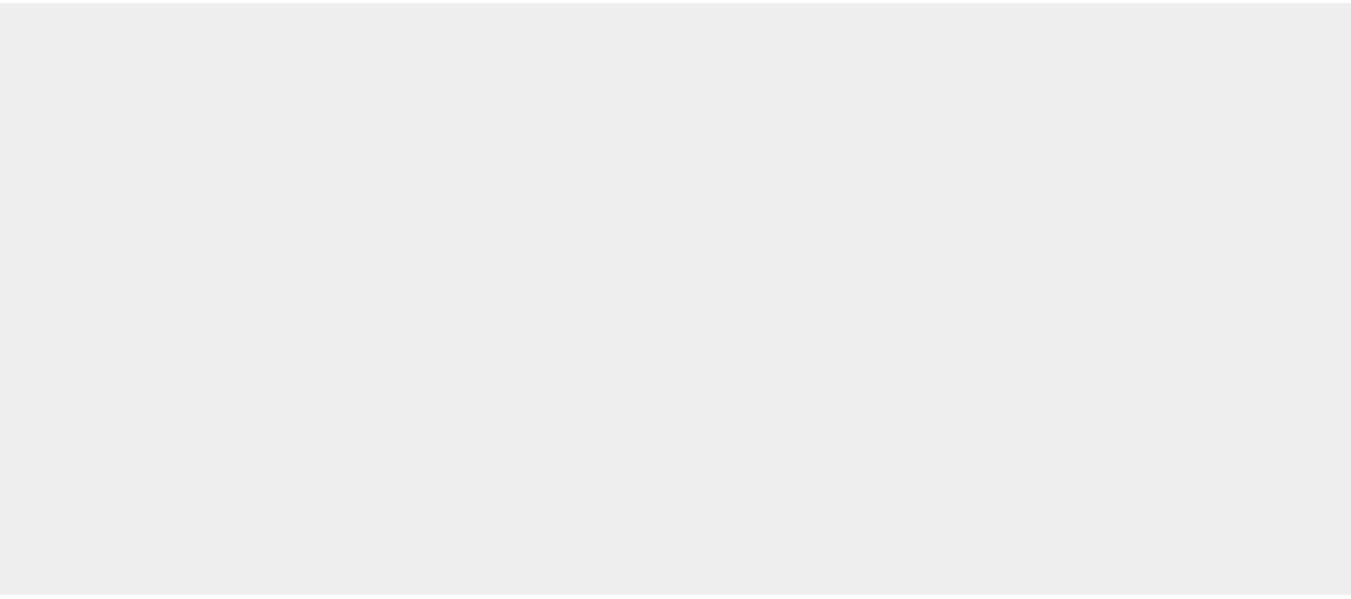 scroll, scrollTop: 0, scrollLeft: 0, axis: both 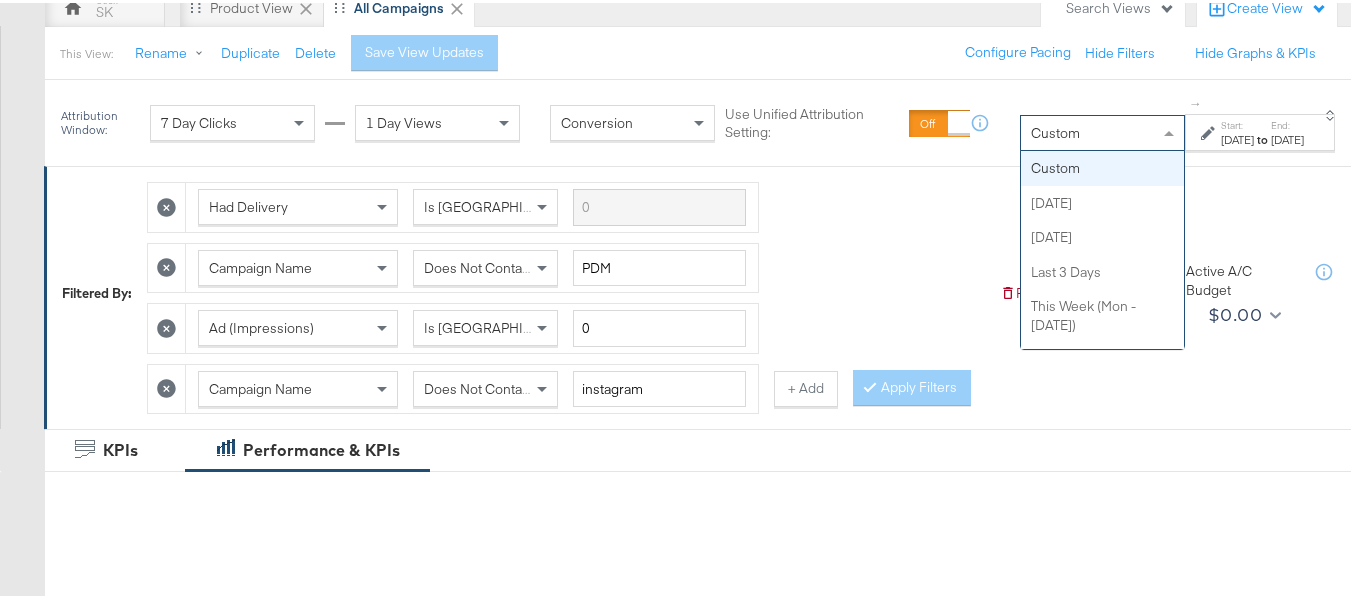 click on "Custom" at bounding box center (1102, 130) 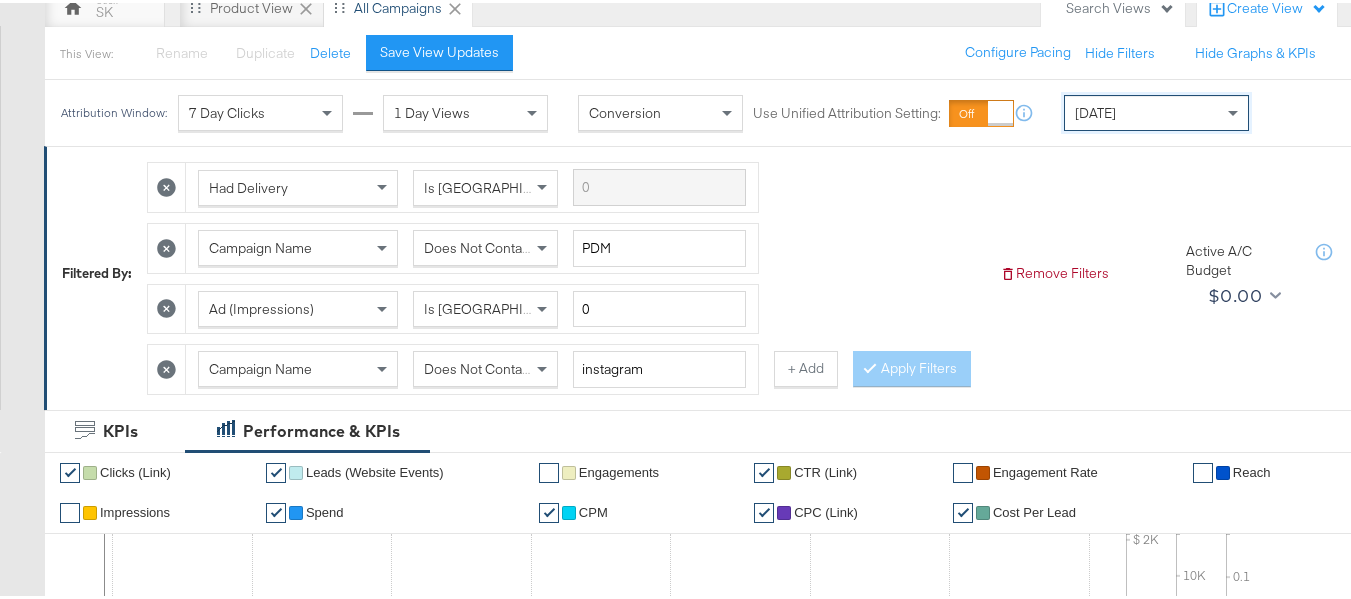 scroll, scrollTop: 1231, scrollLeft: 0, axis: vertical 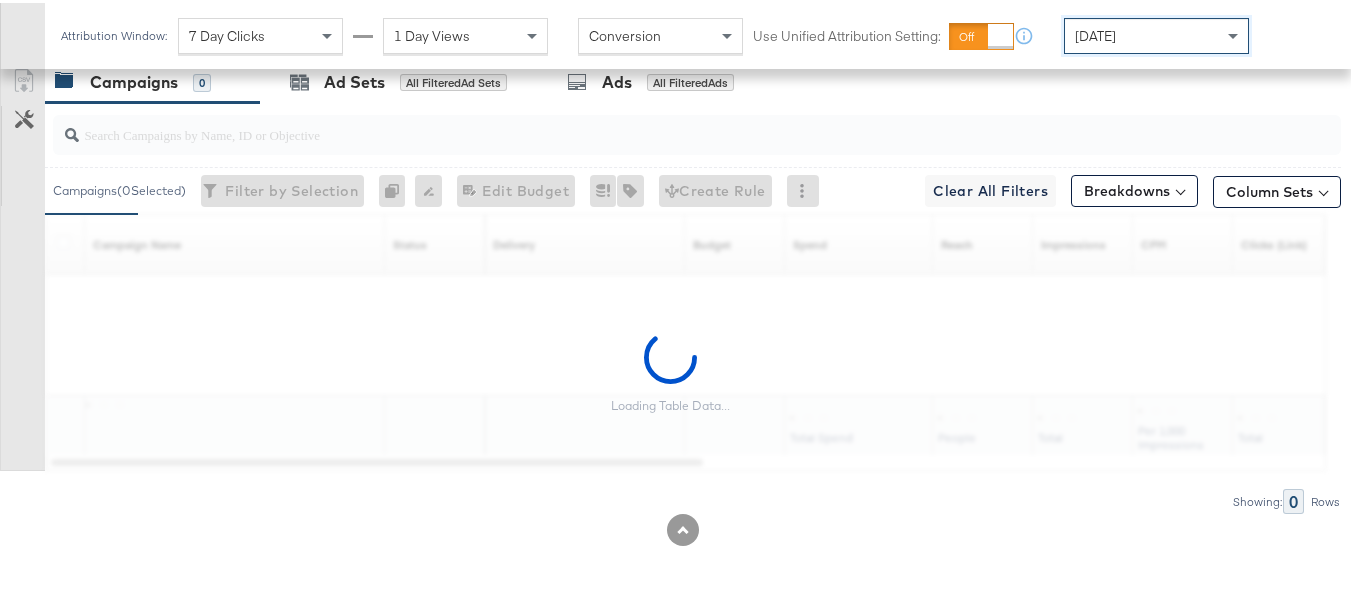 click at bounding box center [653, 123] 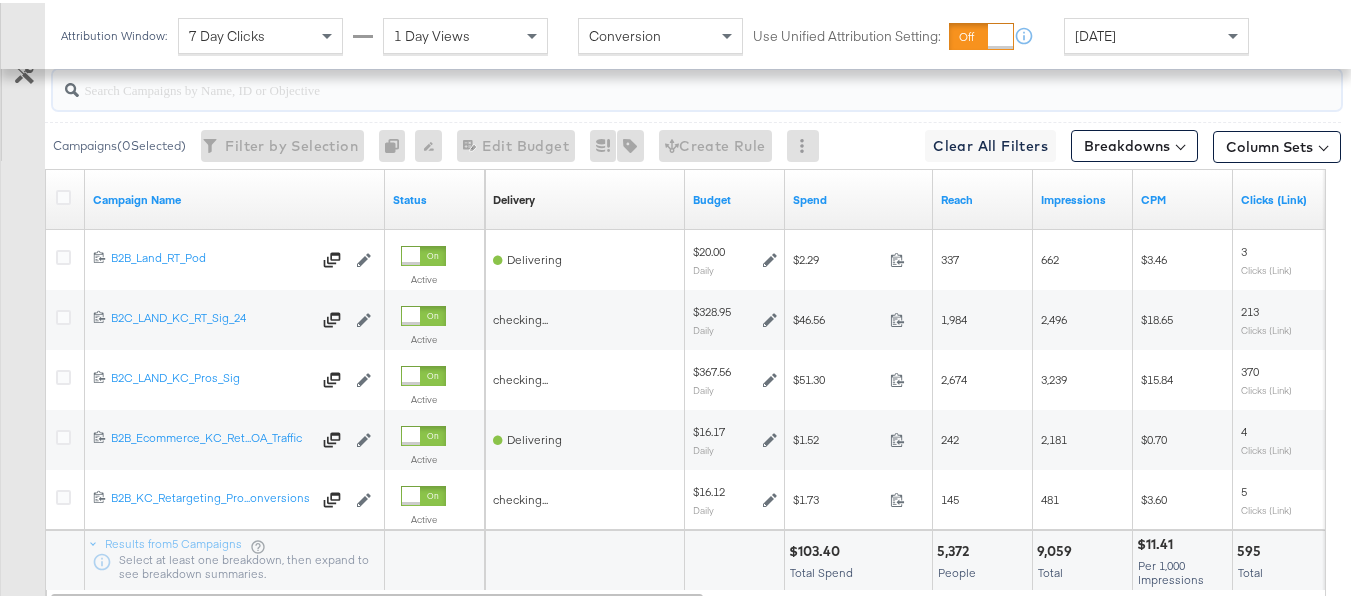click at bounding box center (653, 78) 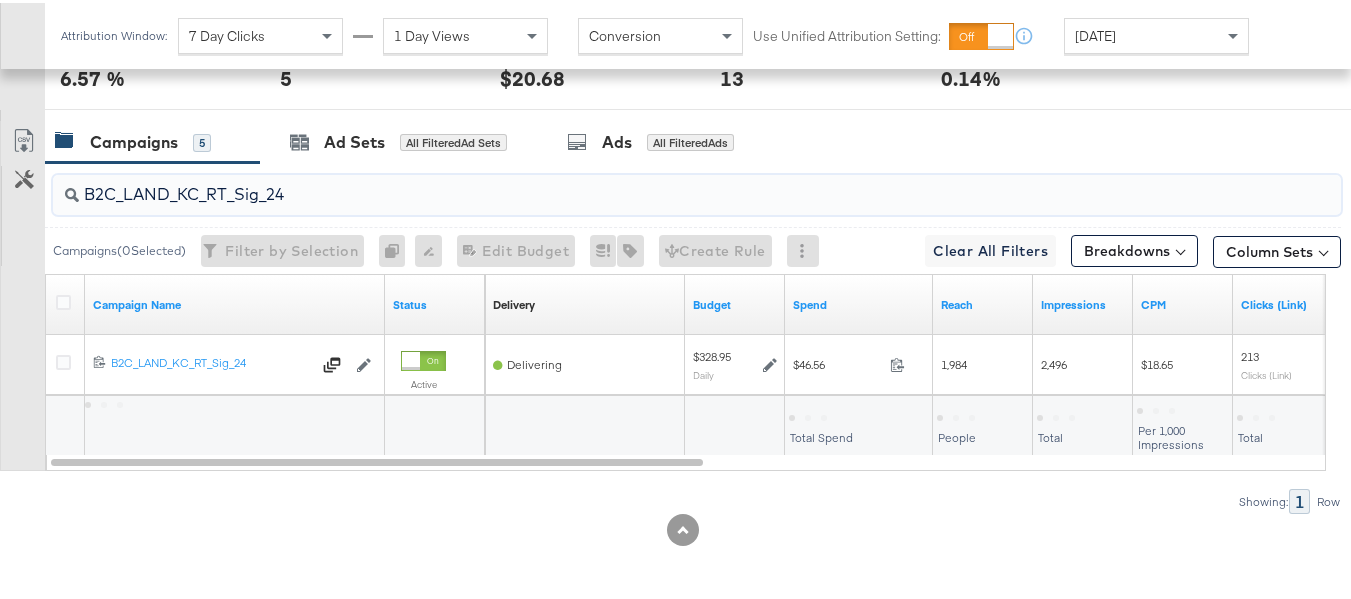 scroll, scrollTop: 1171, scrollLeft: 0, axis: vertical 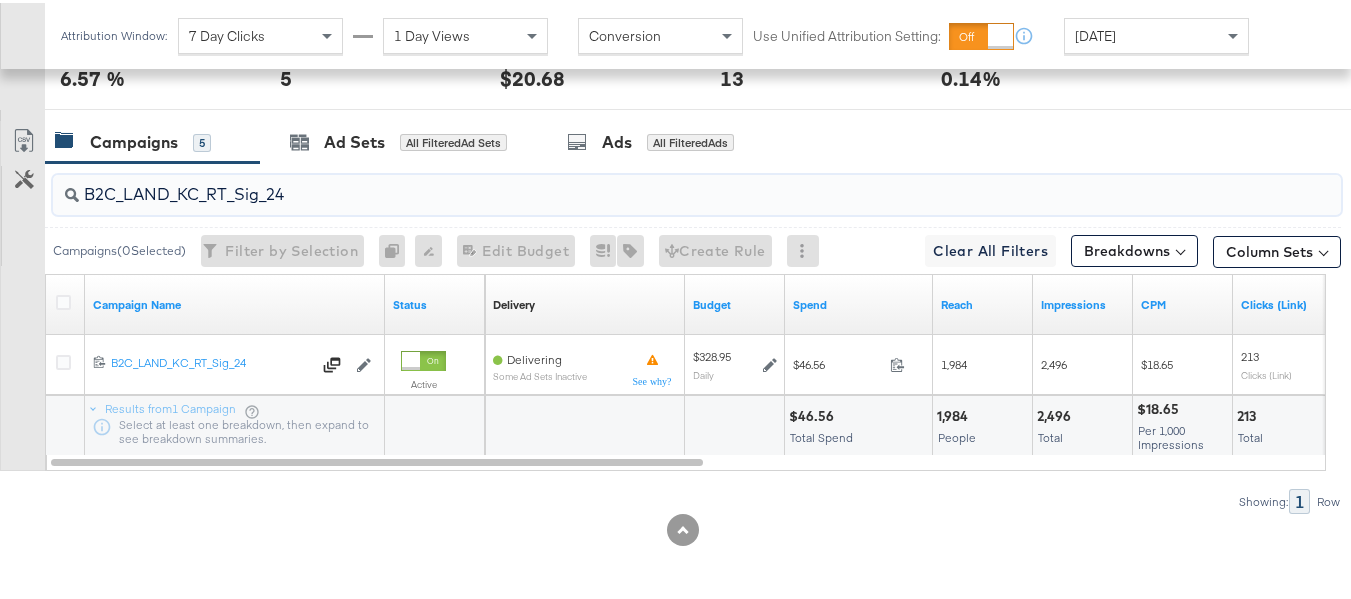 click on "B2C_LAND_KC_RT_Sig_24" at bounding box center [653, 183] 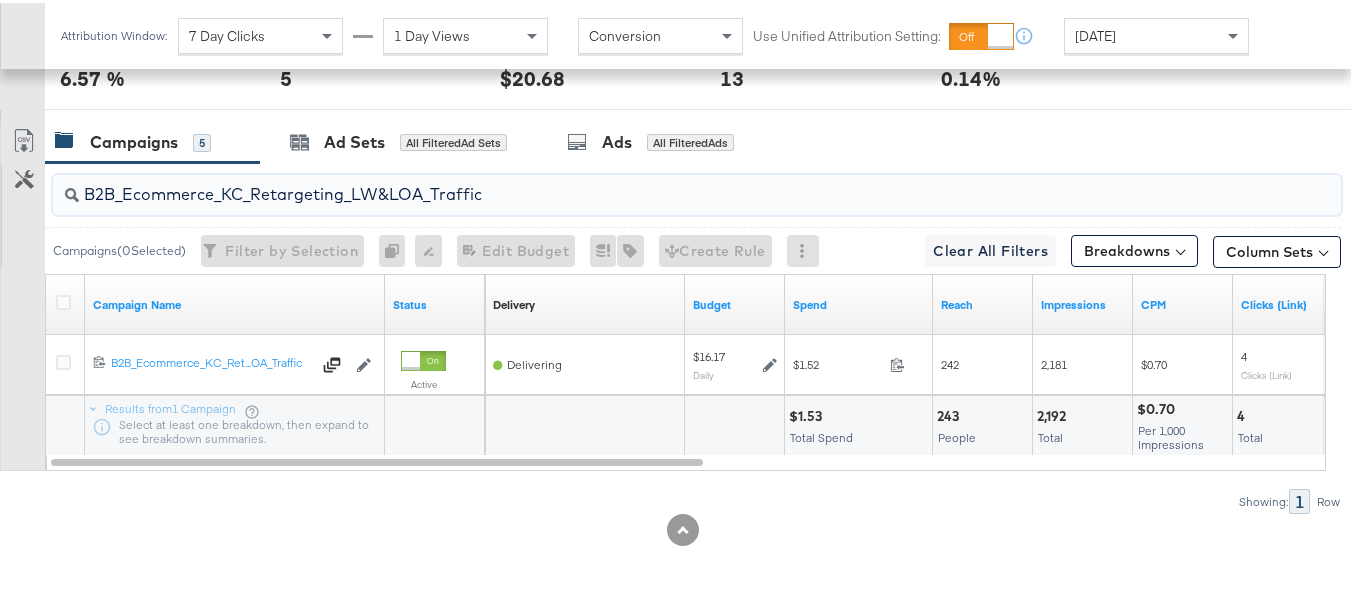click on "B2B_Ecommerce_KC_Retargeting_LW&LOA_Traffic" at bounding box center (653, 183) 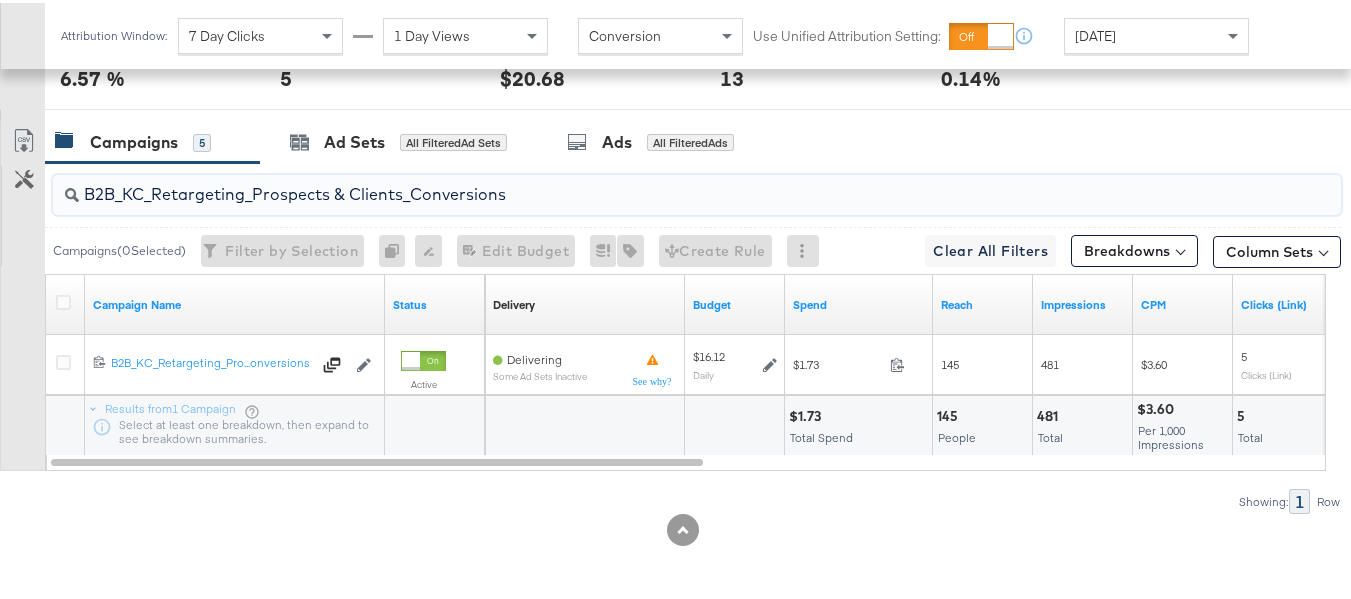 click on "B2B_KC_Retargeting_Prospects & Clients_Conversions" at bounding box center (653, 183) 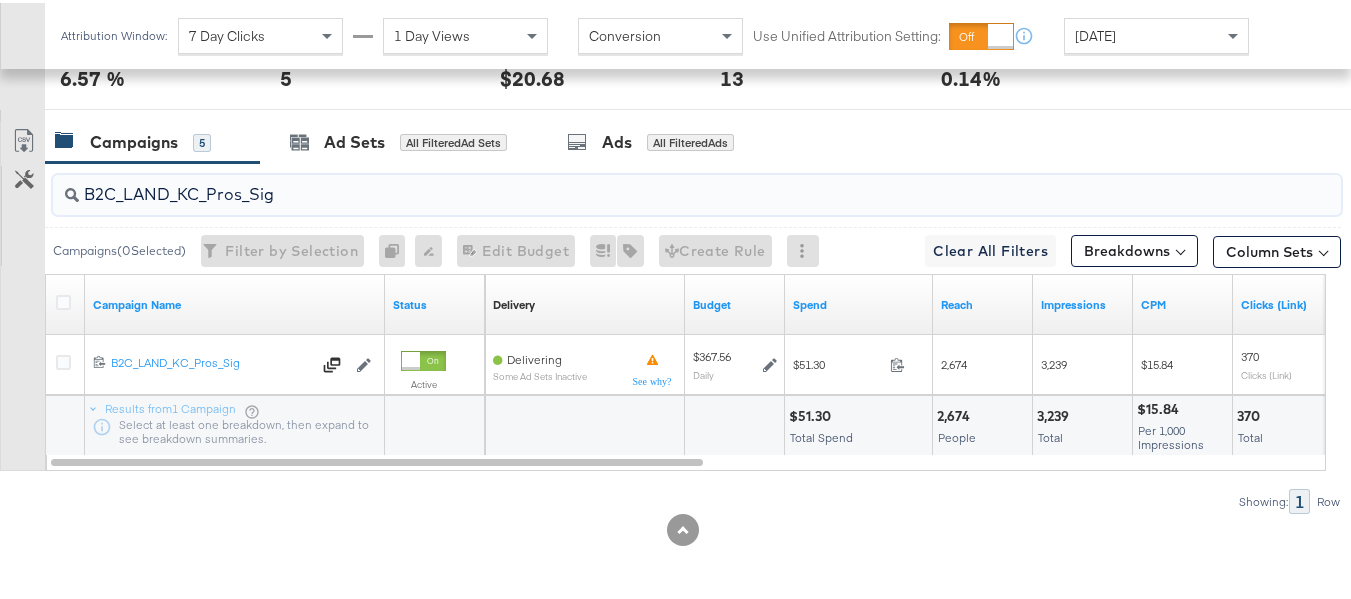 type on "B2C_LAND_KC_Pros_Sig" 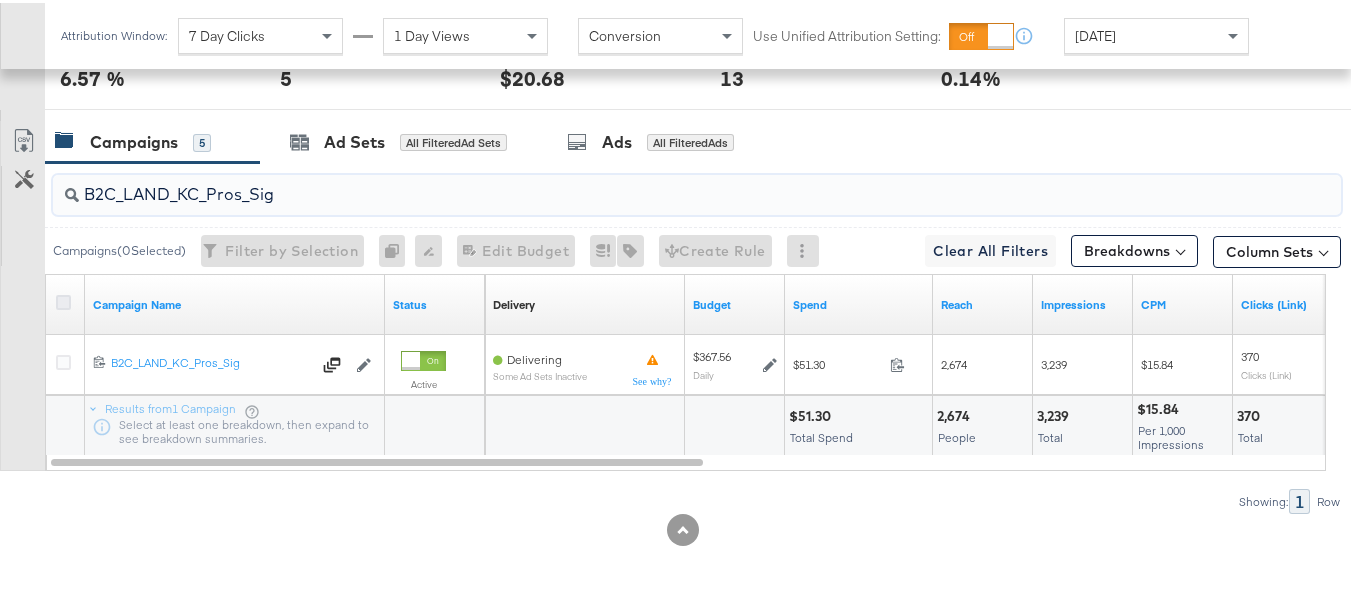 click at bounding box center [63, 299] 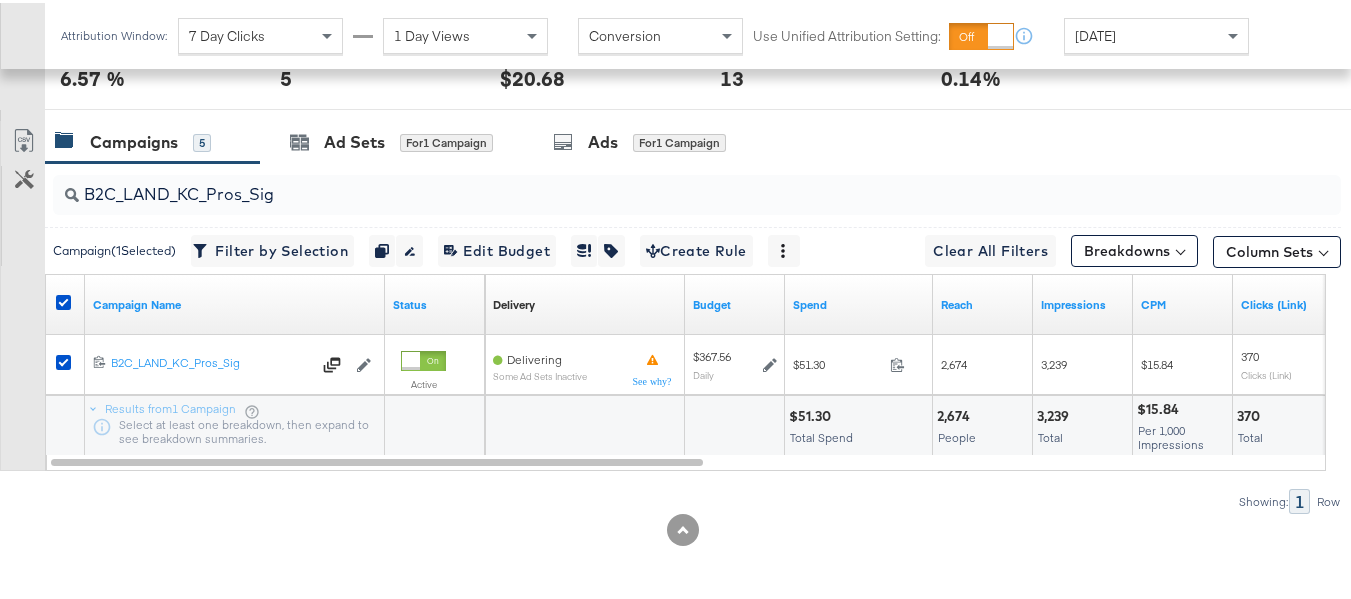 click on "B2C_LAND_KC_Pros_Sig" at bounding box center (693, 192) 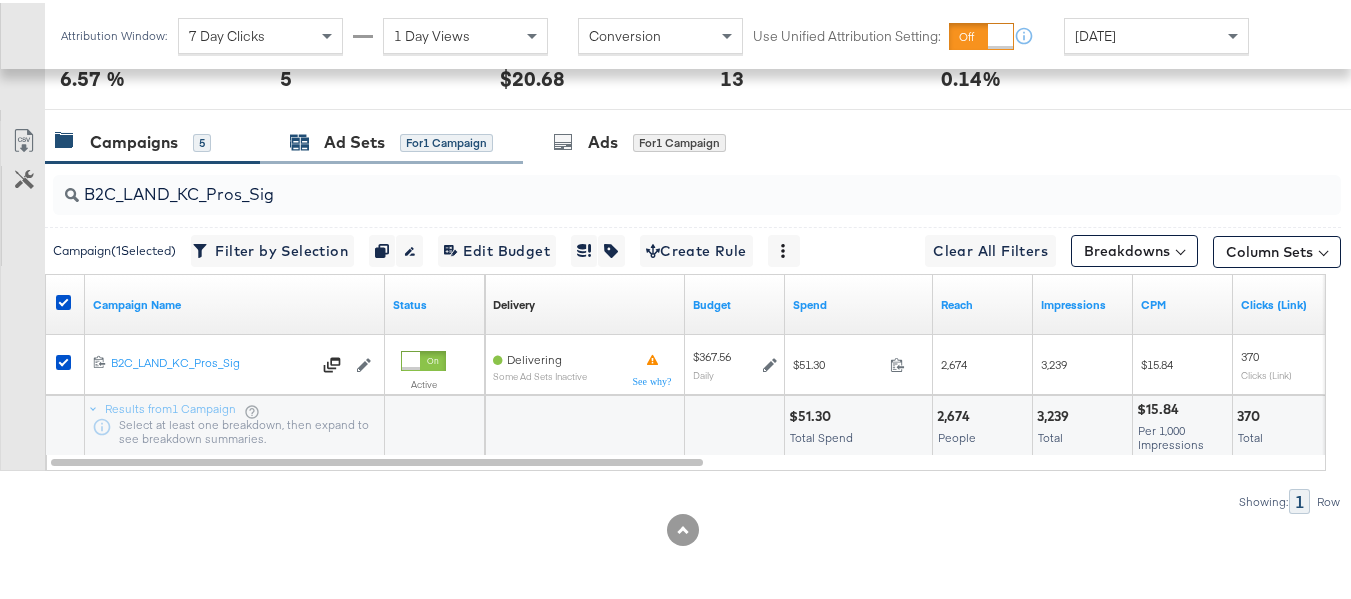 click 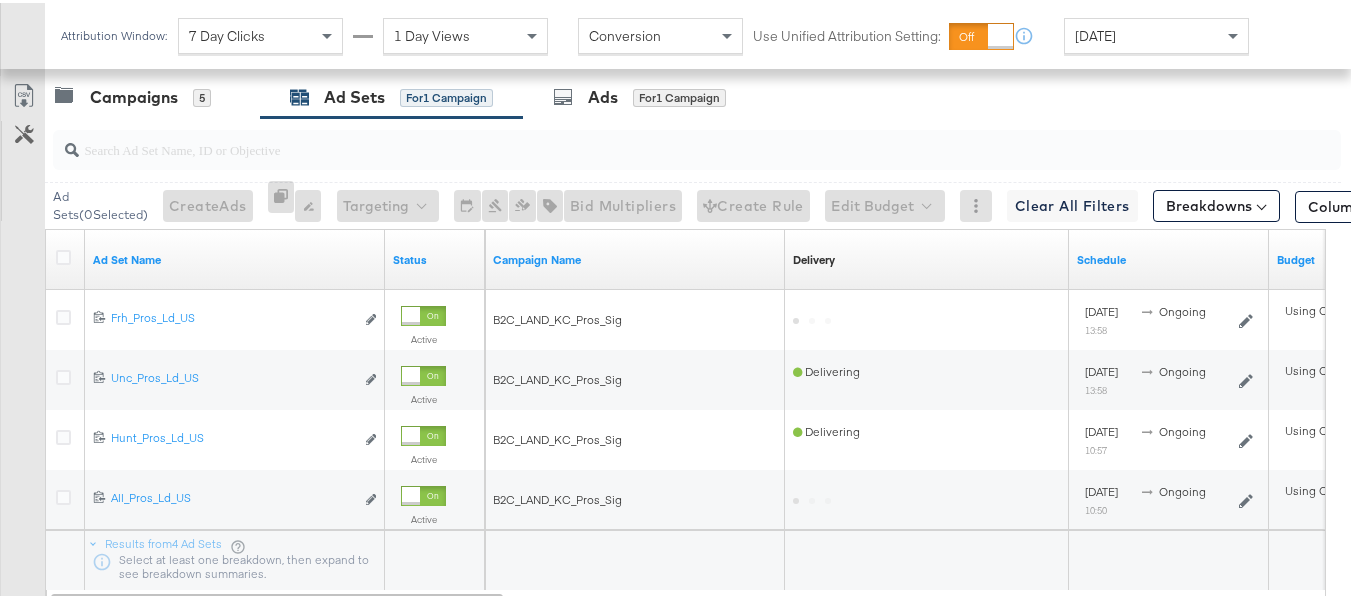 scroll, scrollTop: 1351, scrollLeft: 0, axis: vertical 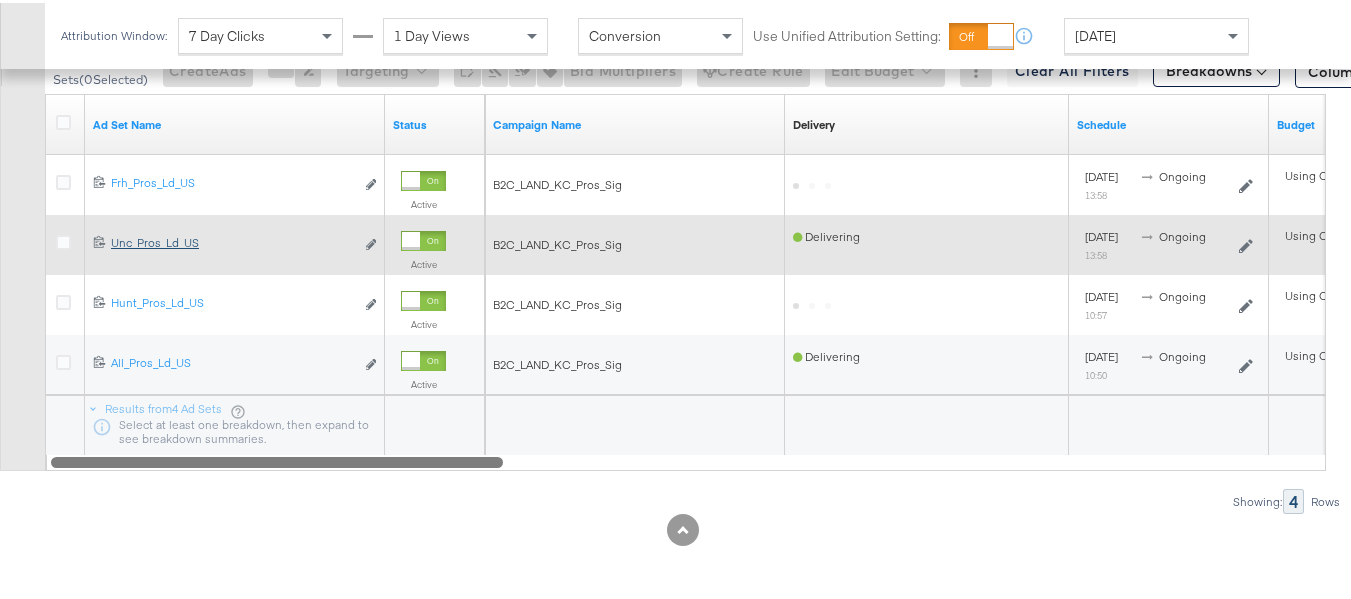drag, startPoint x: 141, startPoint y: 461, endPoint x: 299, endPoint y: 236, distance: 274.93454 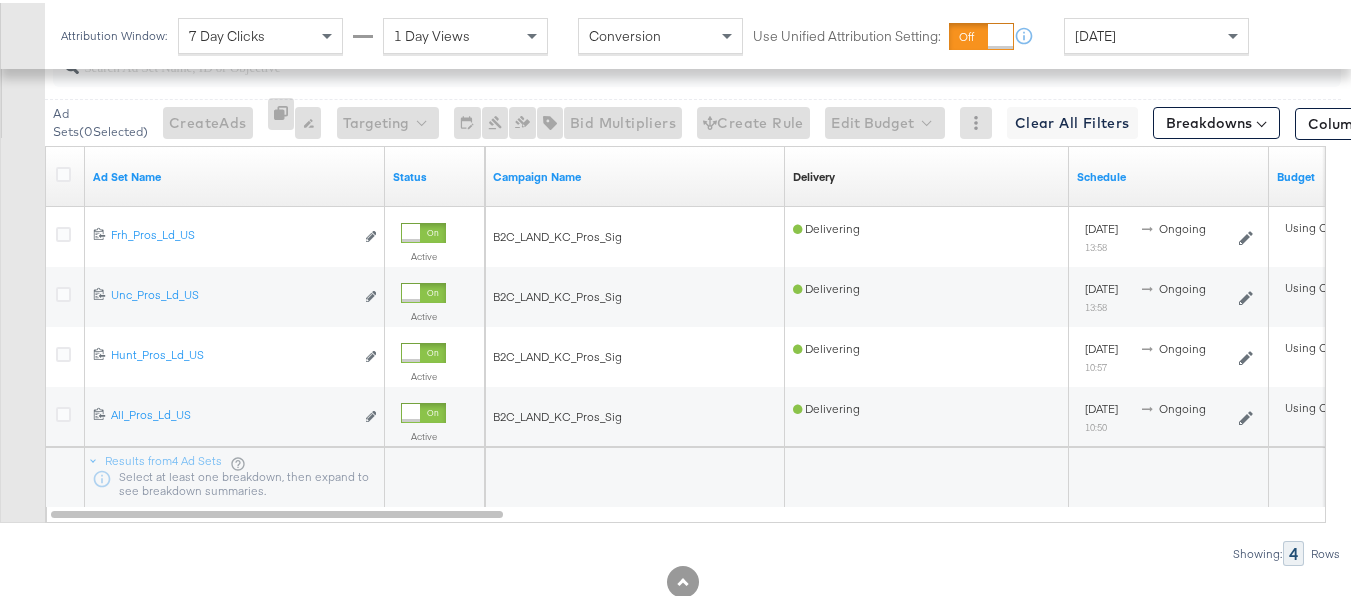 scroll, scrollTop: 1151, scrollLeft: 0, axis: vertical 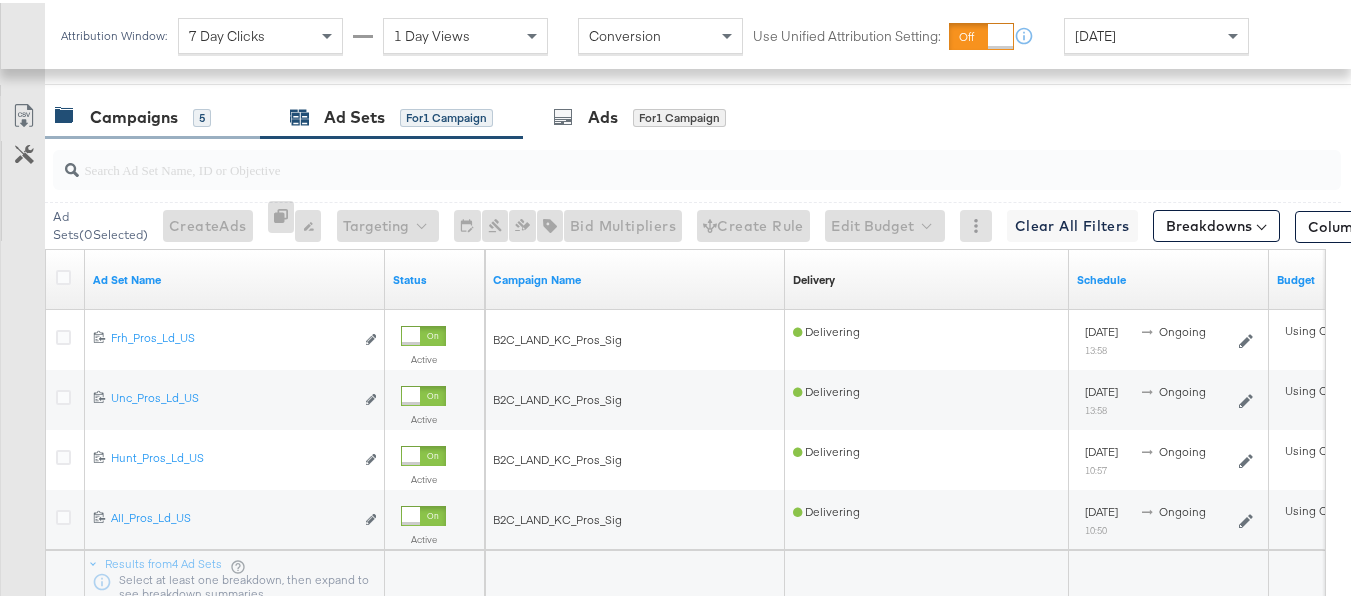 click on "Campaigns 5" at bounding box center (152, 114) 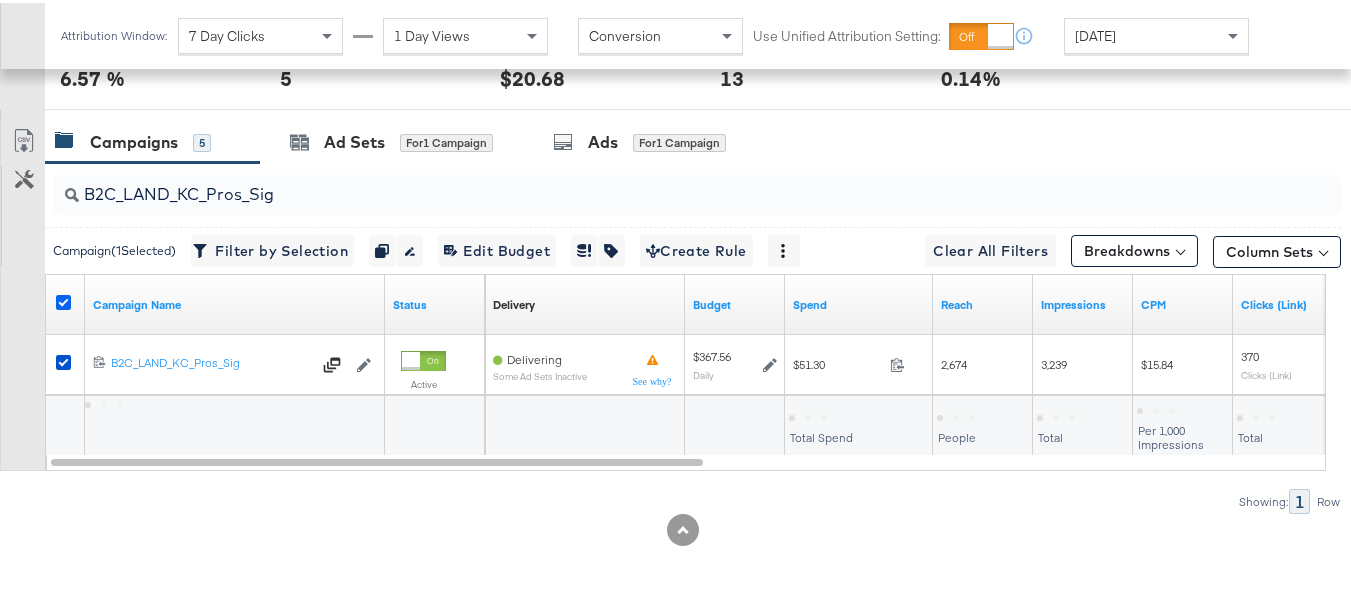 click at bounding box center [63, 299] 